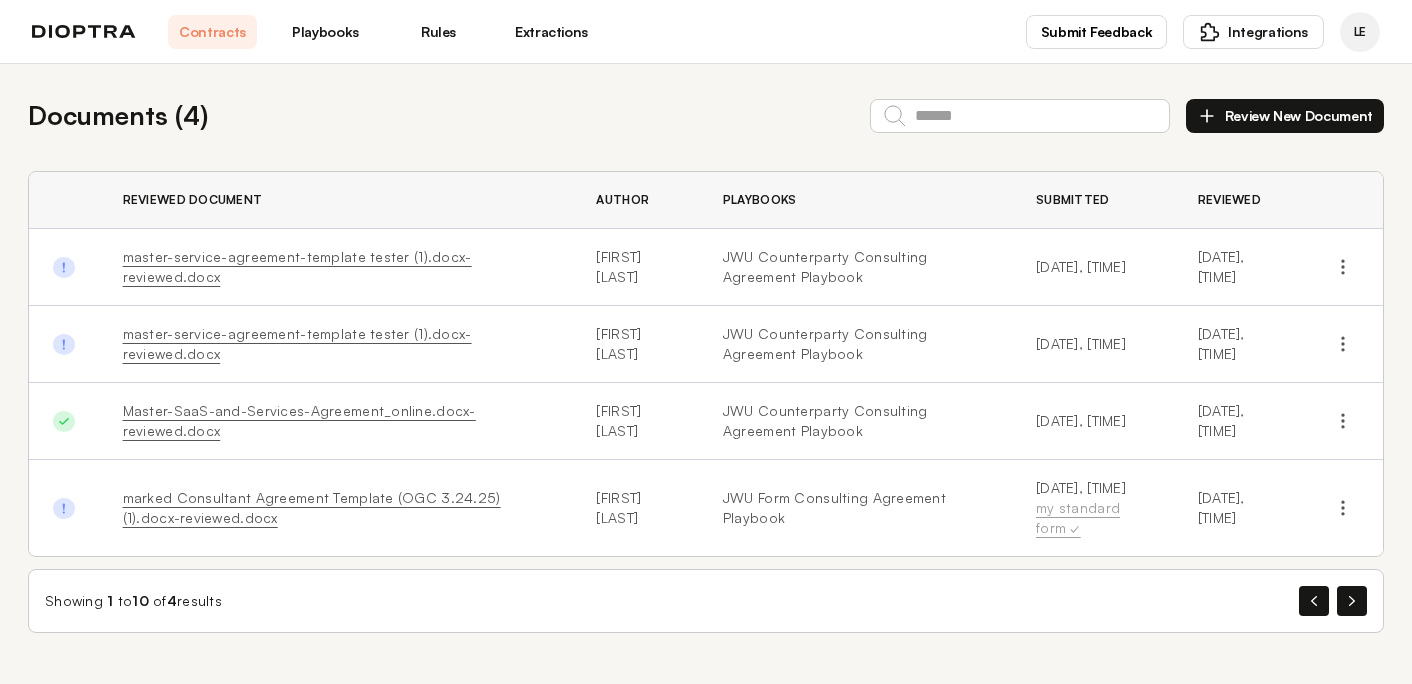 scroll, scrollTop: 0, scrollLeft: 0, axis: both 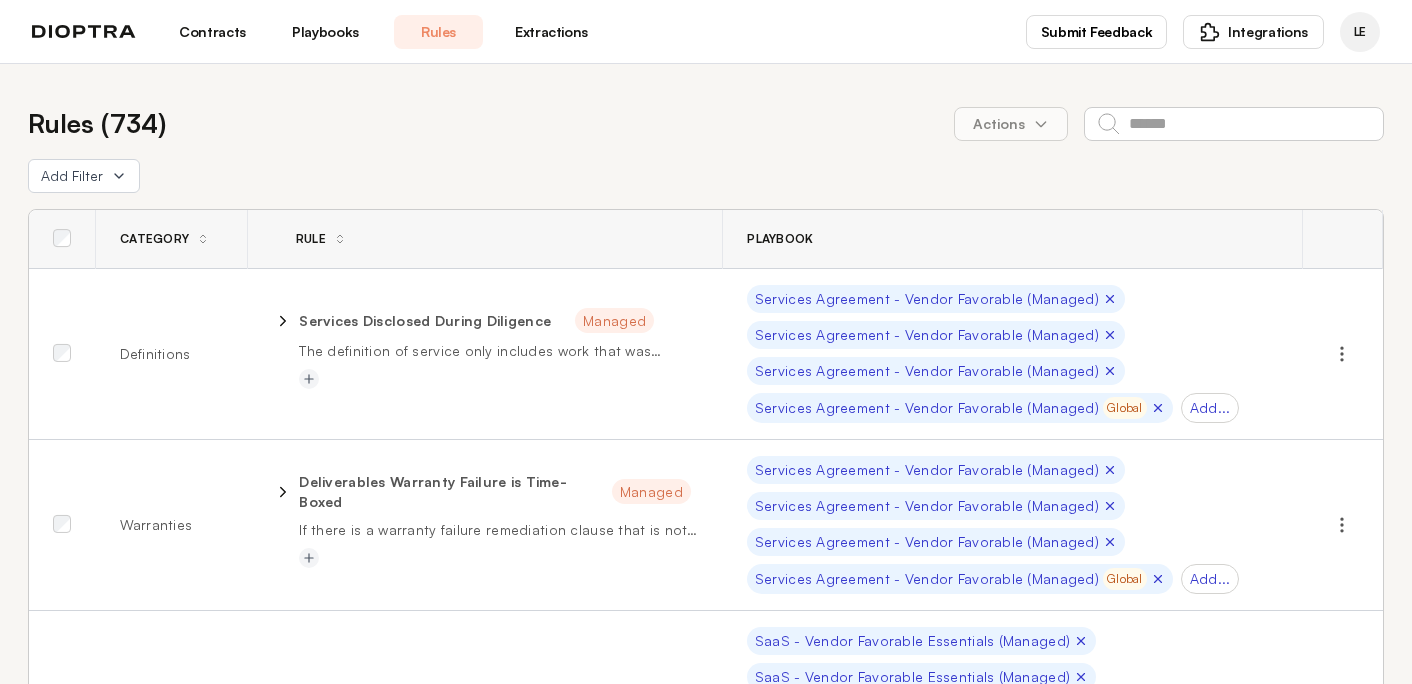 click on "Playbooks" at bounding box center (325, 32) 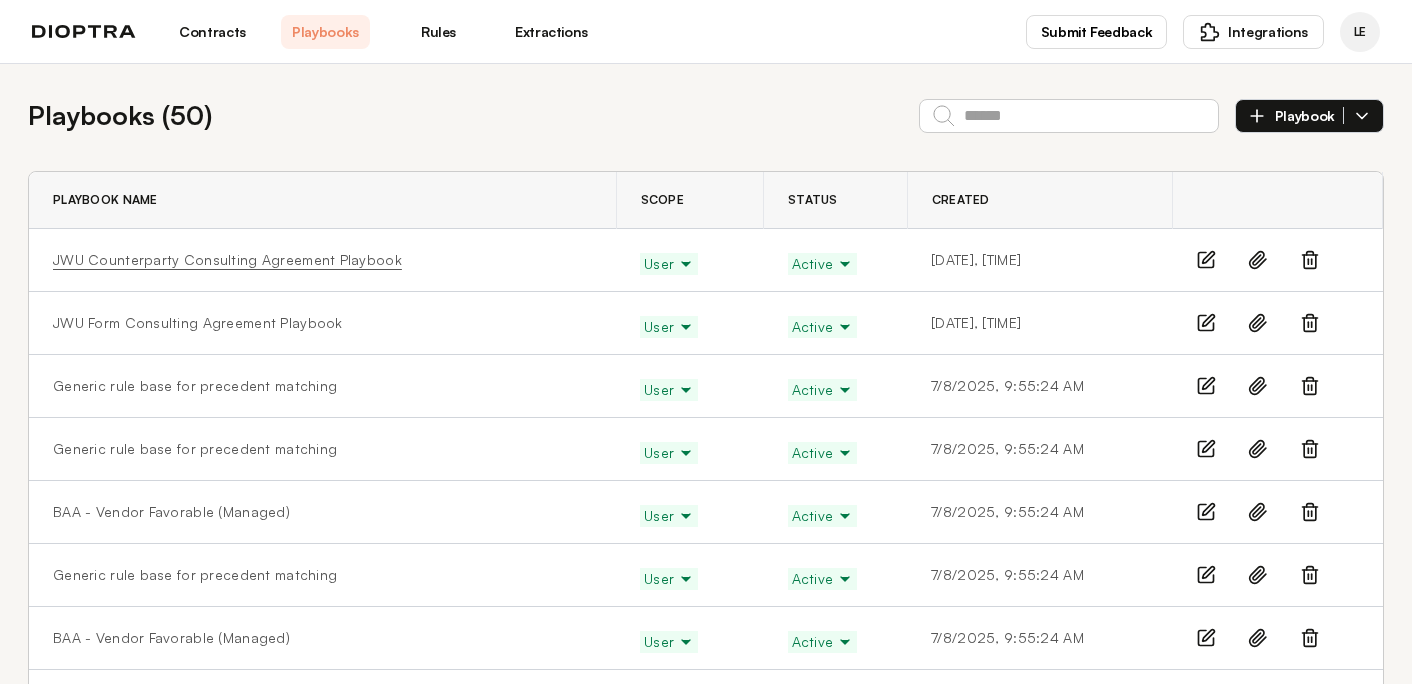 click on "JWU Counterparty Consulting Agreement Playbook" at bounding box center [227, 260] 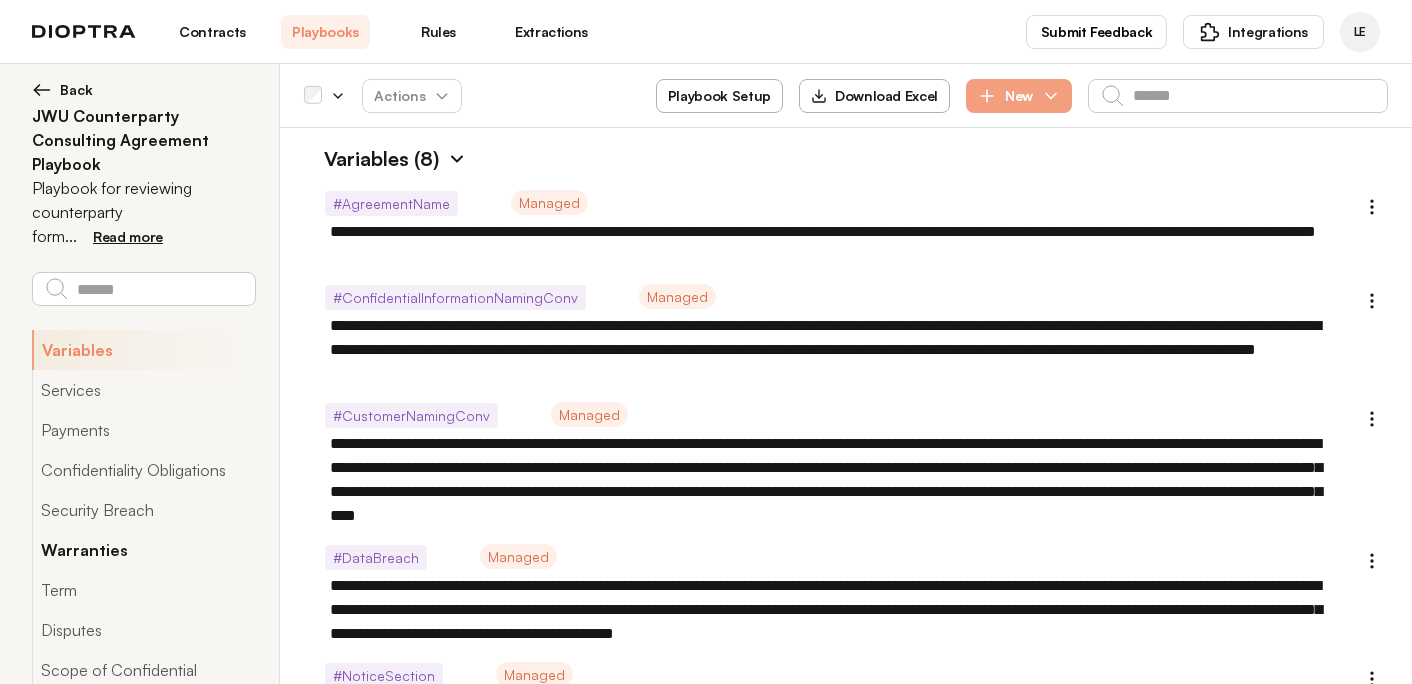 click on "Warranties" at bounding box center (143, 550) 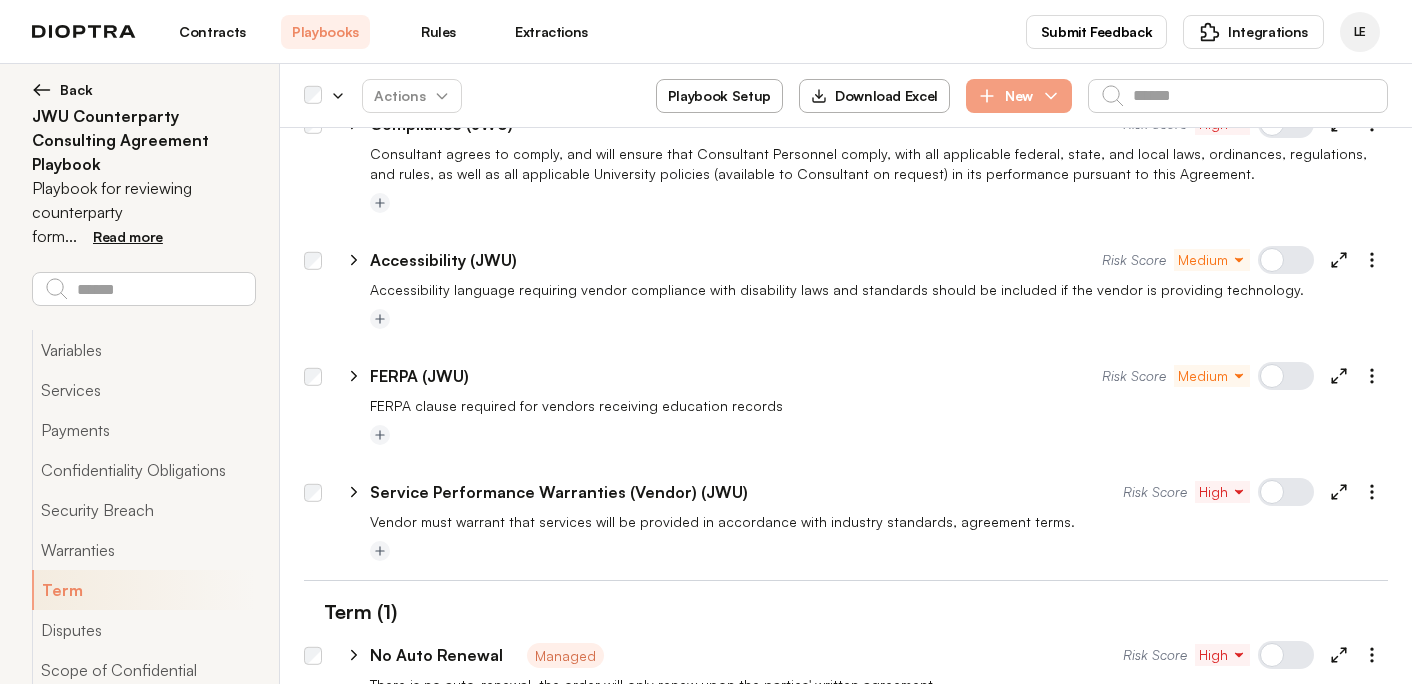 scroll, scrollTop: 2241, scrollLeft: 0, axis: vertical 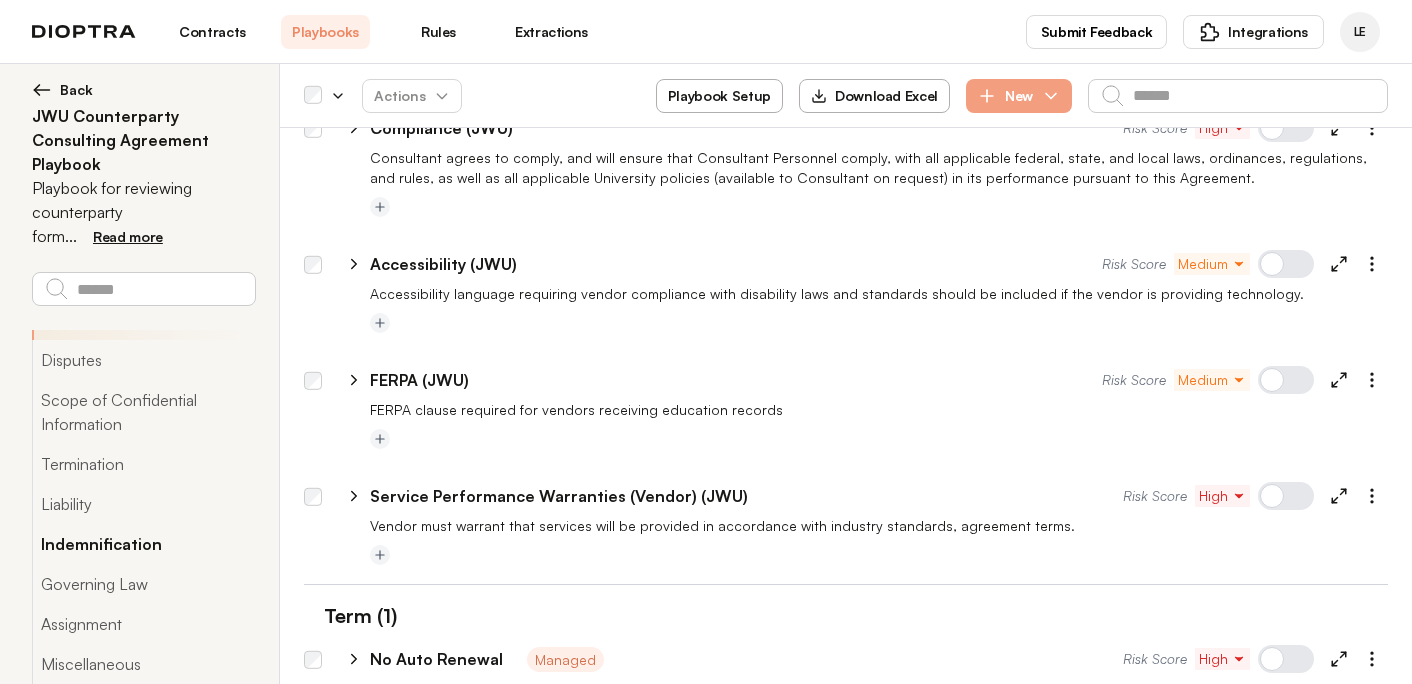click on "Indemnification" at bounding box center (143, 544) 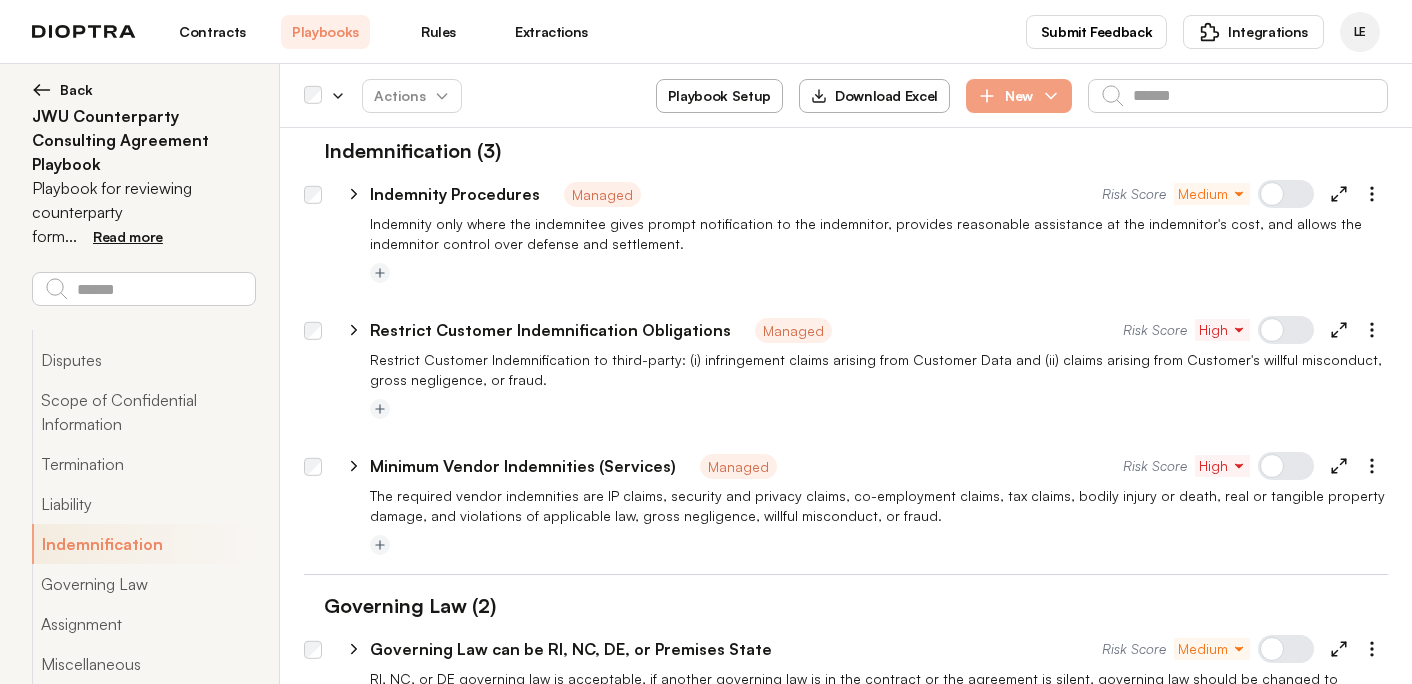 scroll, scrollTop: 5036, scrollLeft: 0, axis: vertical 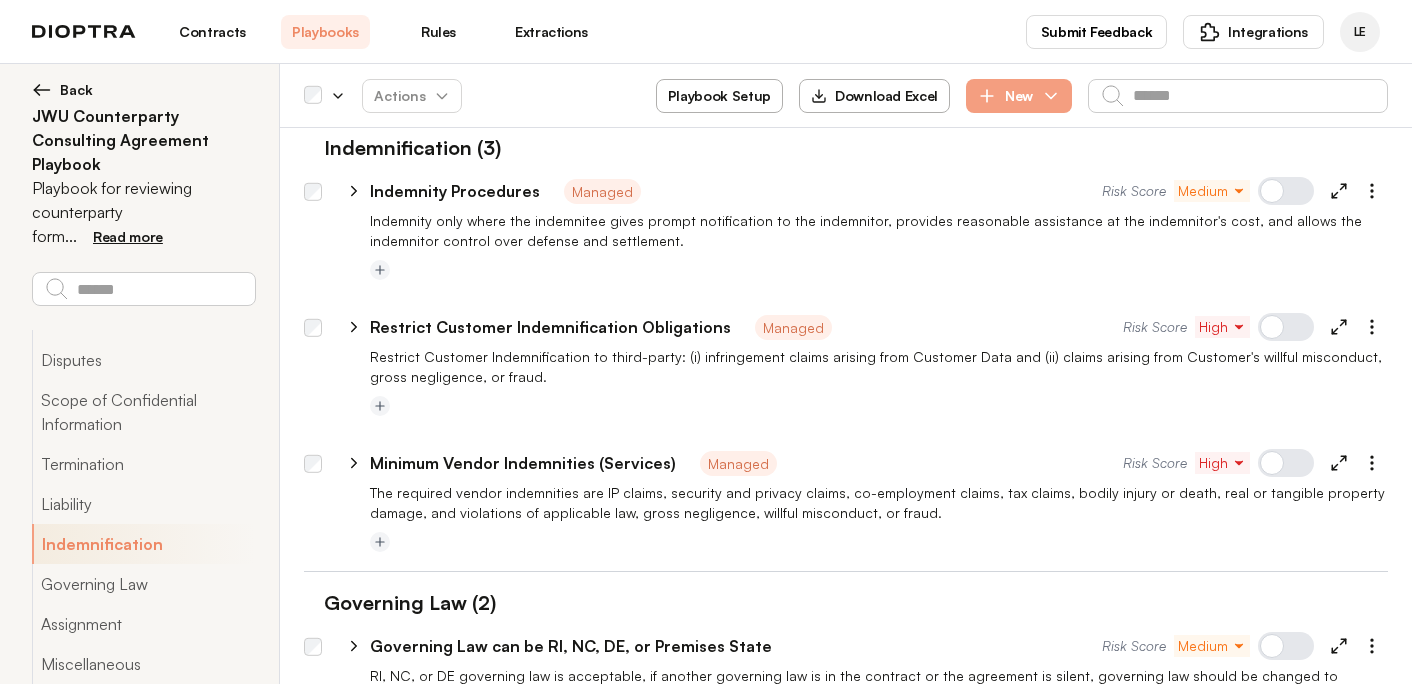 click 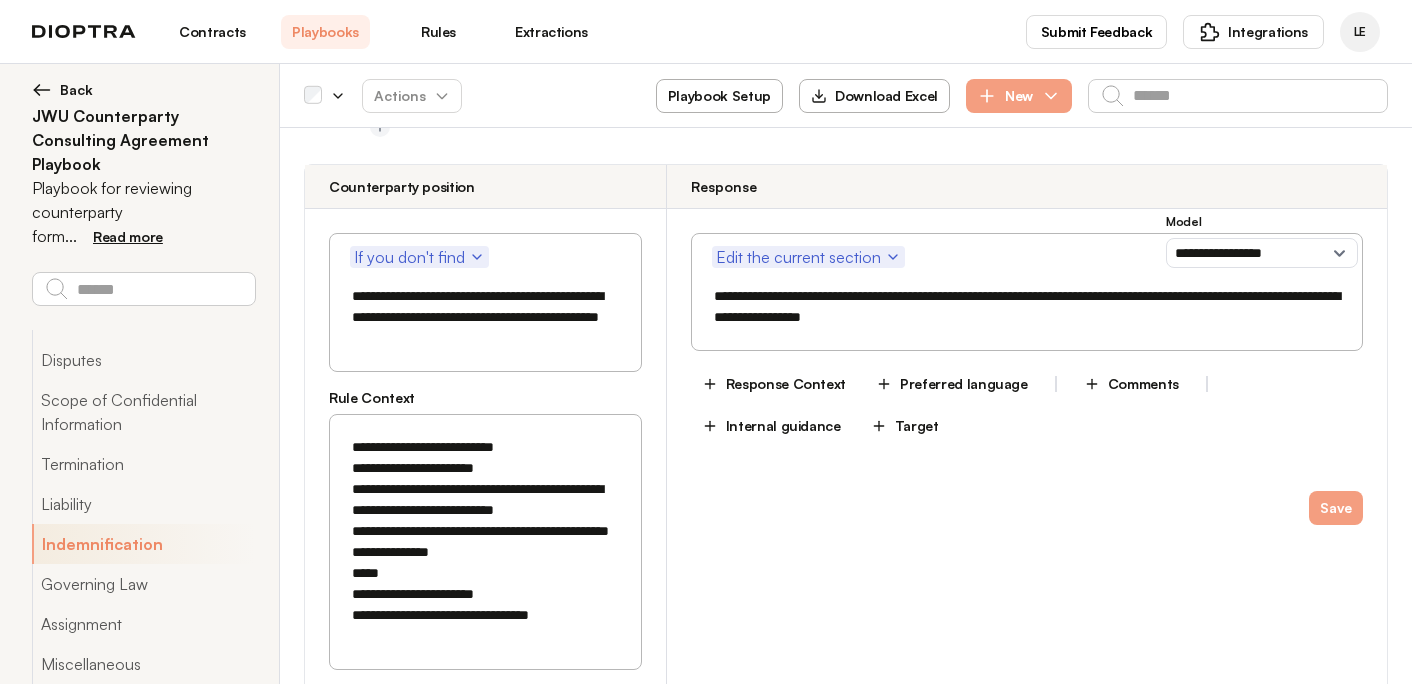 scroll, scrollTop: 5452, scrollLeft: 0, axis: vertical 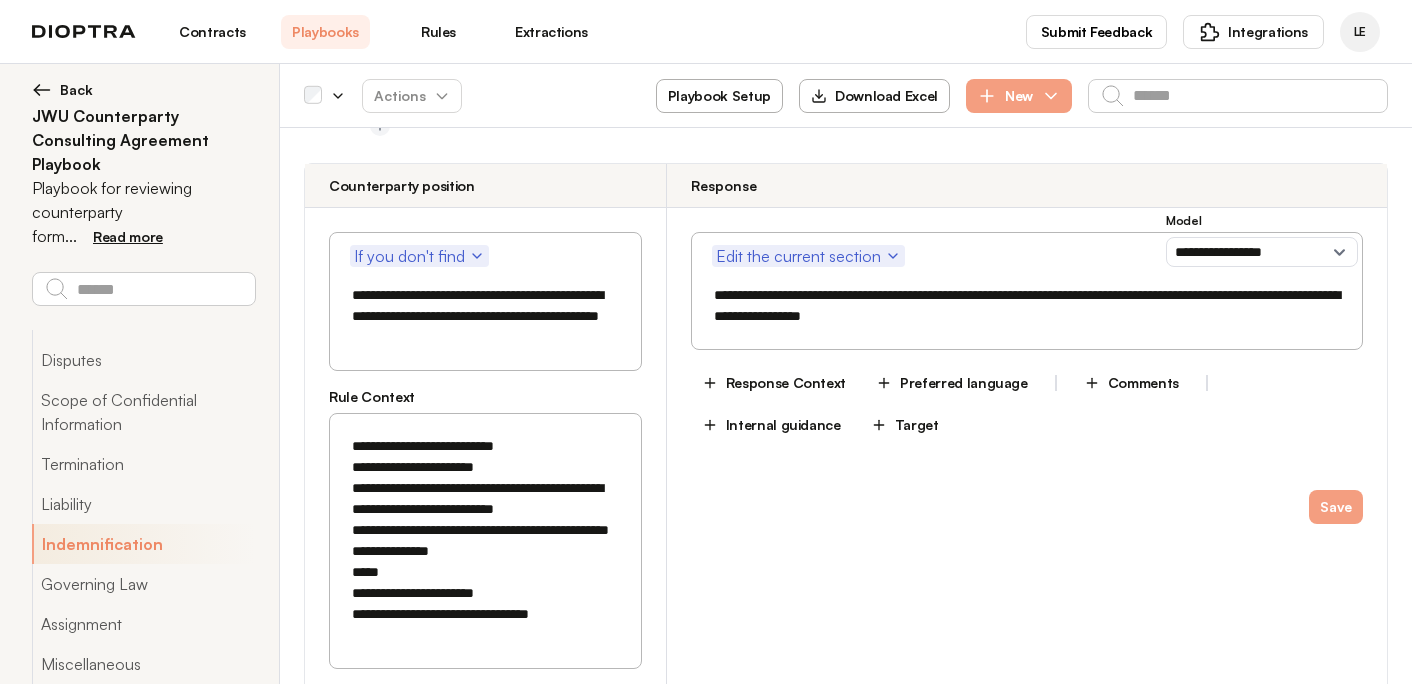 click on "Target" at bounding box center (905, 425) 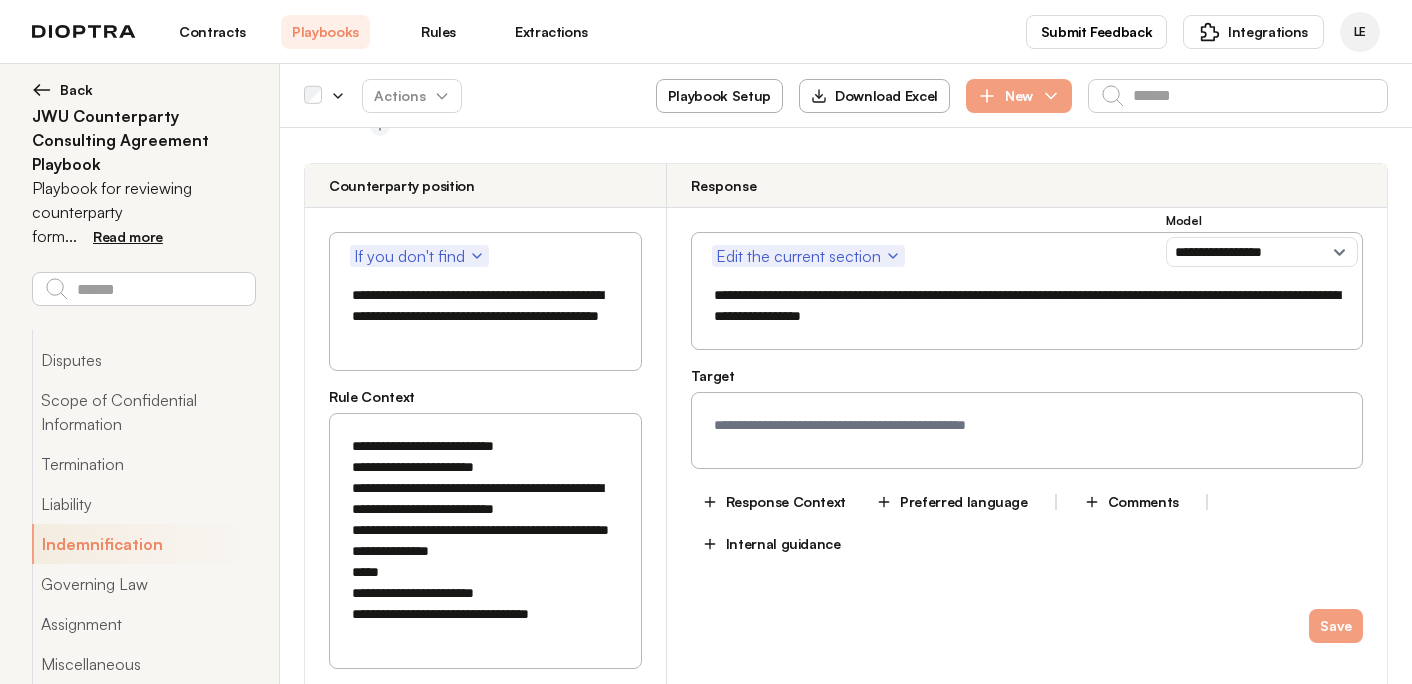 click at bounding box center [1027, 430] 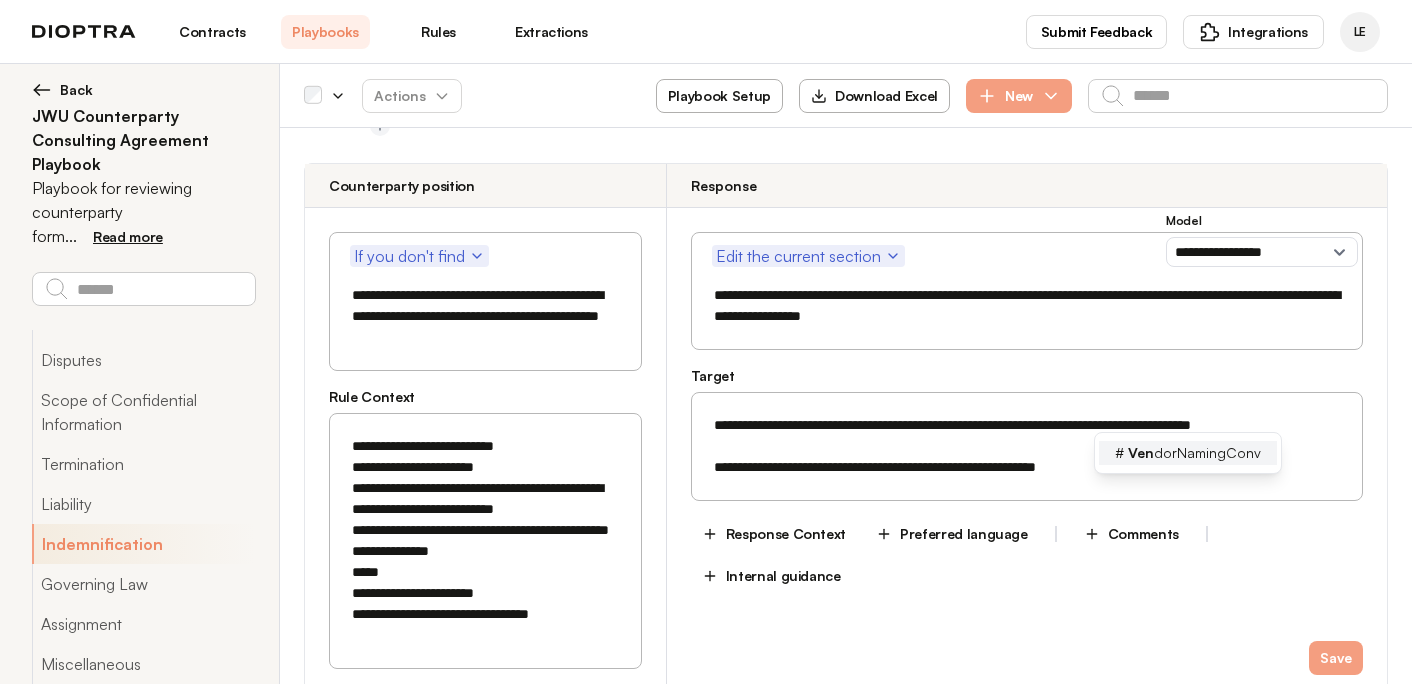click on "Ven dorNamingConv" at bounding box center (1194, 453) 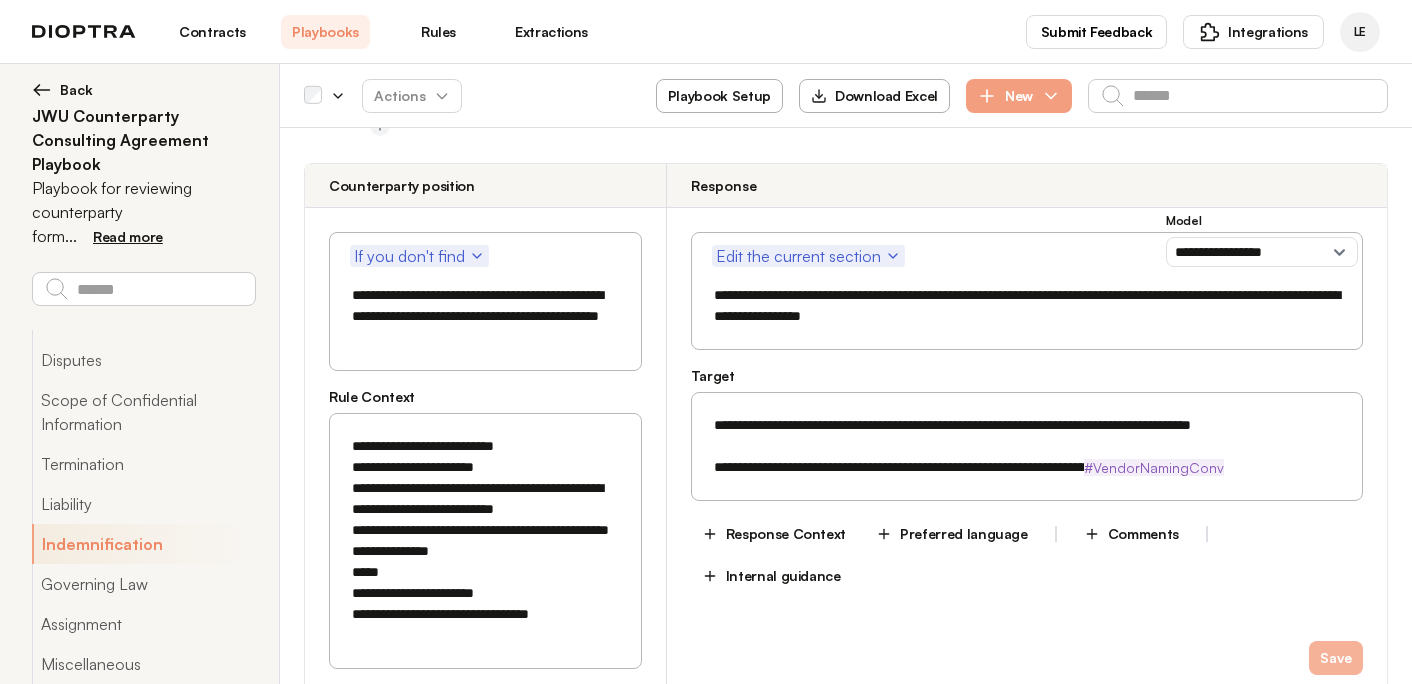 click on "Save" at bounding box center (1336, 658) 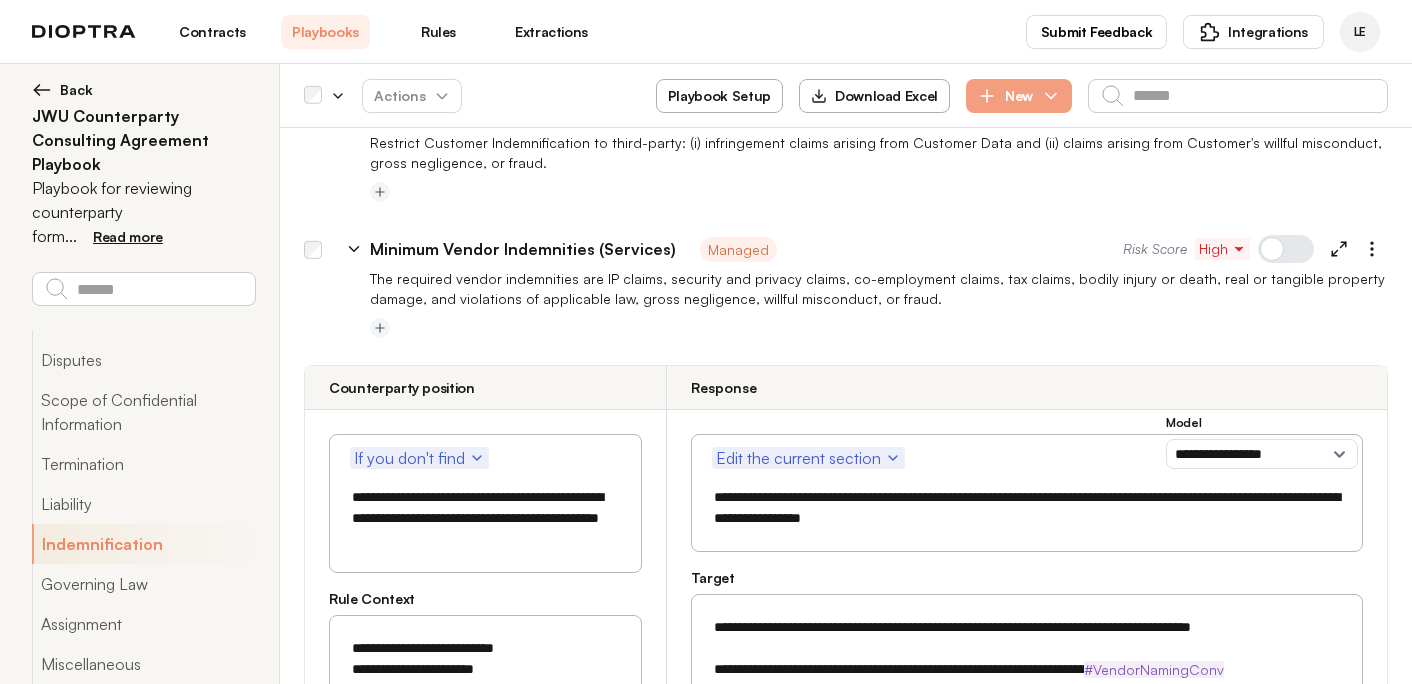 scroll, scrollTop: 5170, scrollLeft: 0, axis: vertical 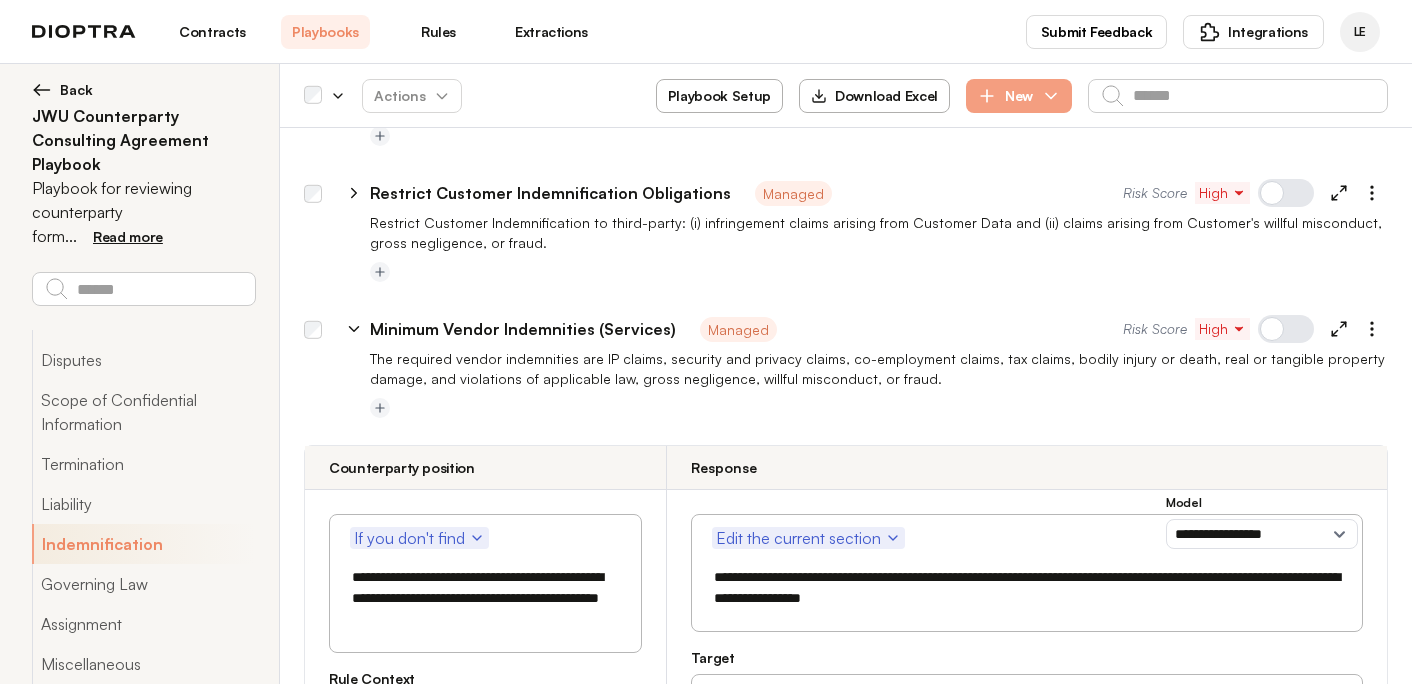click 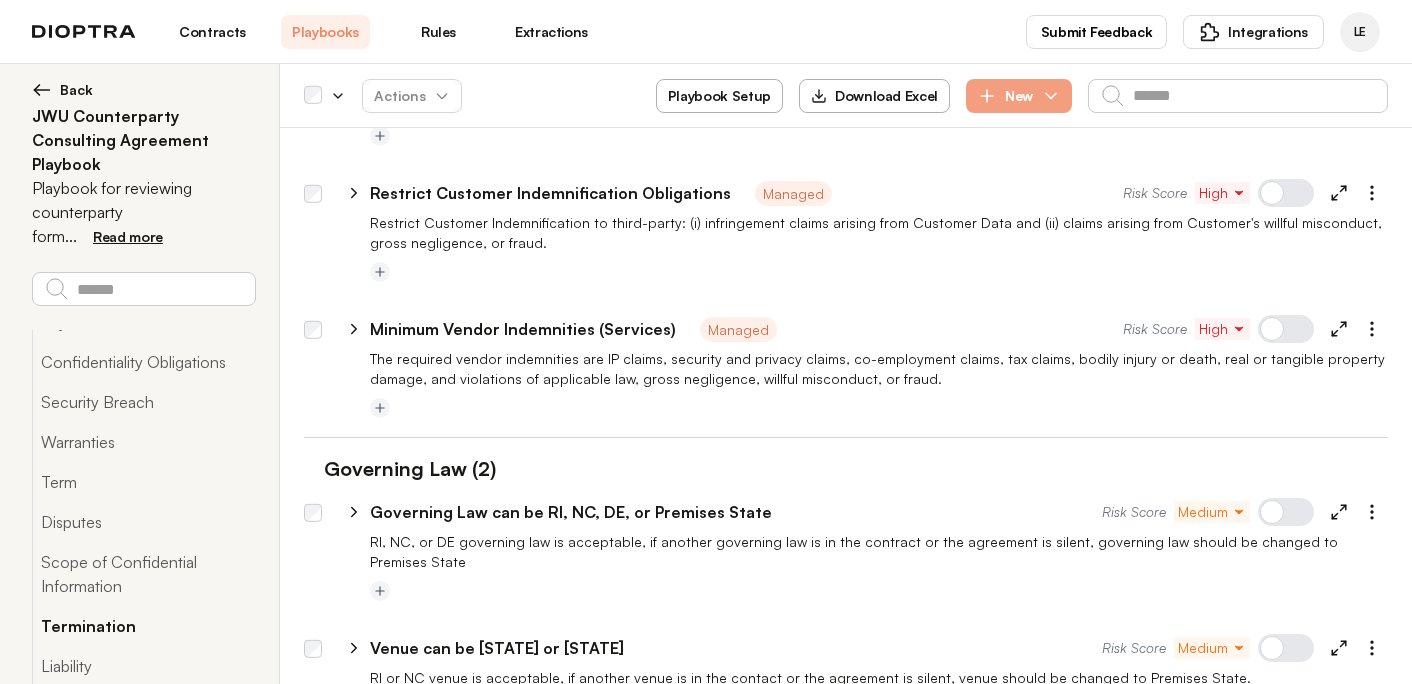 scroll, scrollTop: 98, scrollLeft: 0, axis: vertical 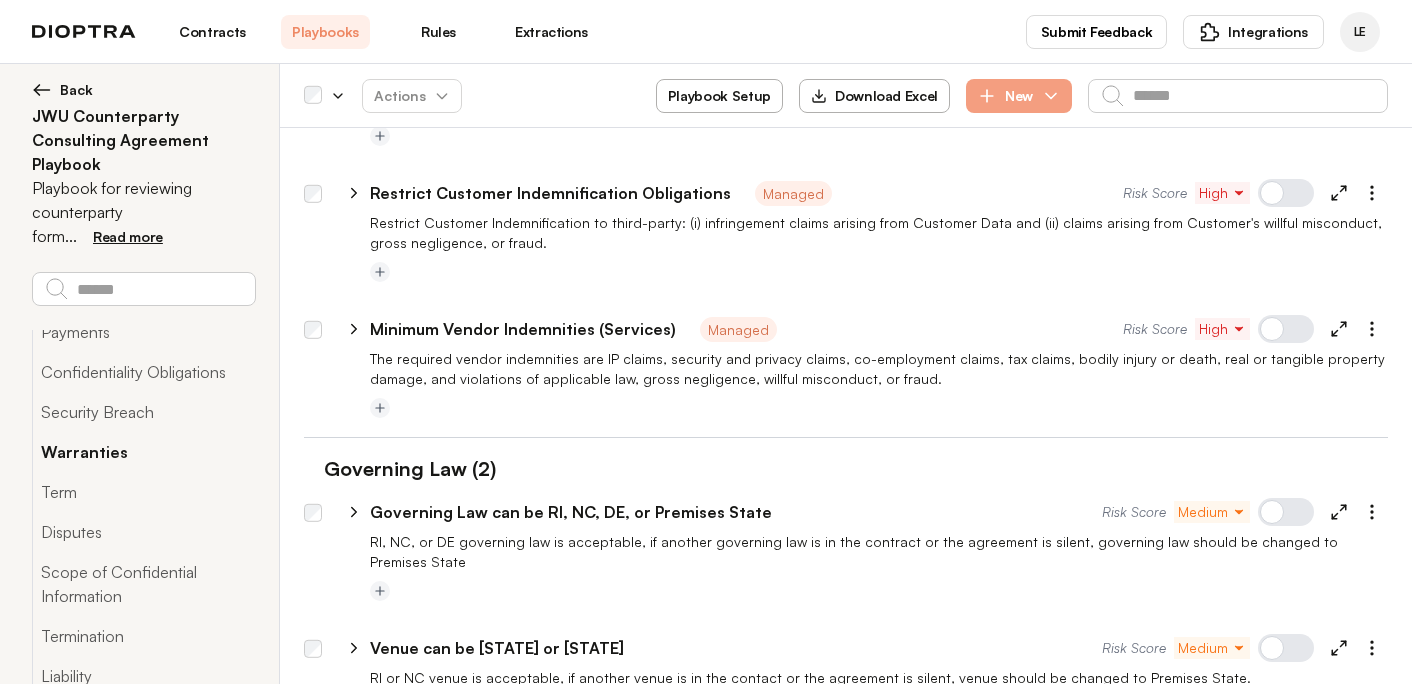 click on "Warranties" at bounding box center (143, 452) 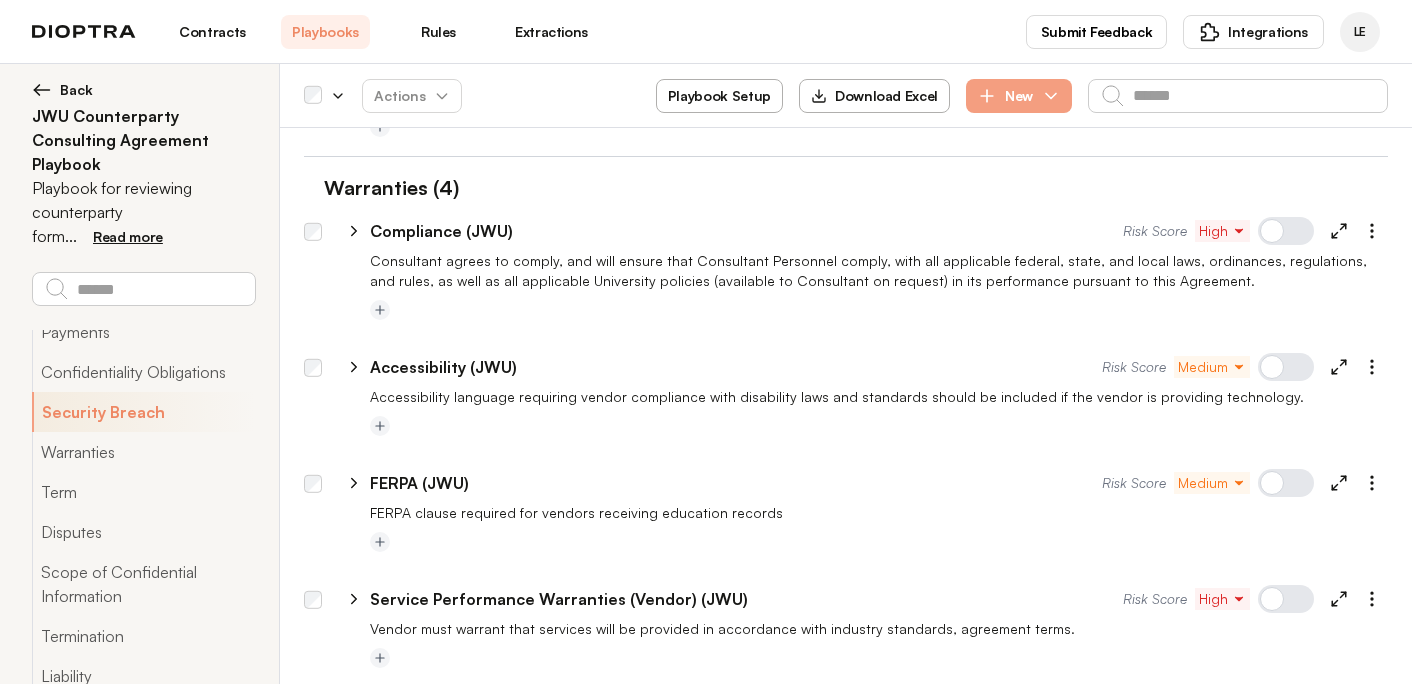 scroll, scrollTop: 2234, scrollLeft: 0, axis: vertical 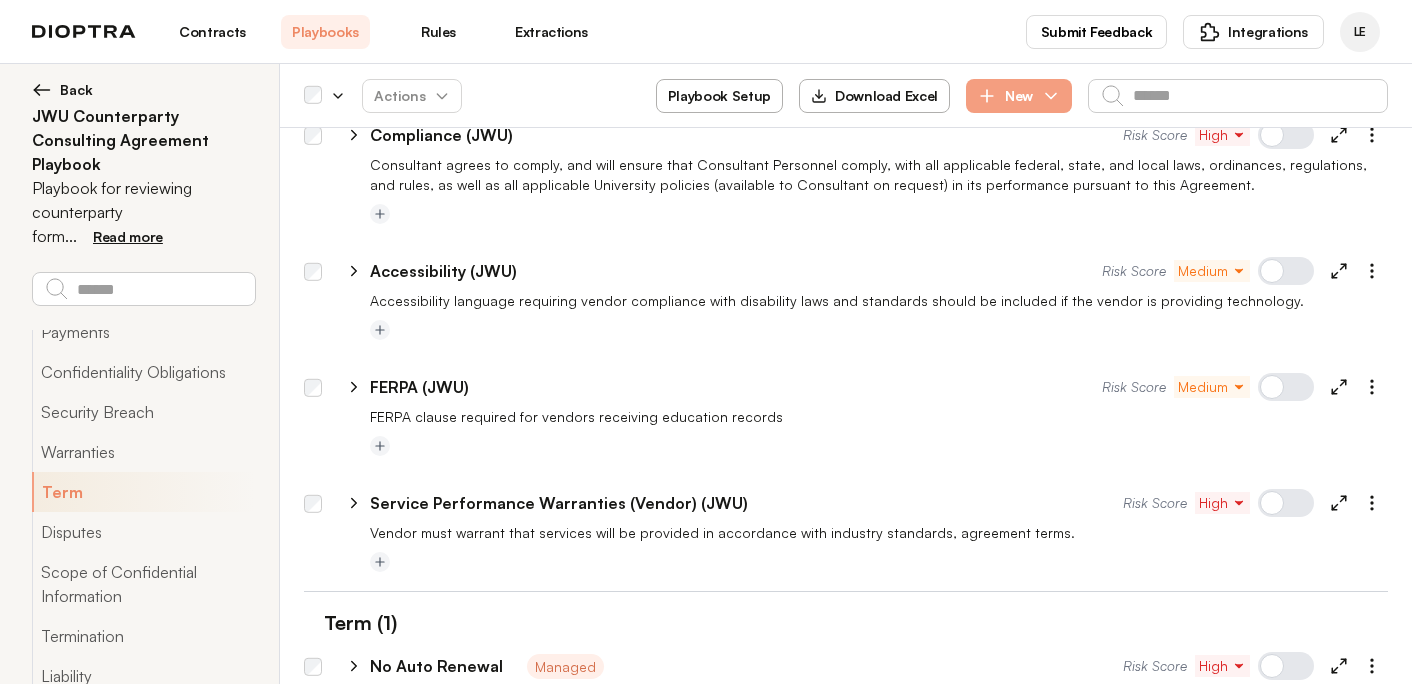 click 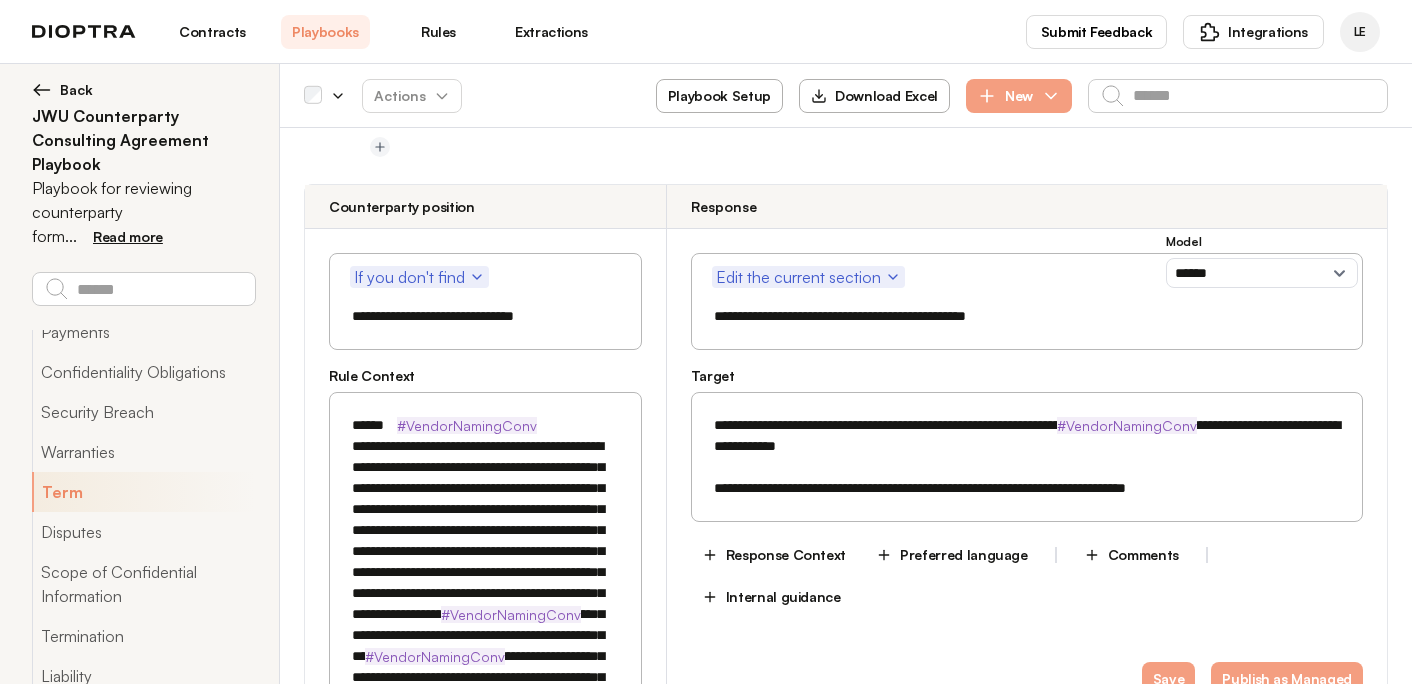 scroll, scrollTop: 2663, scrollLeft: 0, axis: vertical 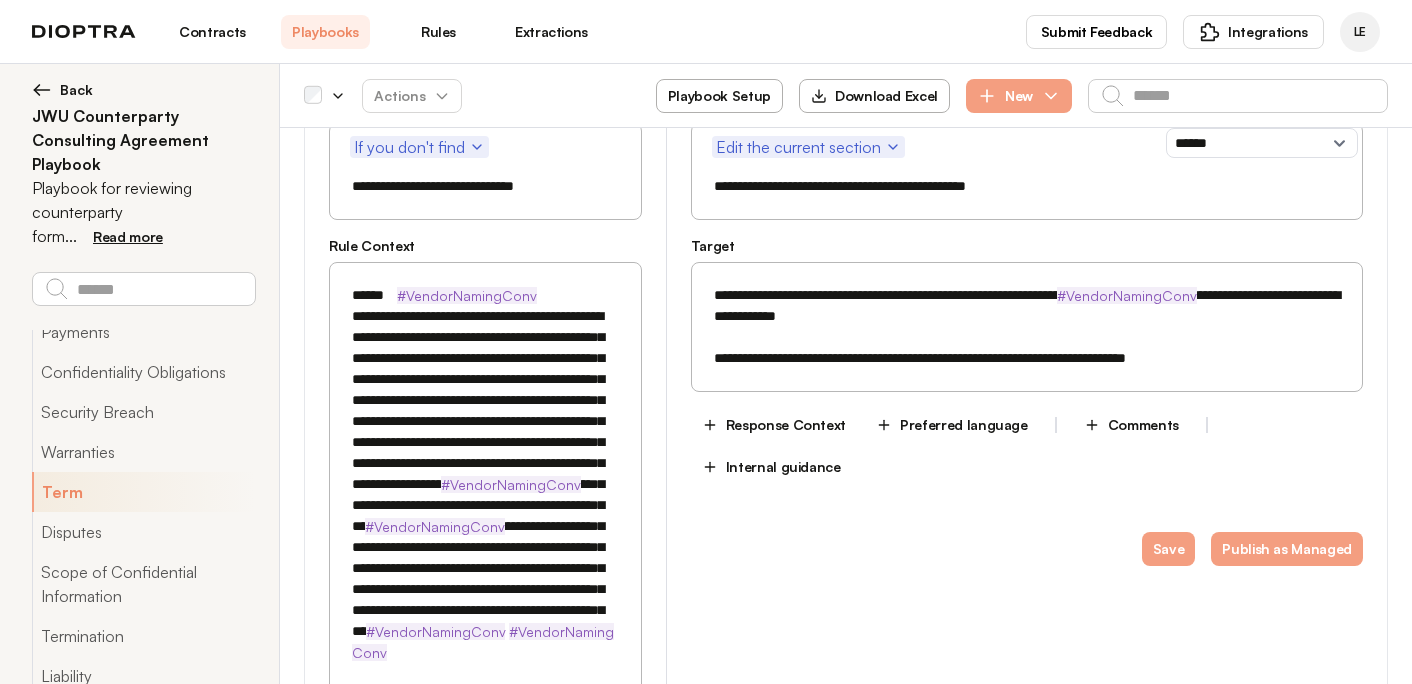 click on "**********" at bounding box center [1027, 327] 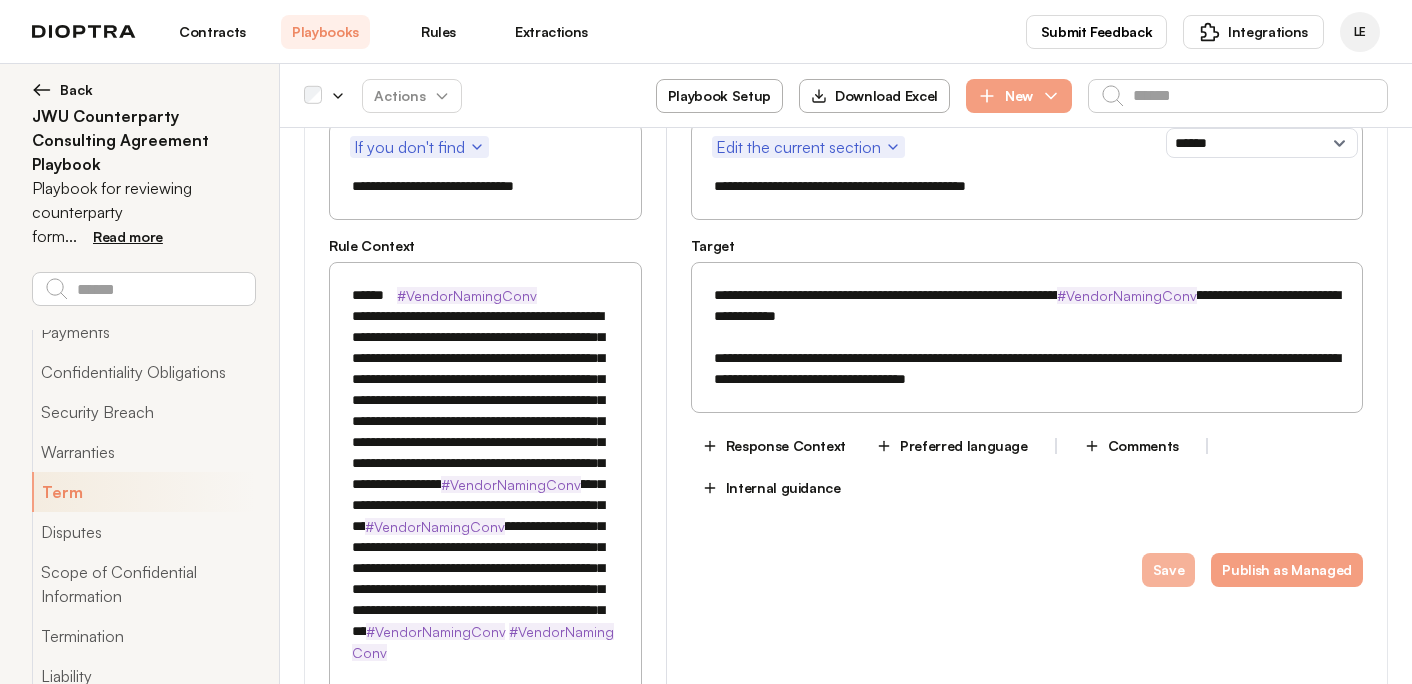 type on "**********" 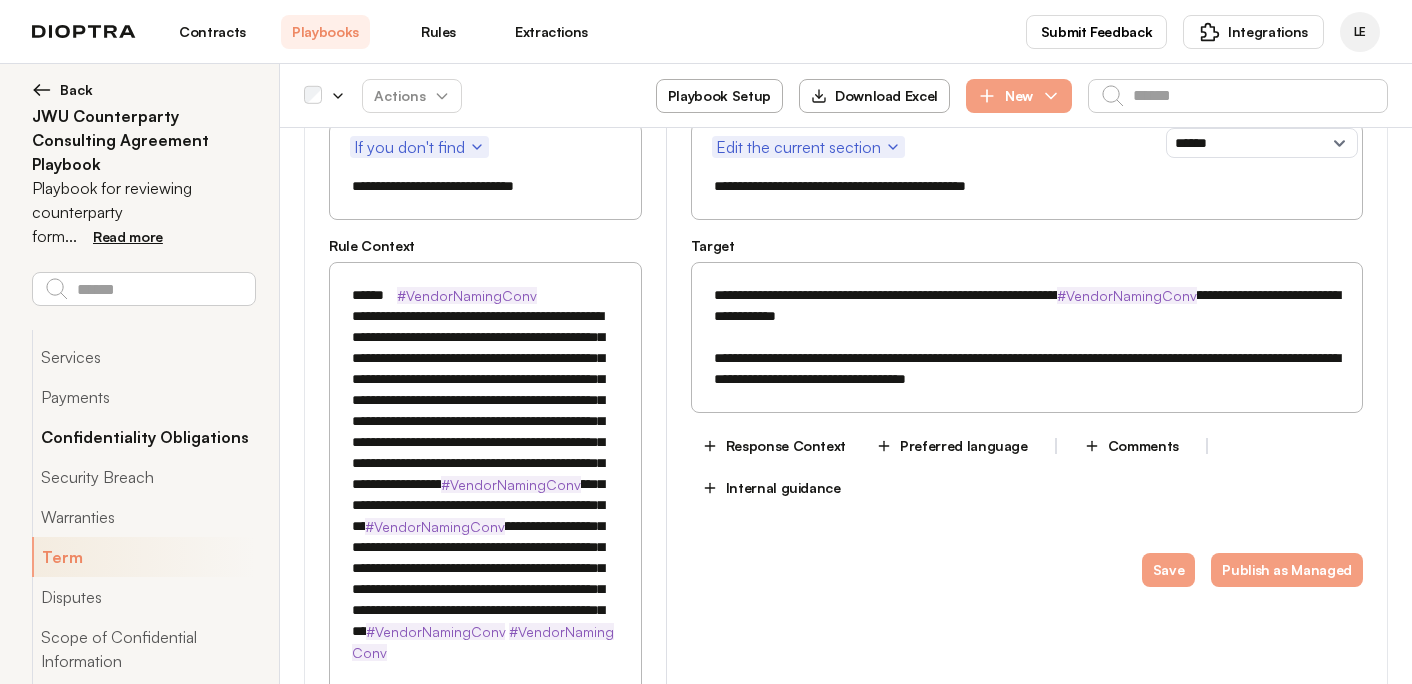 scroll, scrollTop: 0, scrollLeft: 0, axis: both 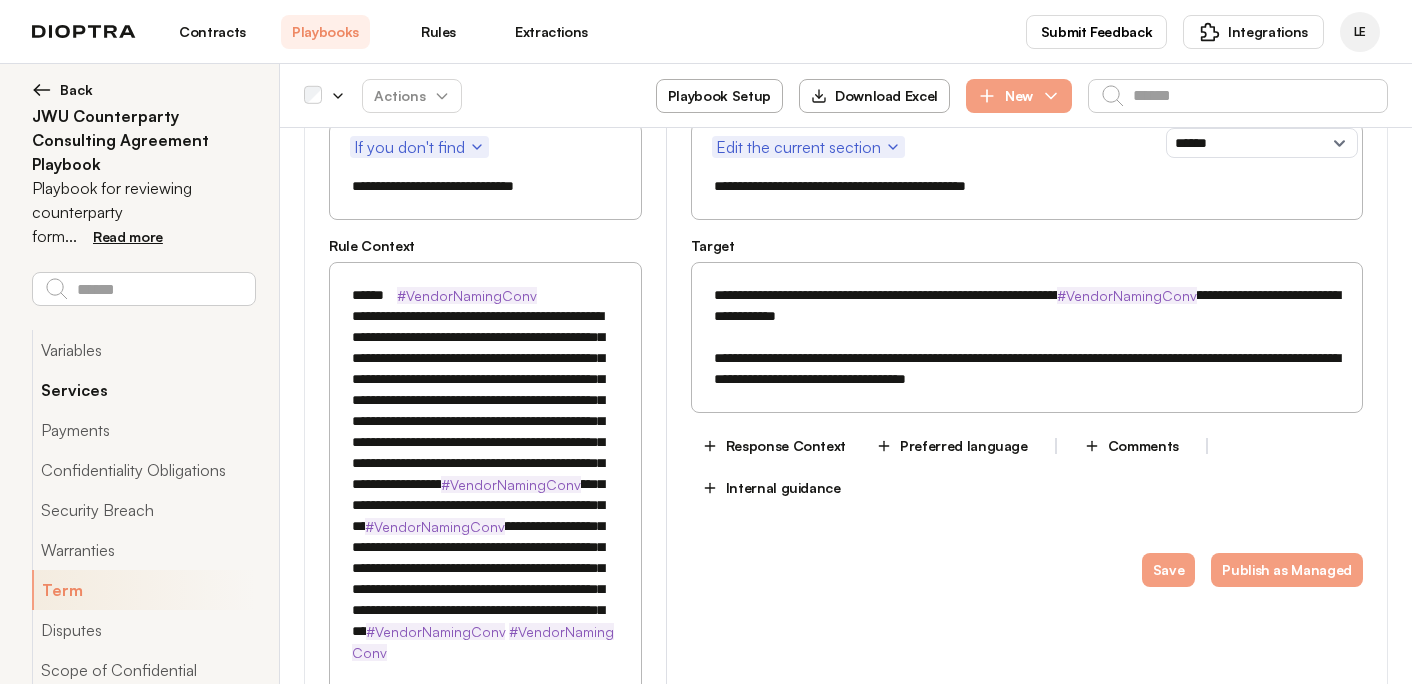 click on "Services" at bounding box center (143, 390) 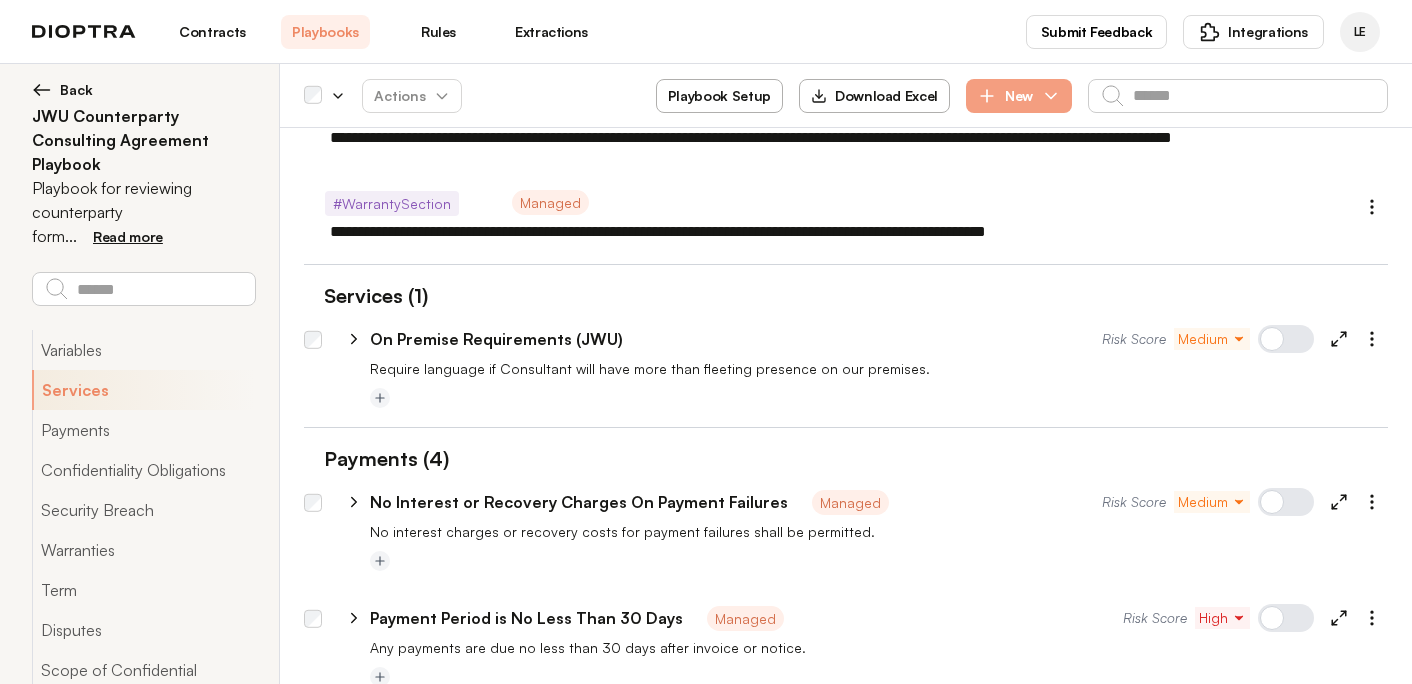 scroll, scrollTop: 765, scrollLeft: 0, axis: vertical 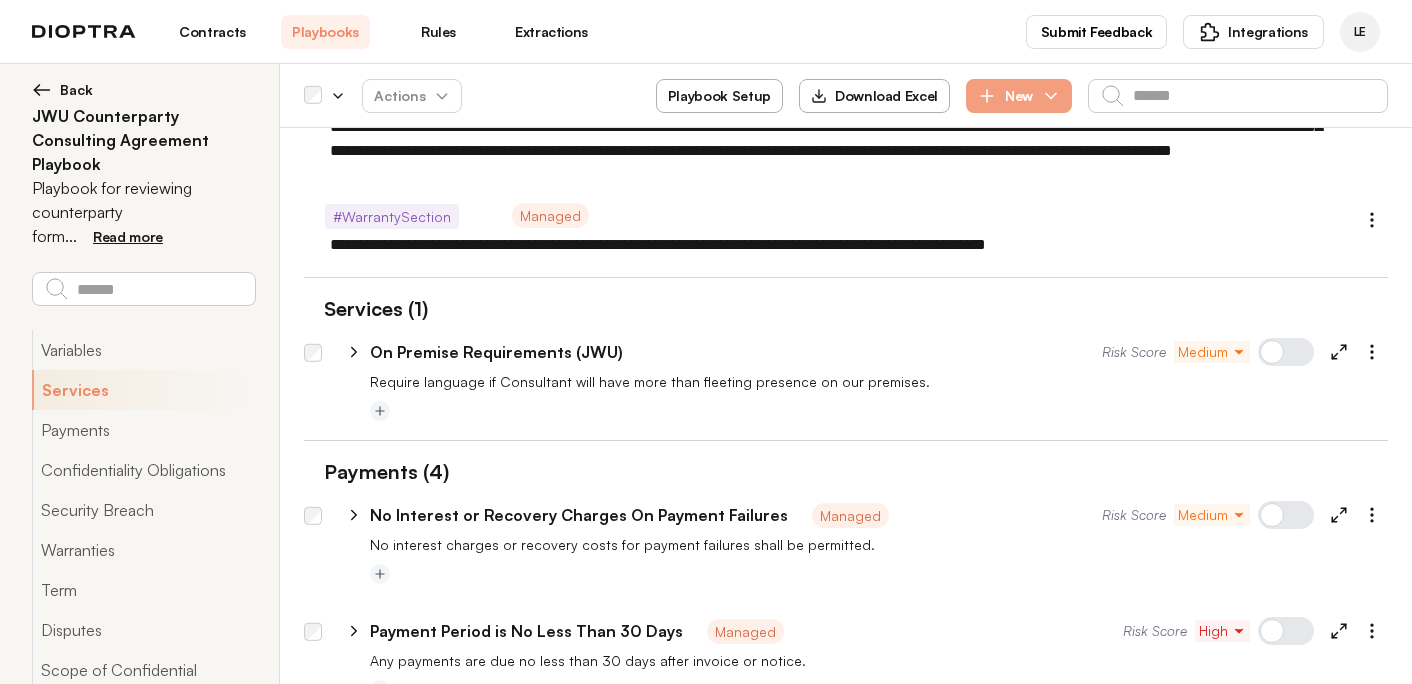 click 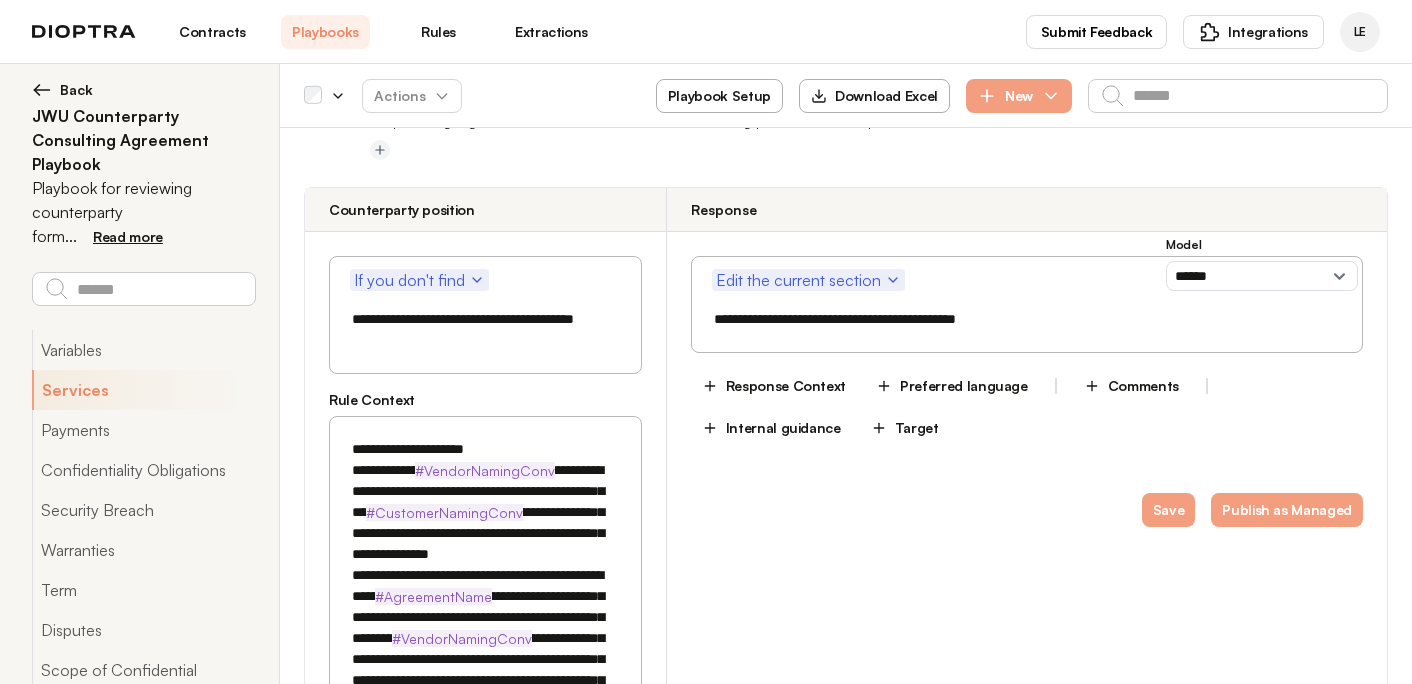 scroll, scrollTop: 990, scrollLeft: 0, axis: vertical 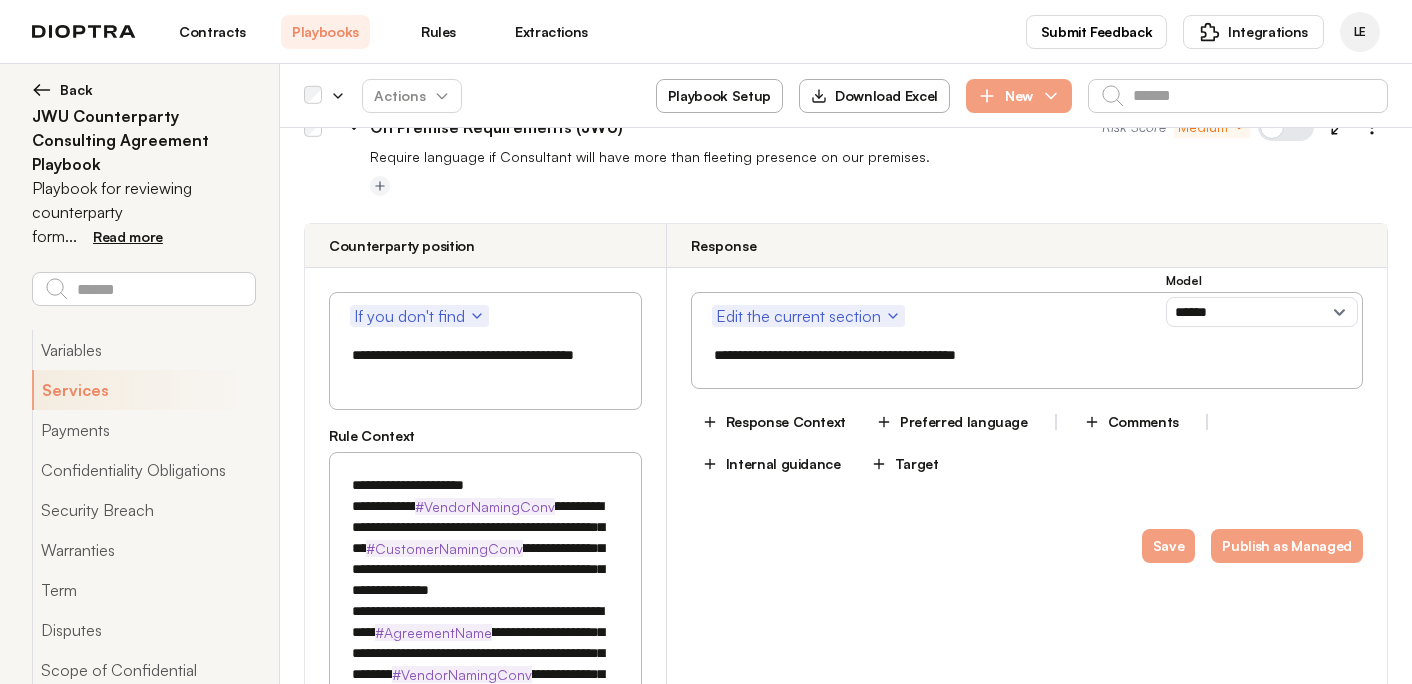 click on "Target" at bounding box center (905, 464) 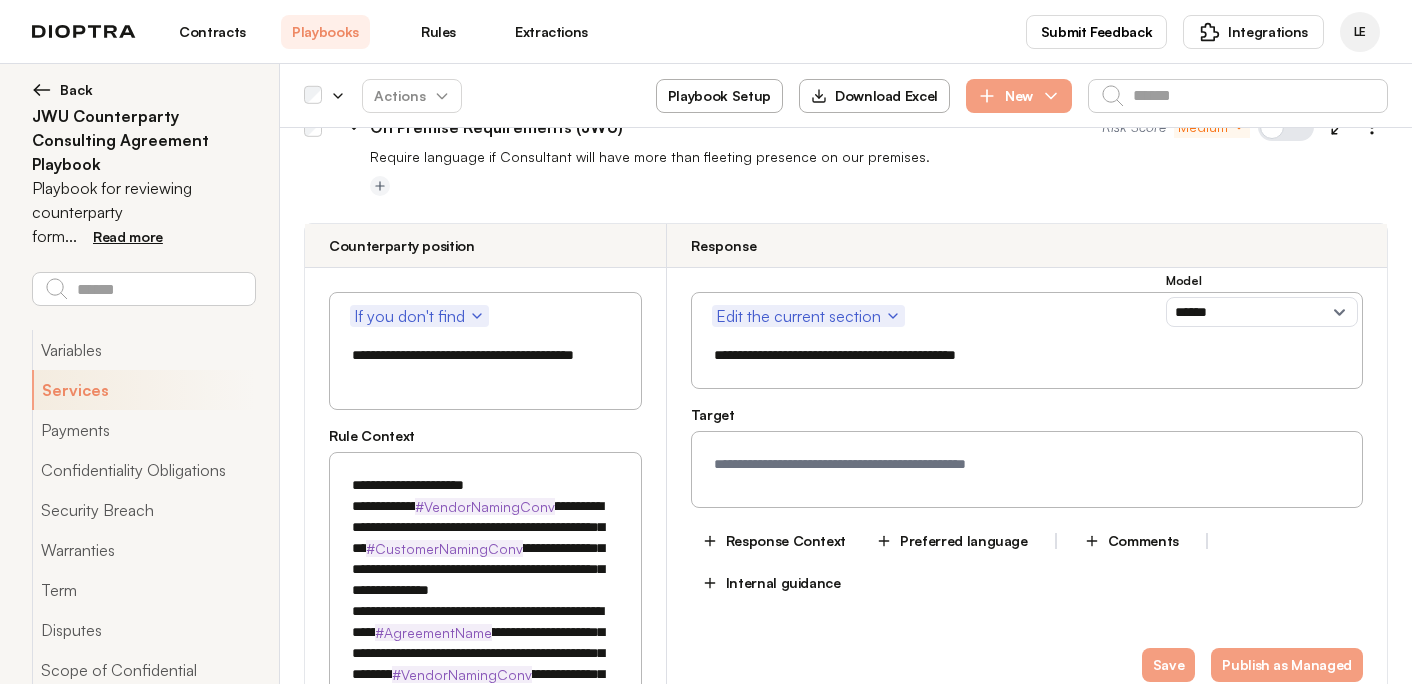 click at bounding box center (1027, 469) 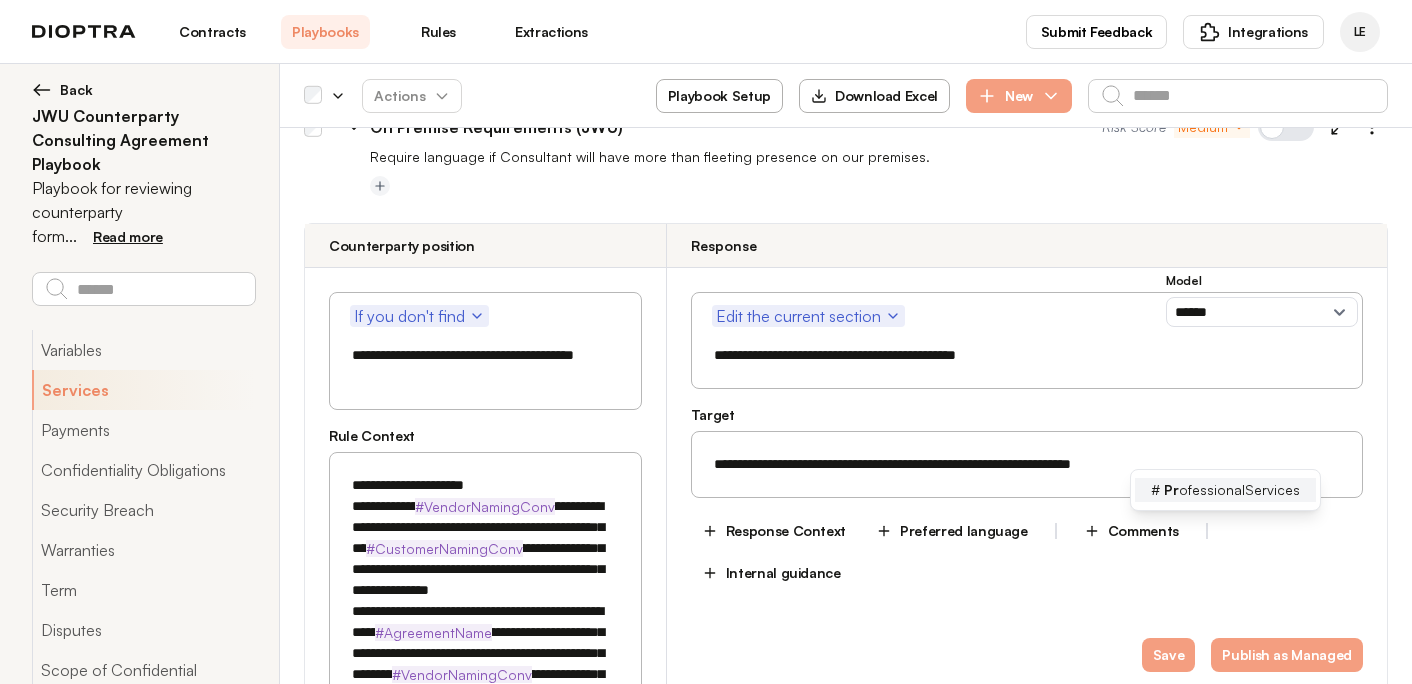 click on "Pr ofessionalServices" at bounding box center [1232, 490] 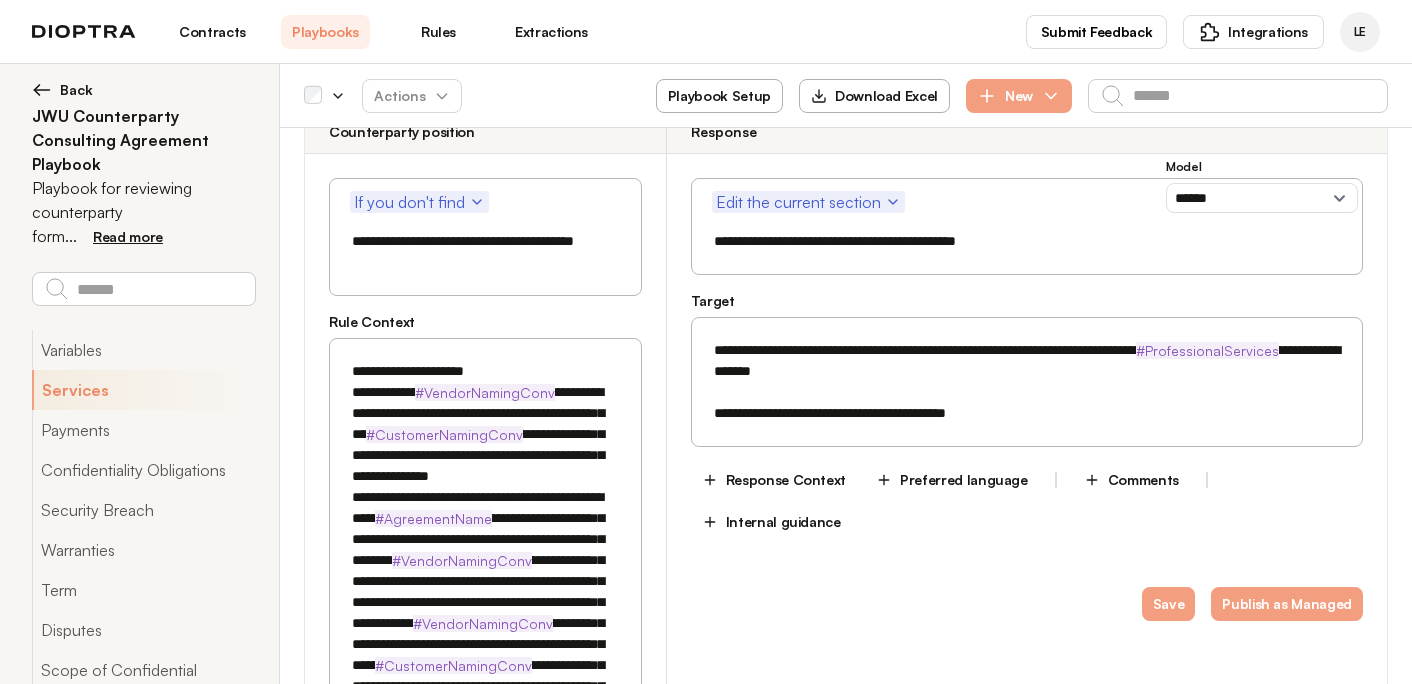 scroll, scrollTop: 1156, scrollLeft: 0, axis: vertical 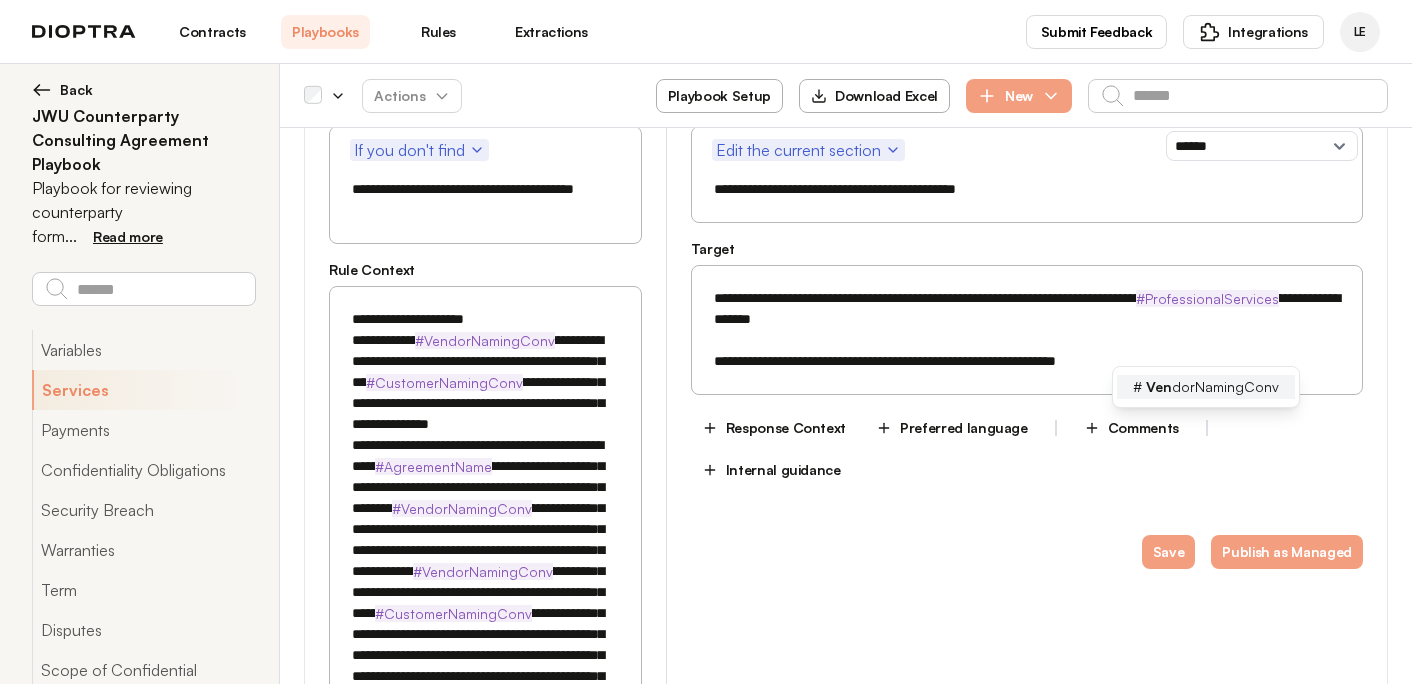 click on "Ven dorNamingConv" at bounding box center (1212, 387) 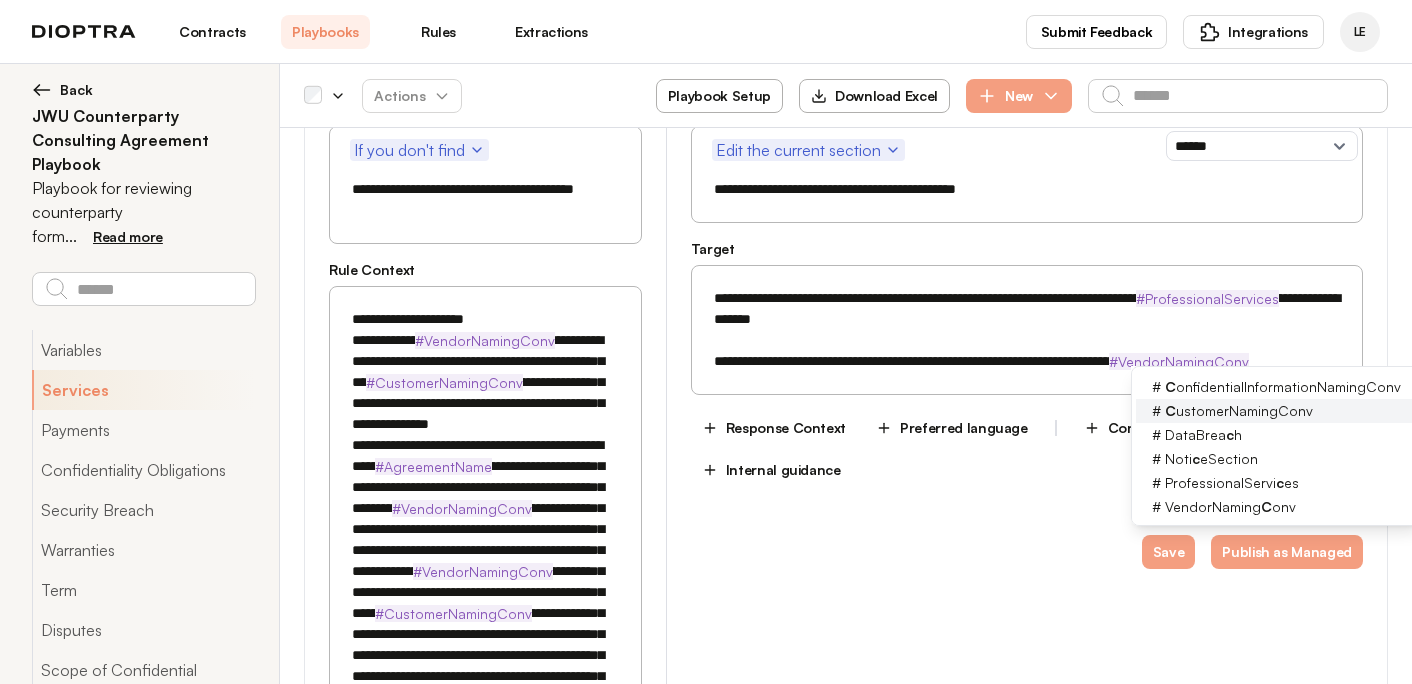 click on "C ustomerNamingConv" at bounding box center (1239, 411) 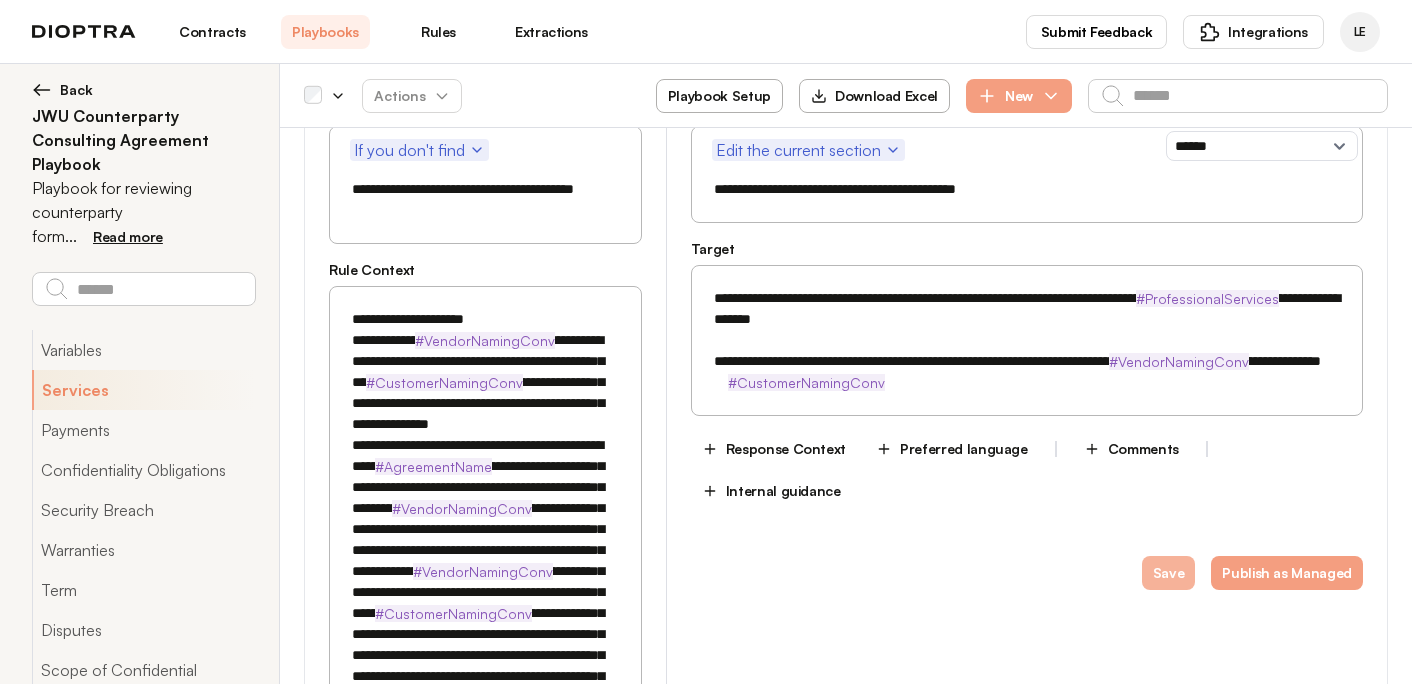type on "**********" 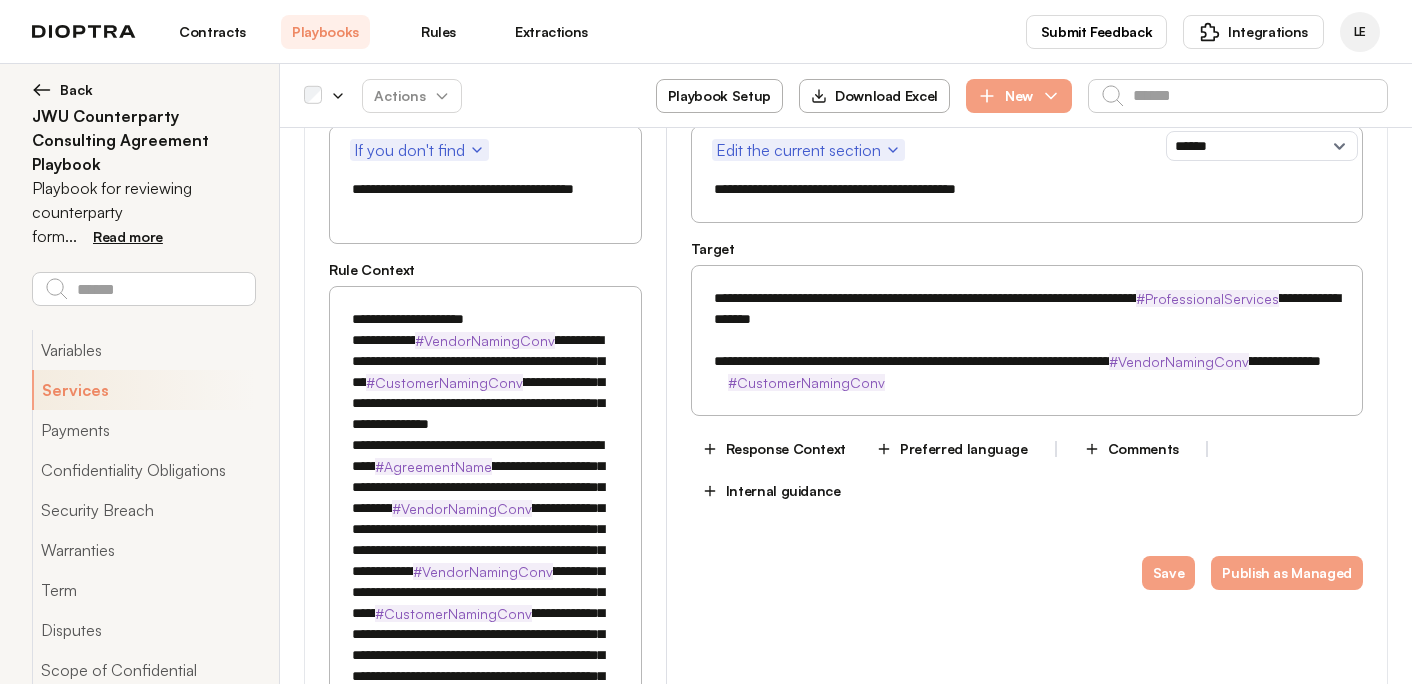 scroll, scrollTop: 0, scrollLeft: 0, axis: both 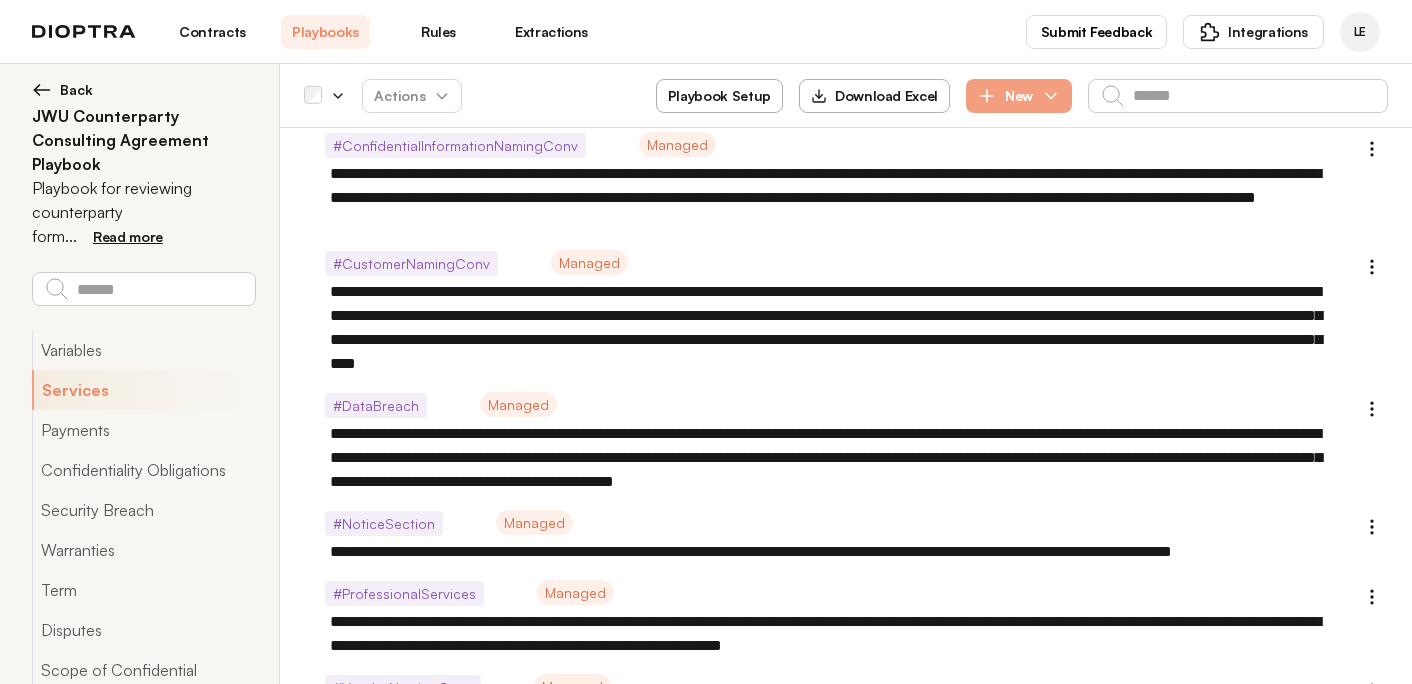 type on "*" 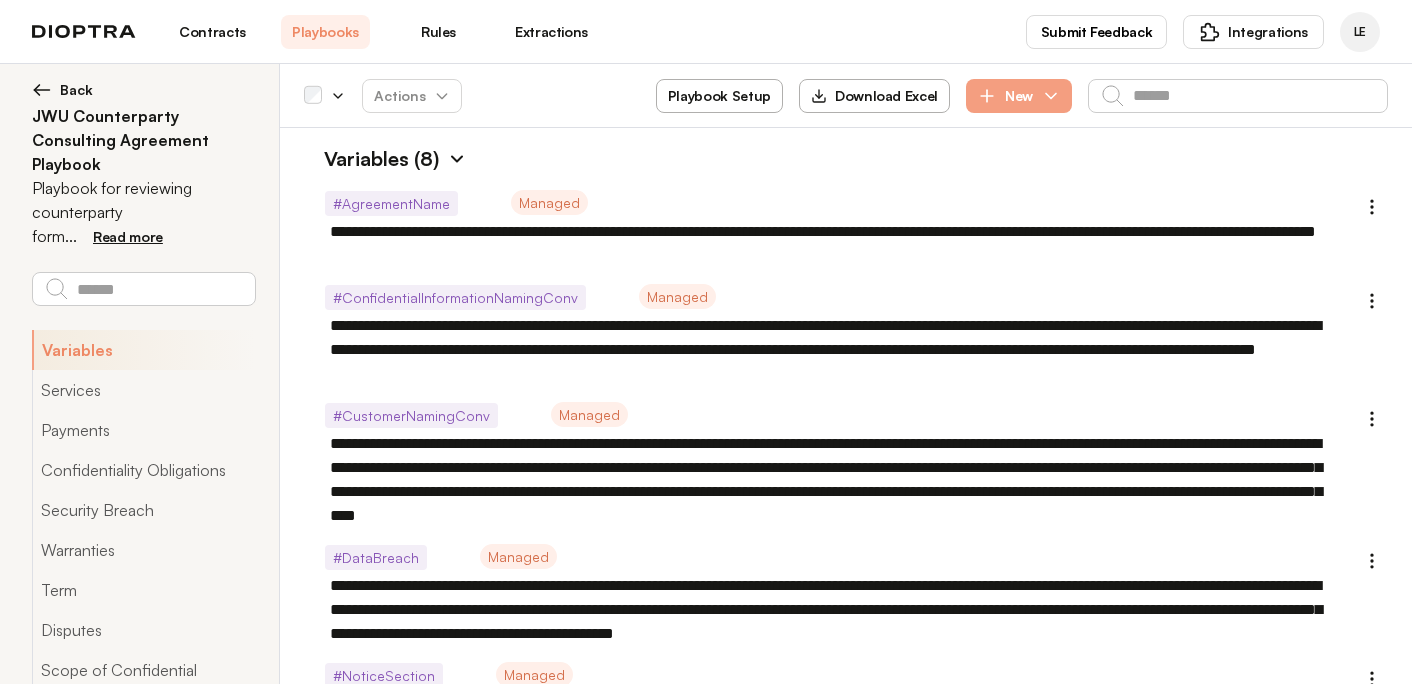 click on "Rules" at bounding box center (438, 32) 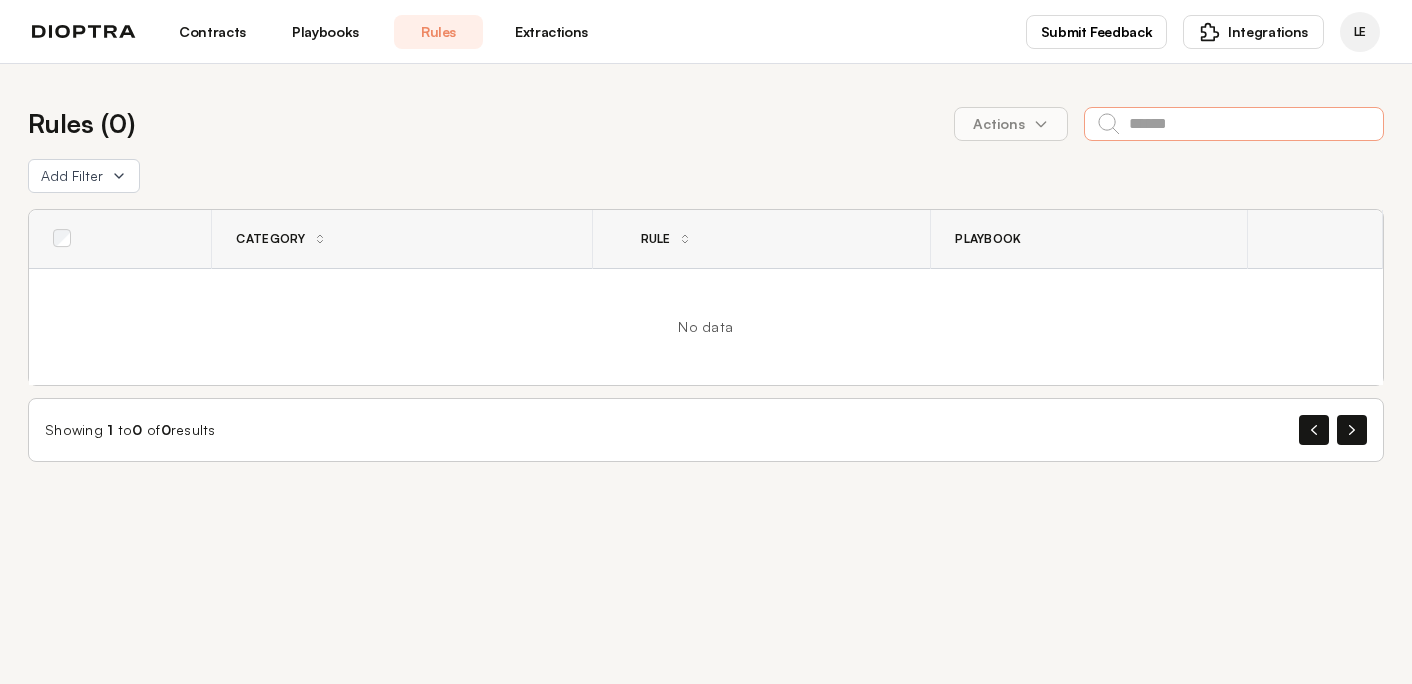 click at bounding box center [1234, 124] 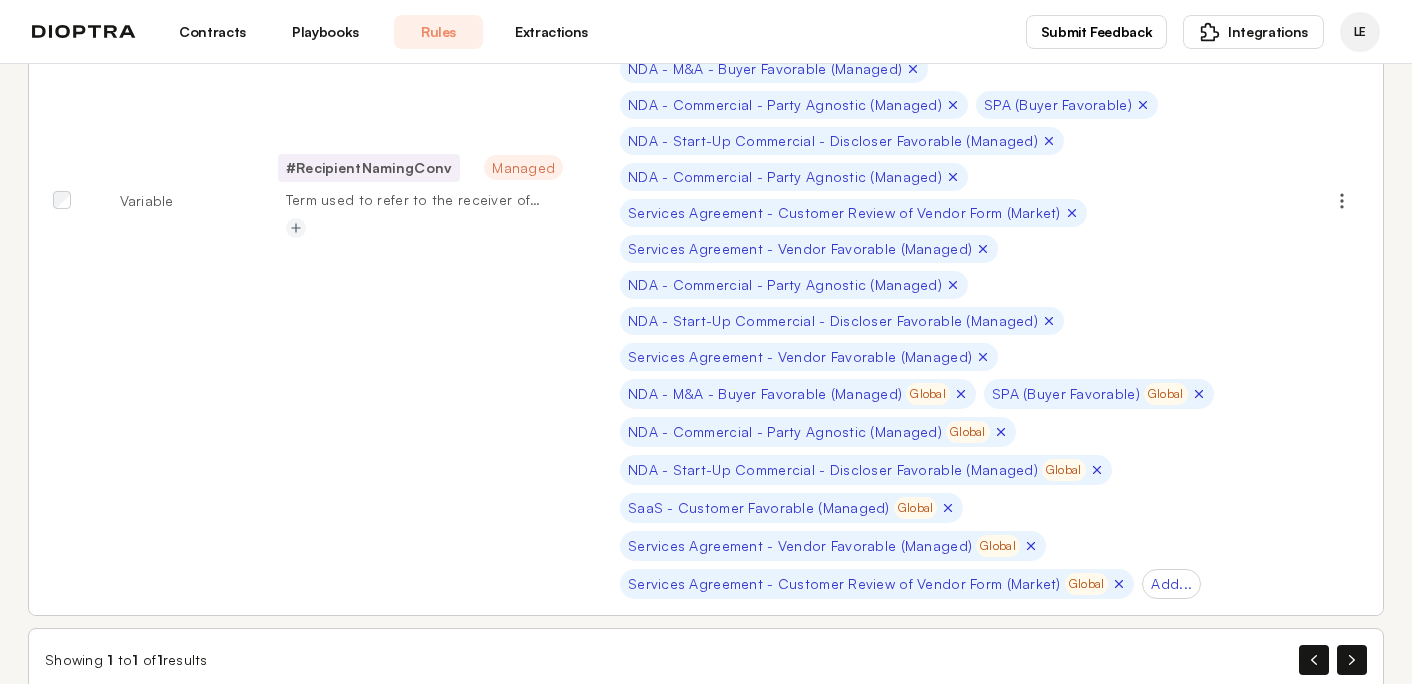 scroll, scrollTop: 486, scrollLeft: 0, axis: vertical 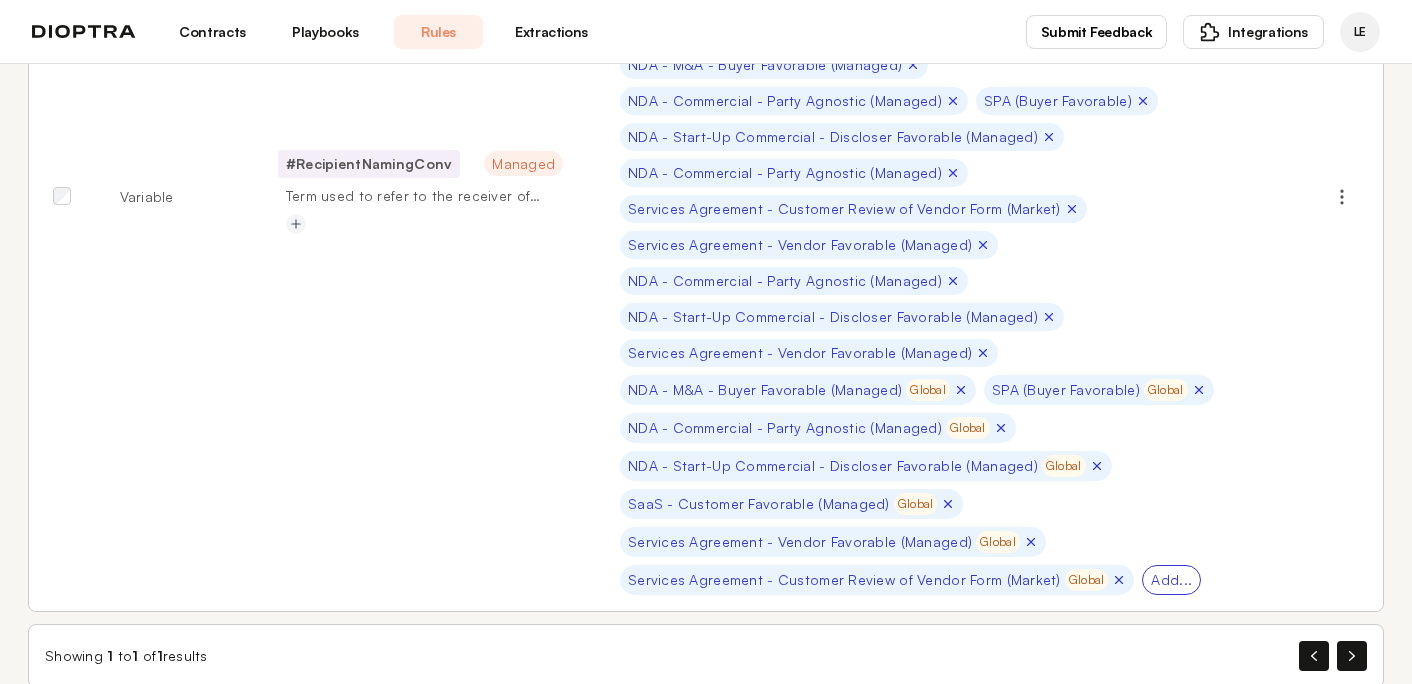 type on "**********" 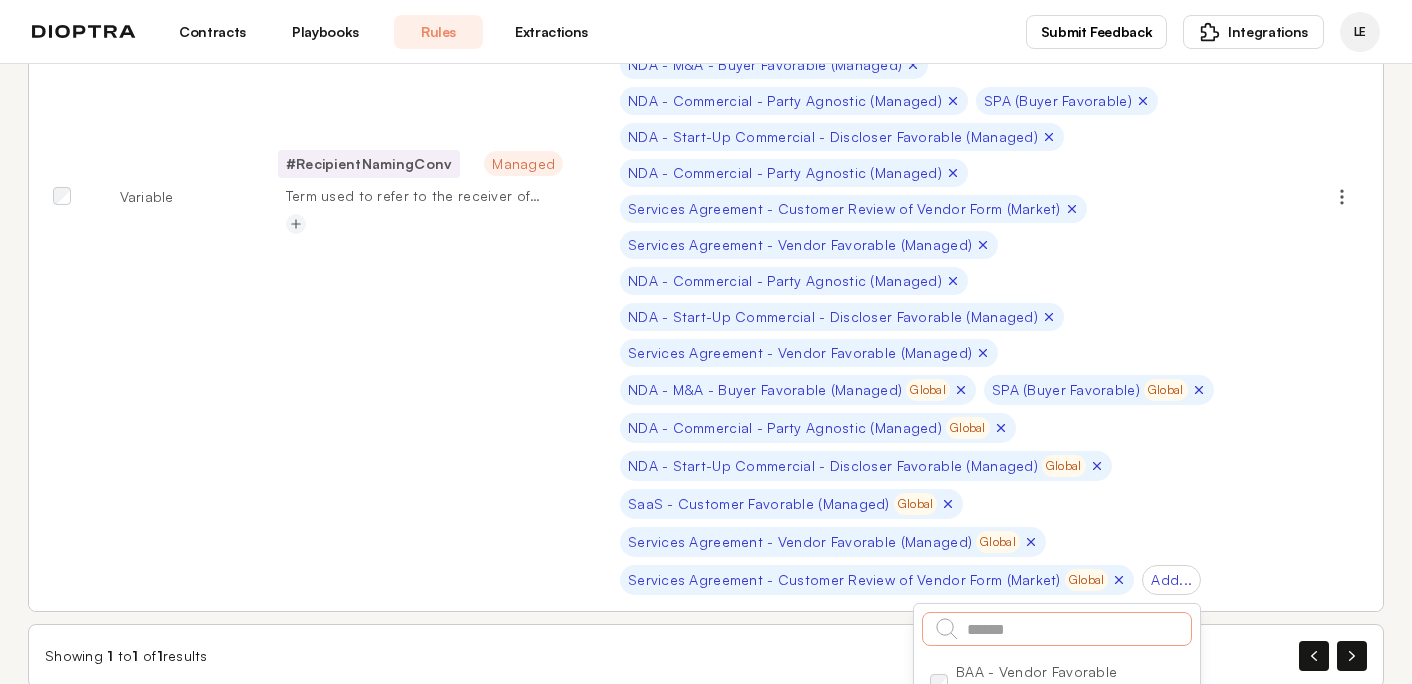 click at bounding box center (1057, 629) 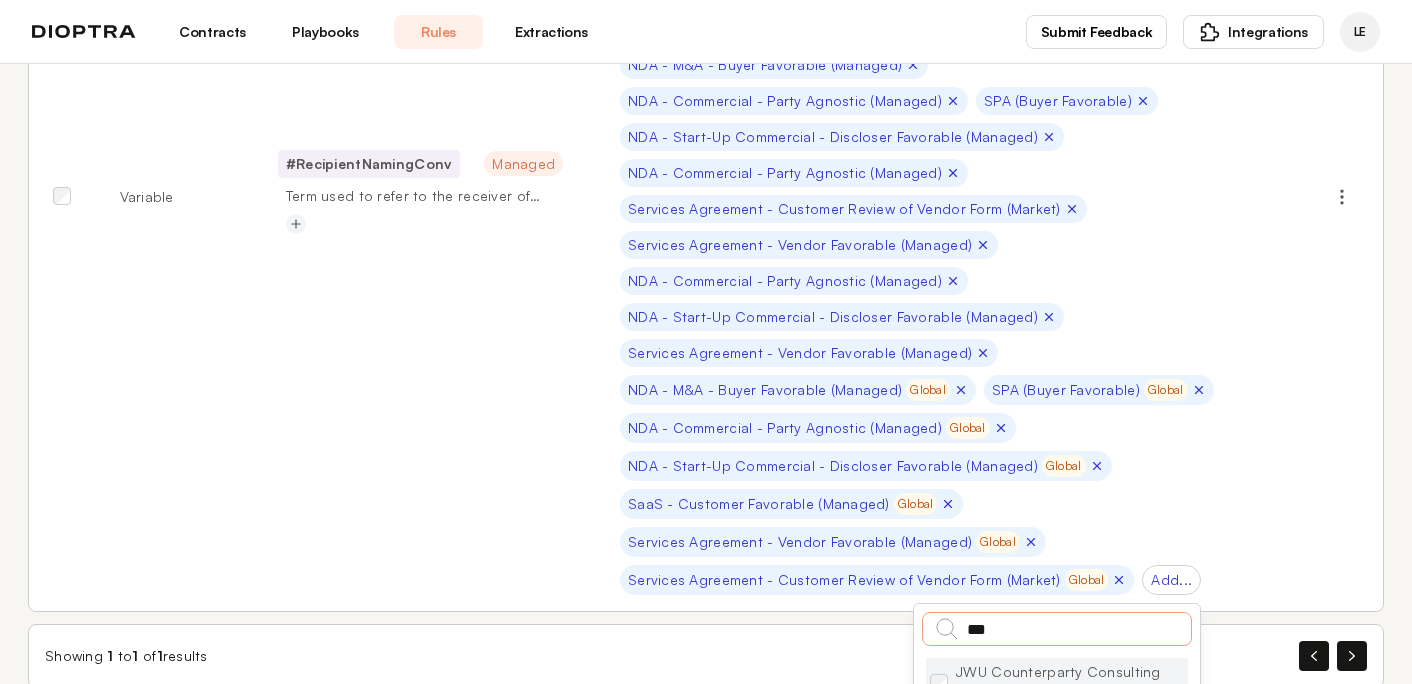 type on "***" 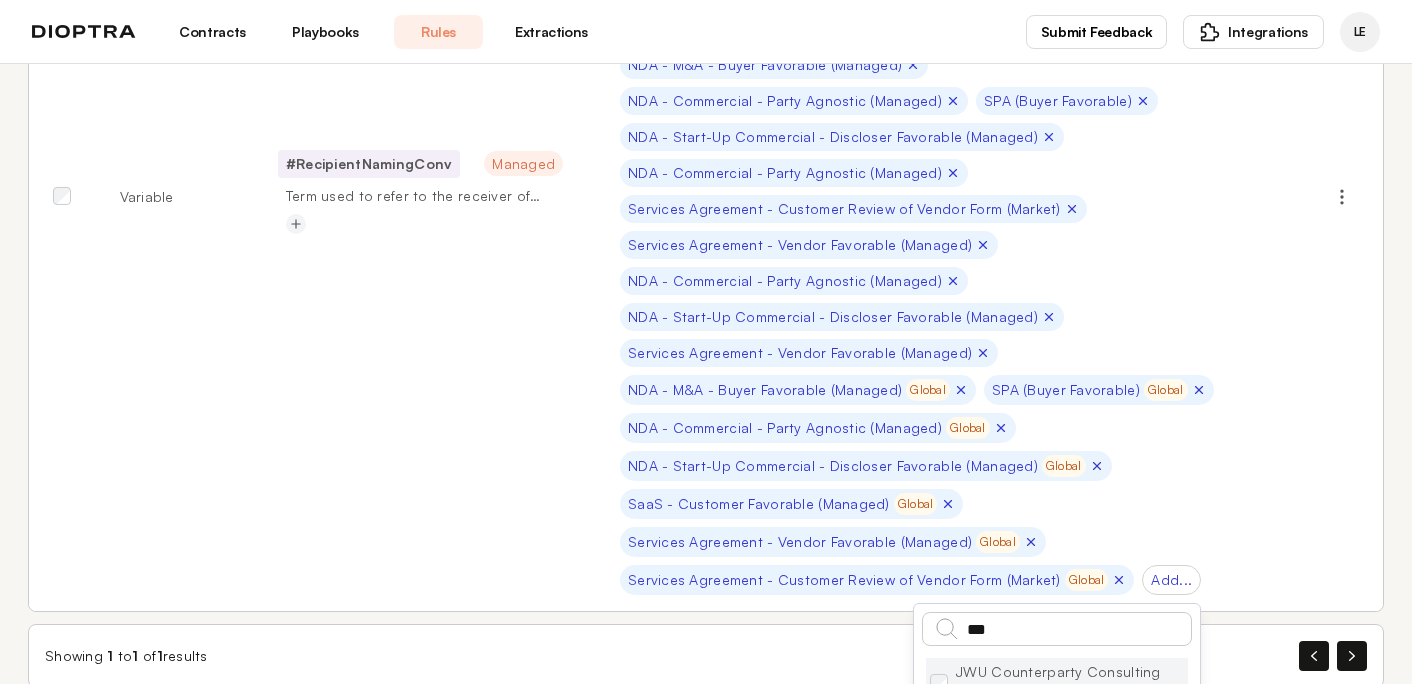 click on "JWU Counterparty Consulting Agreement Playbook" at bounding box center [1057, 682] 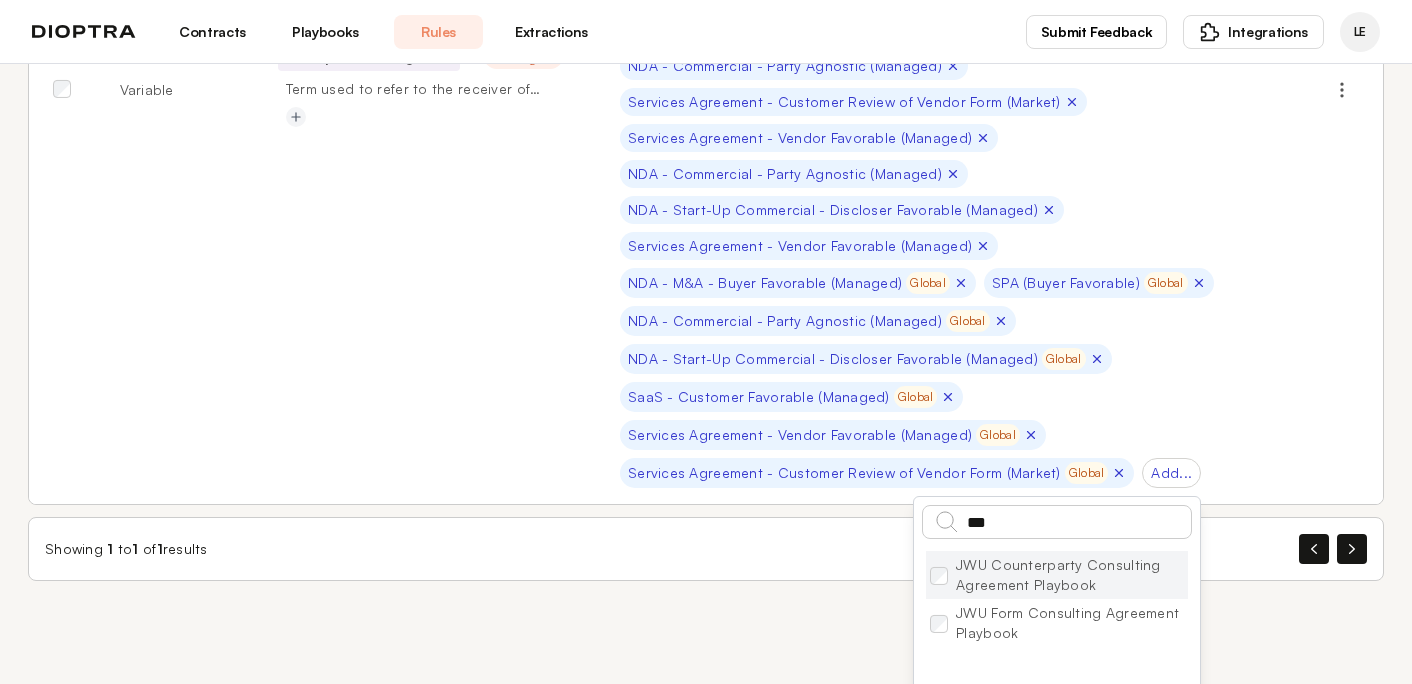scroll, scrollTop: 679, scrollLeft: 0, axis: vertical 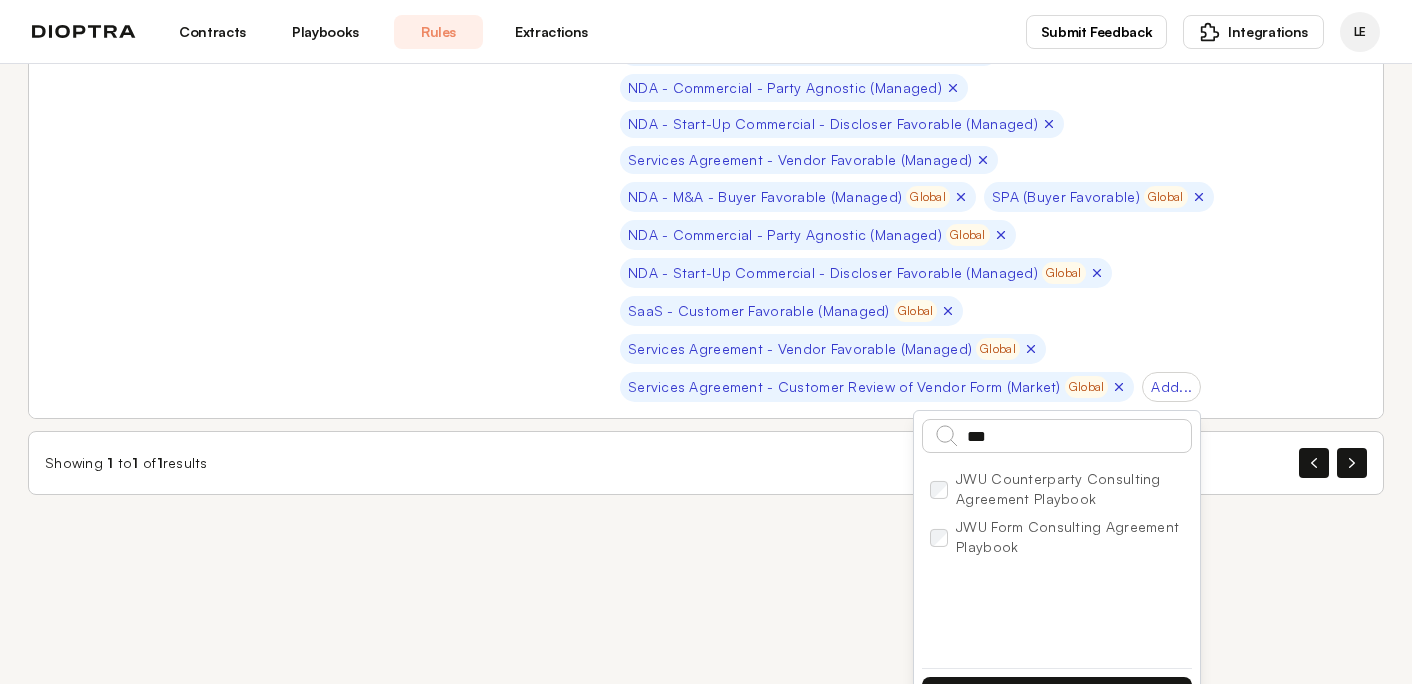 click on "Import to playbook" at bounding box center [1057, 694] 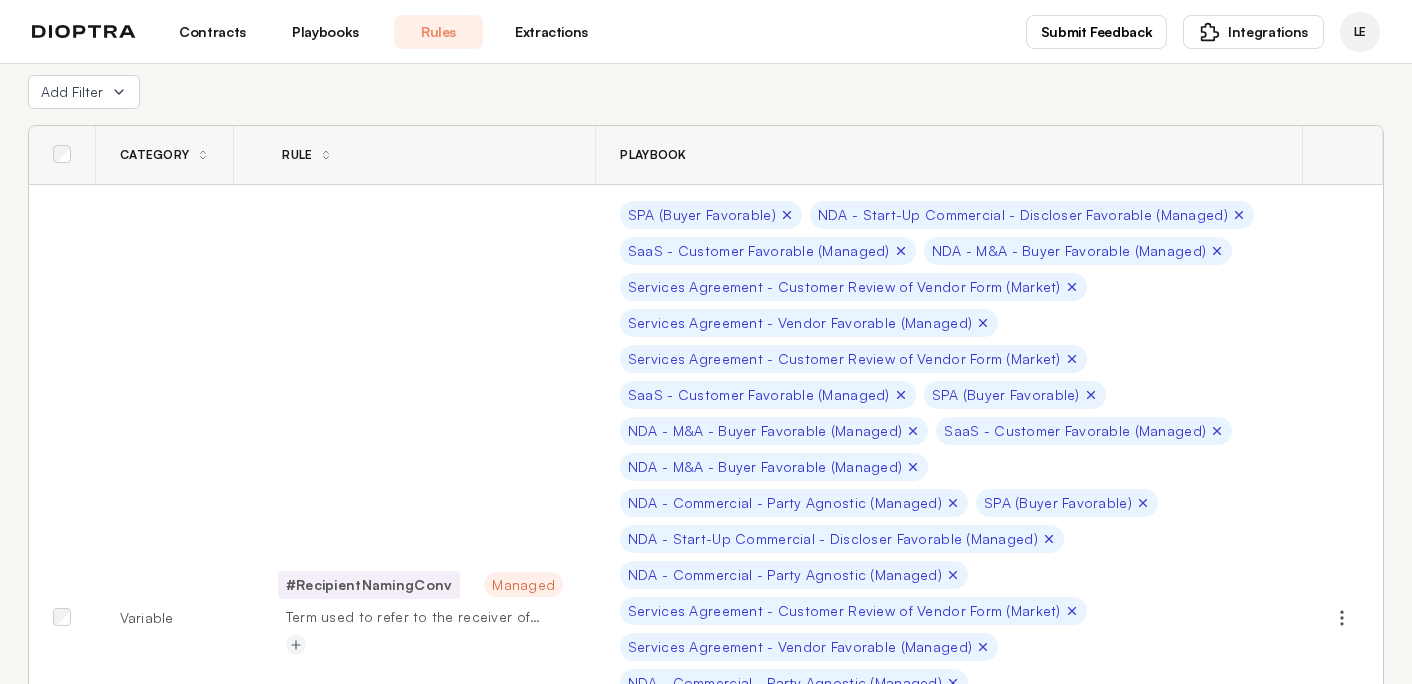 scroll, scrollTop: 0, scrollLeft: 0, axis: both 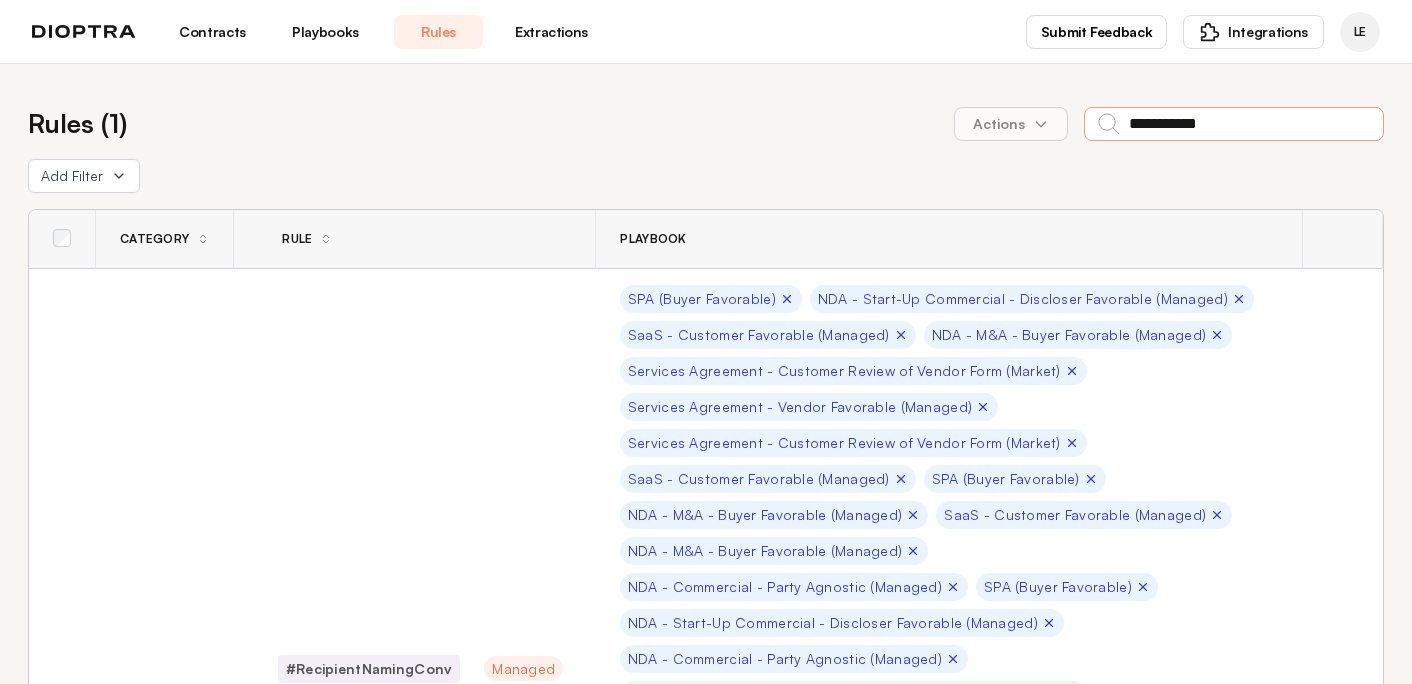 click on "**********" at bounding box center (1234, 124) 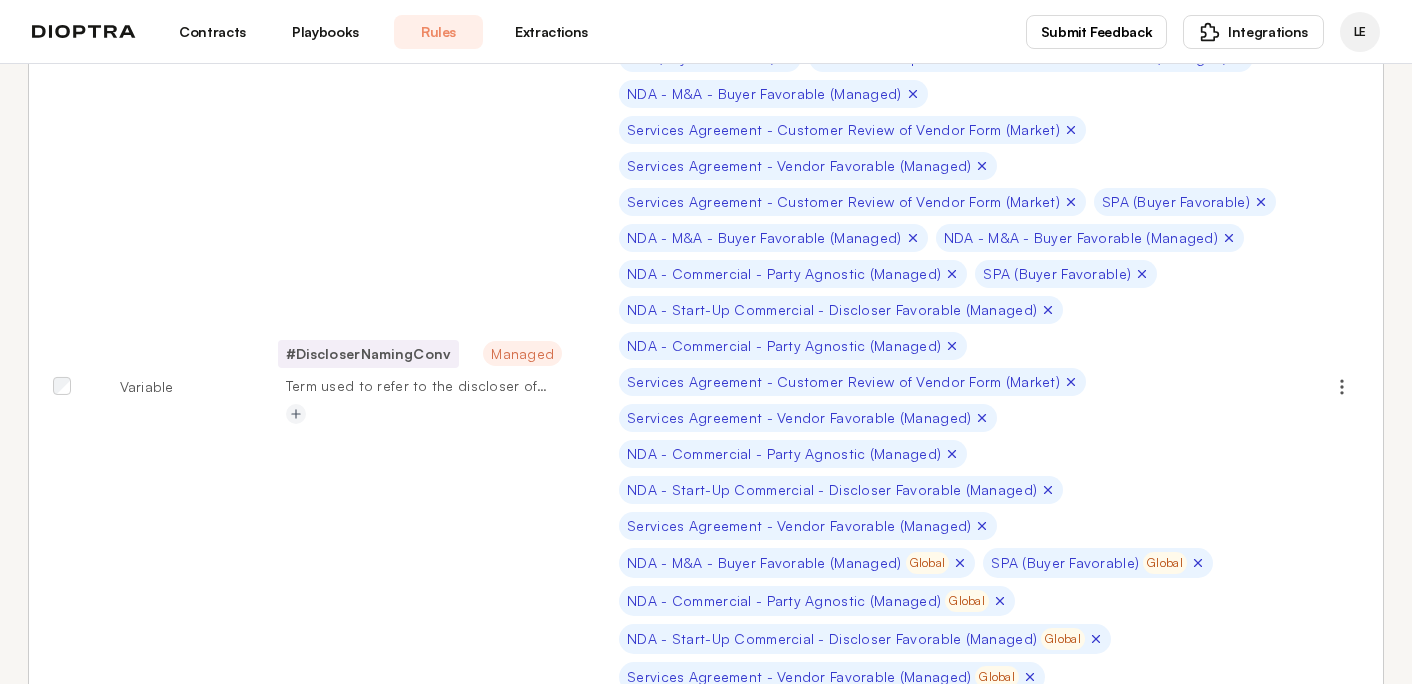 scroll, scrollTop: 412, scrollLeft: 0, axis: vertical 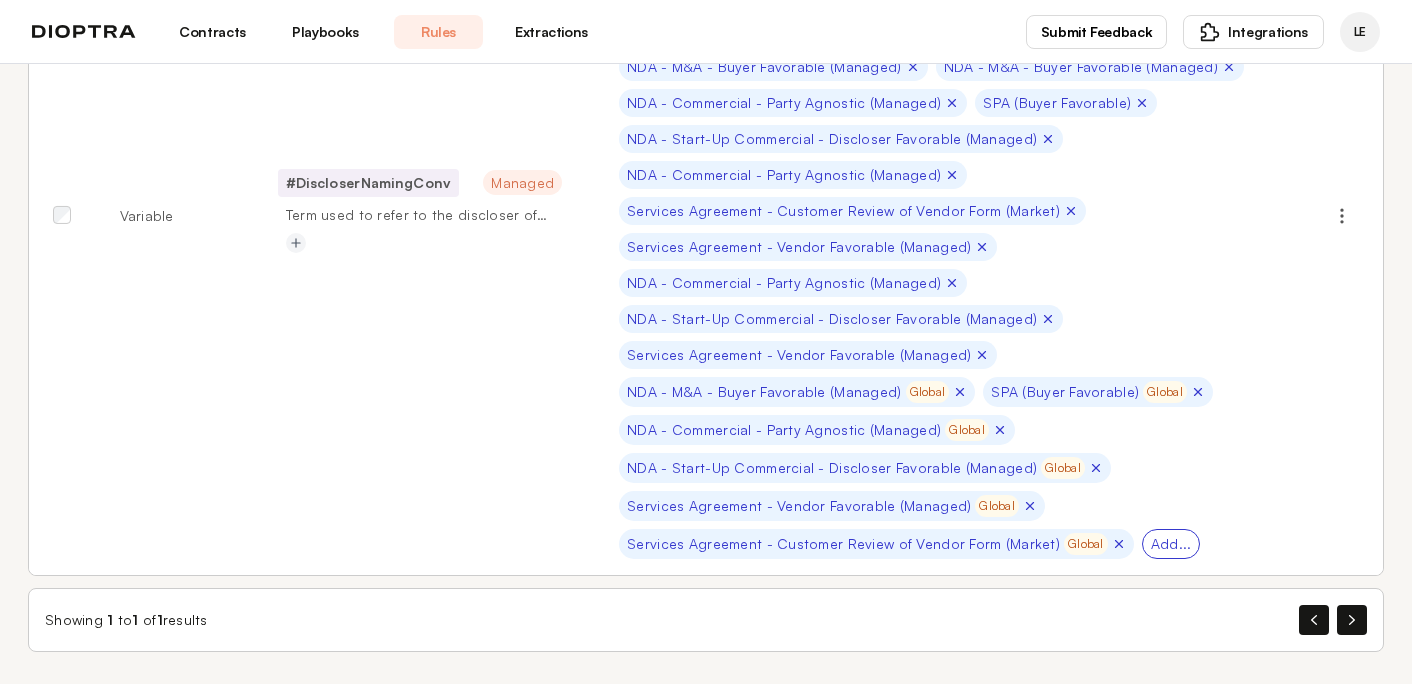 type on "**********" 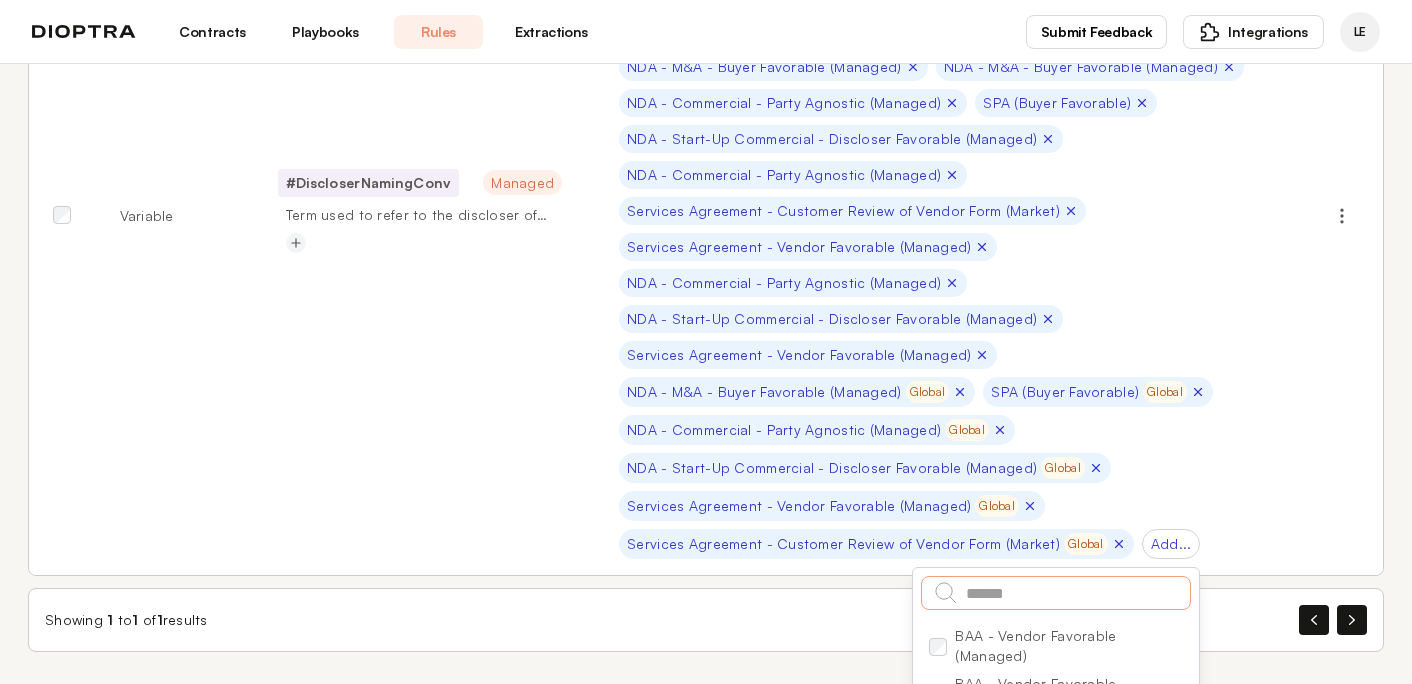 click at bounding box center [1056, 593] 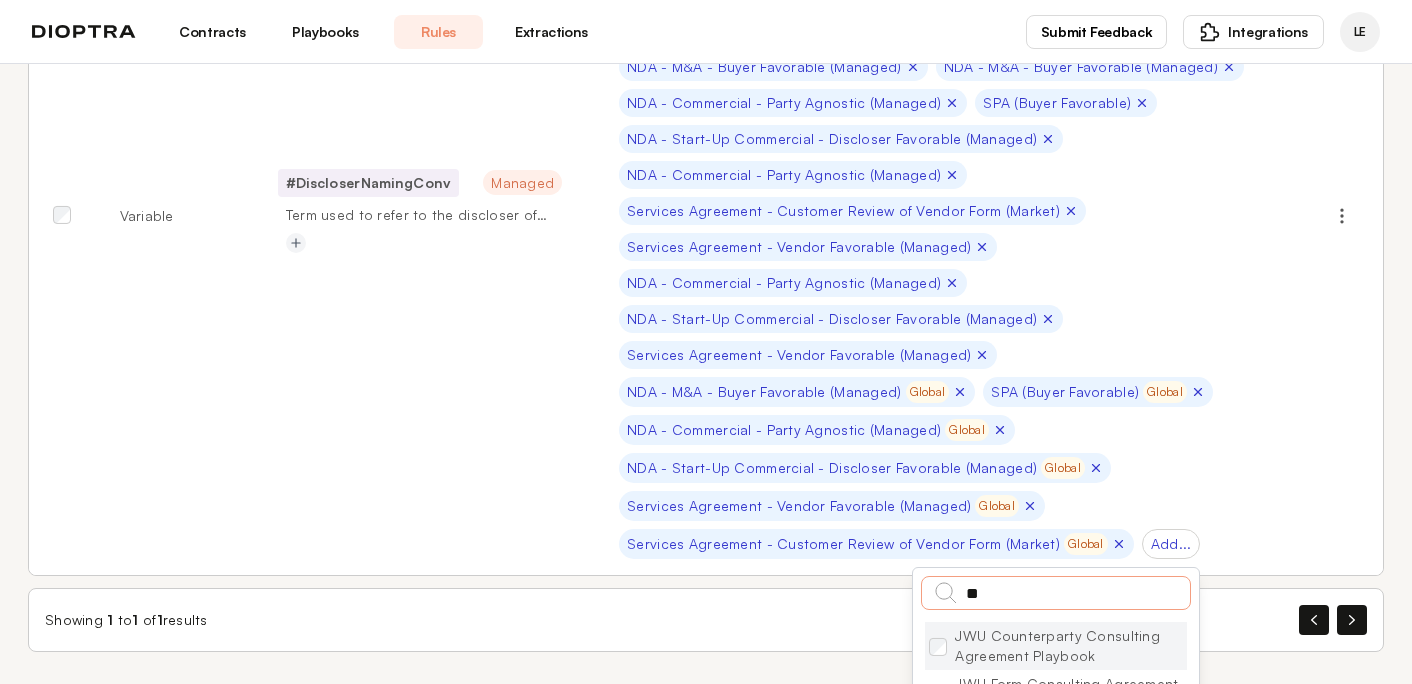 type on "**" 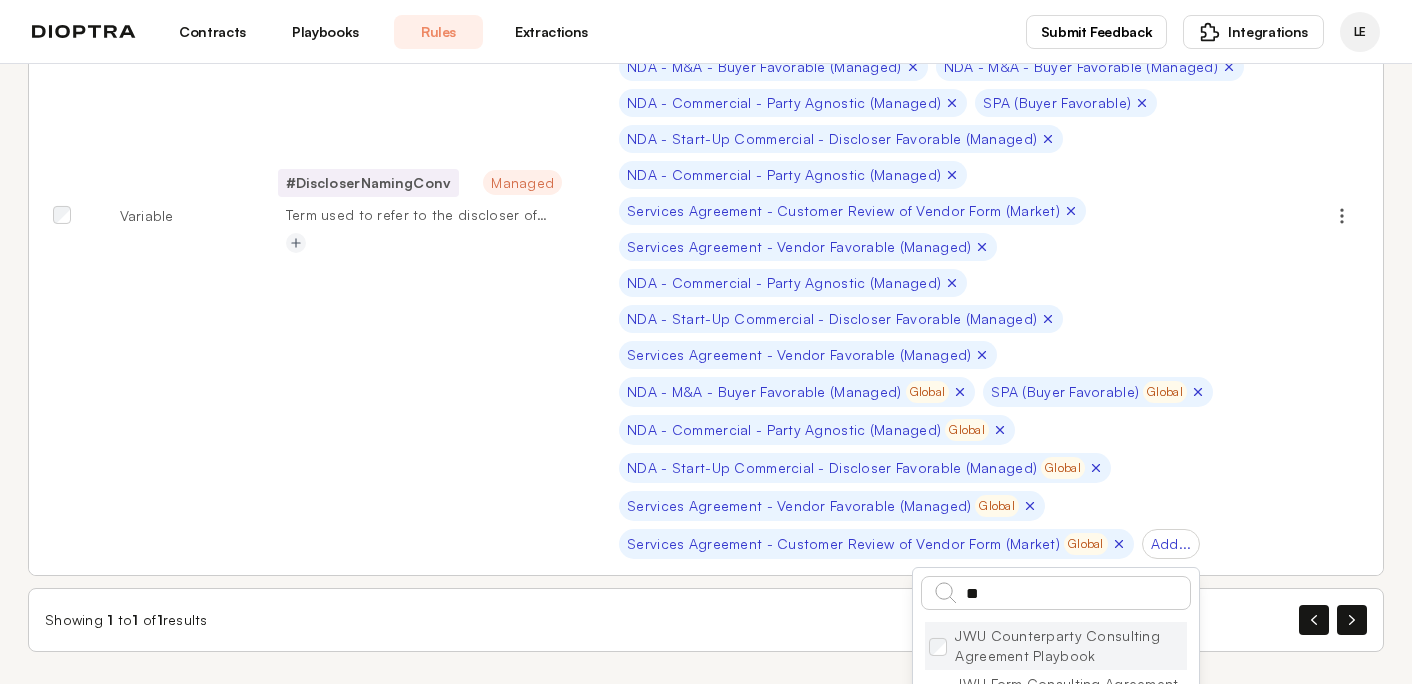 click on "JWU Counterparty Consulting Agreement Playbook" at bounding box center [1056, 646] 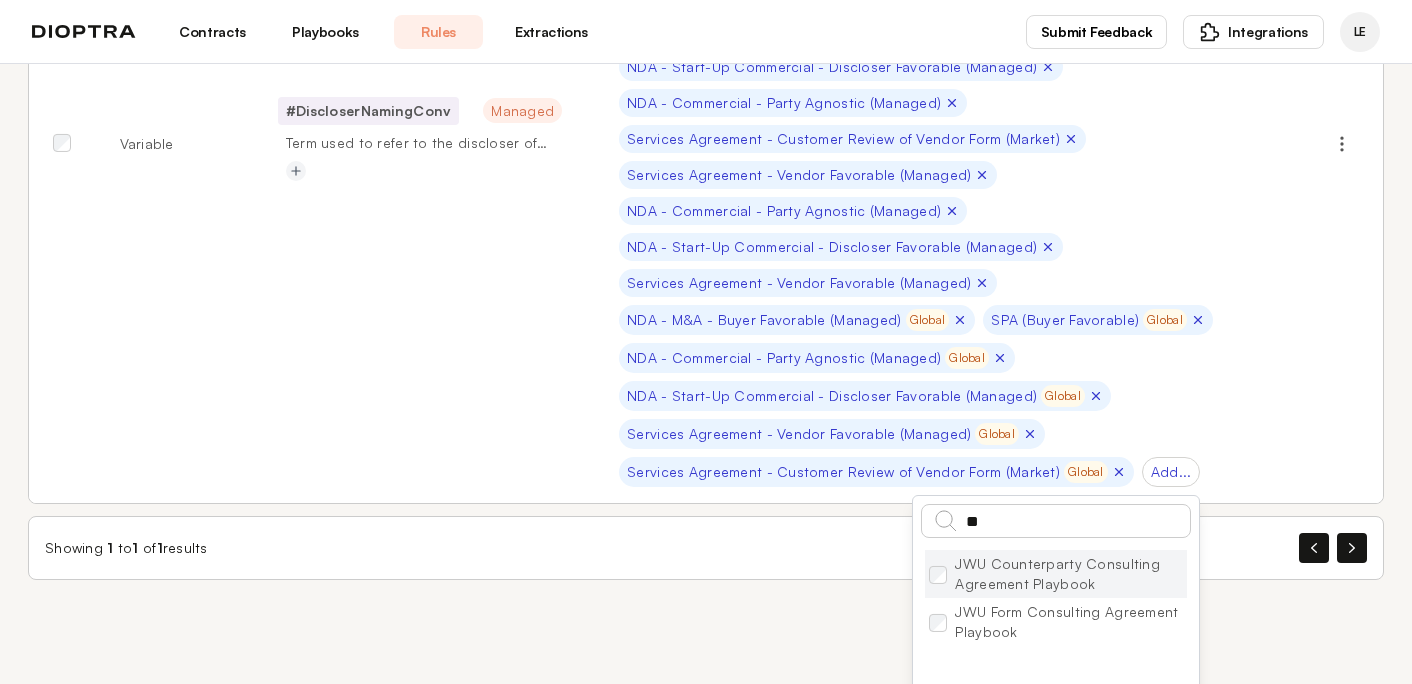 scroll, scrollTop: 605, scrollLeft: 0, axis: vertical 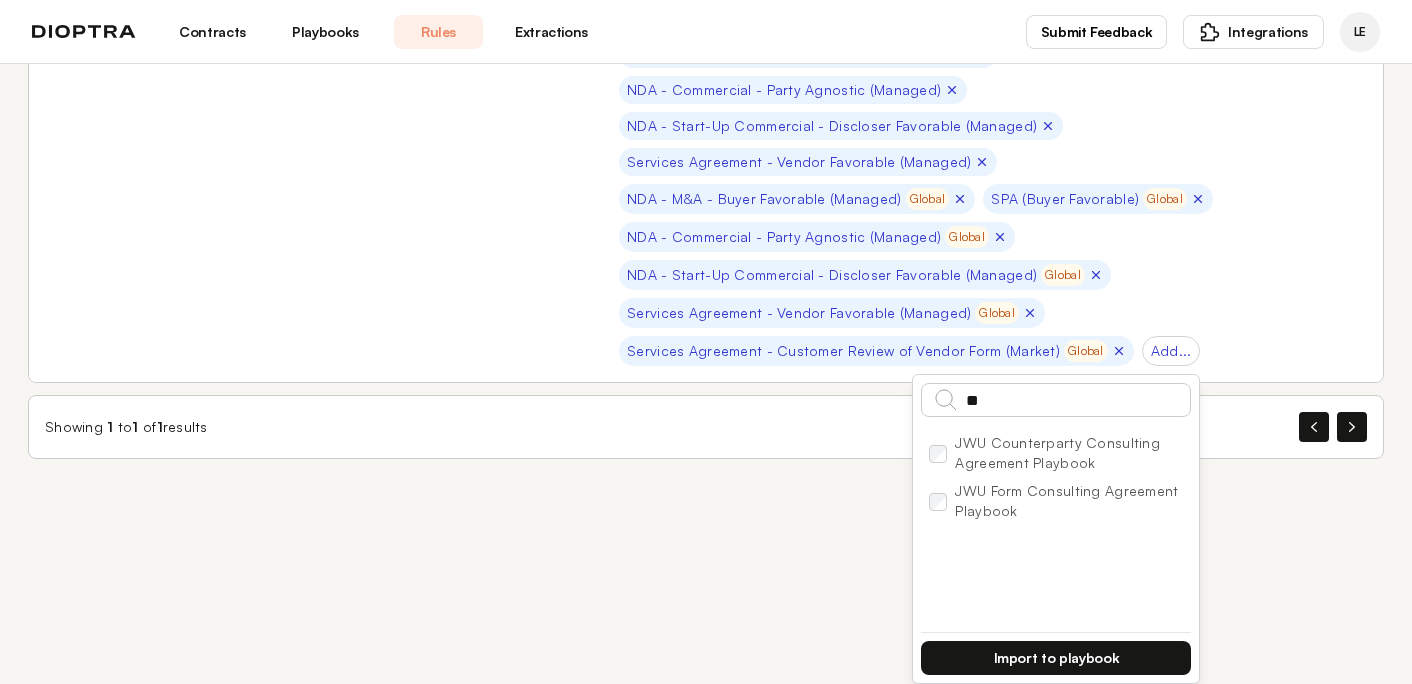 click on "Import to playbook" at bounding box center (1056, 658) 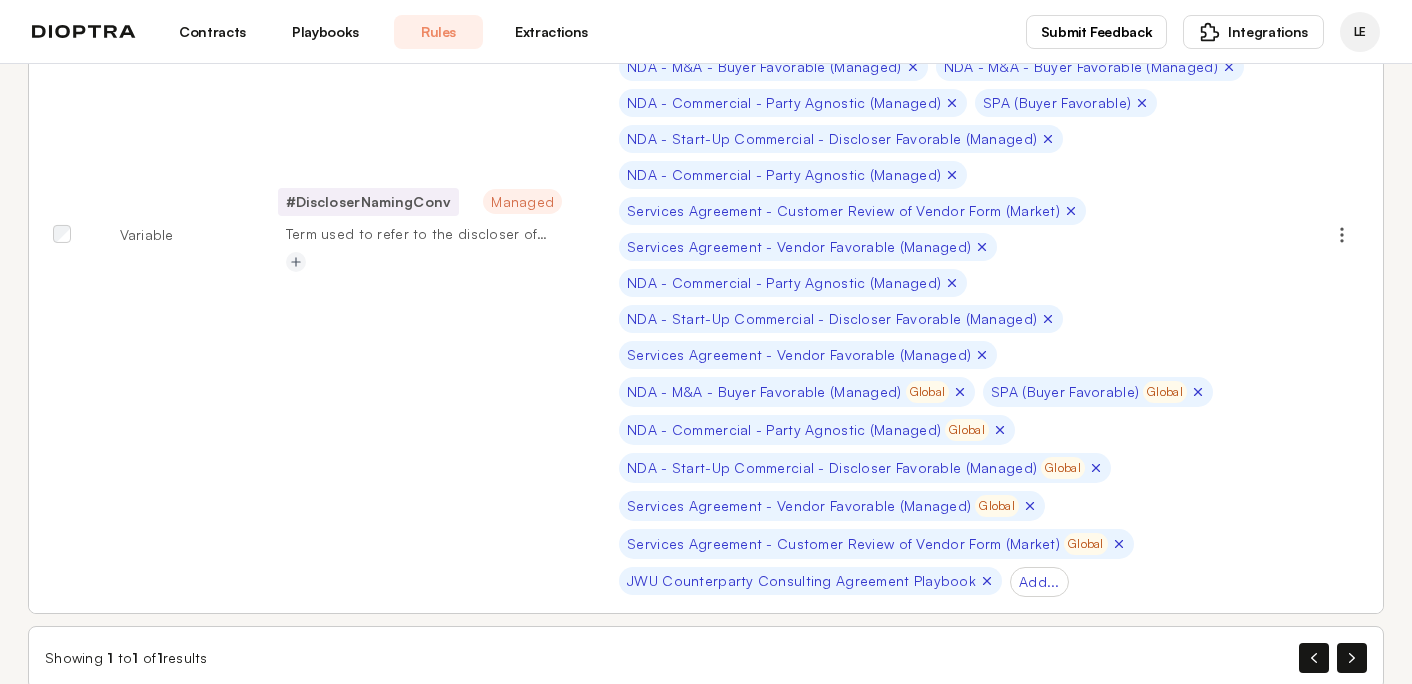 scroll, scrollTop: 450, scrollLeft: 0, axis: vertical 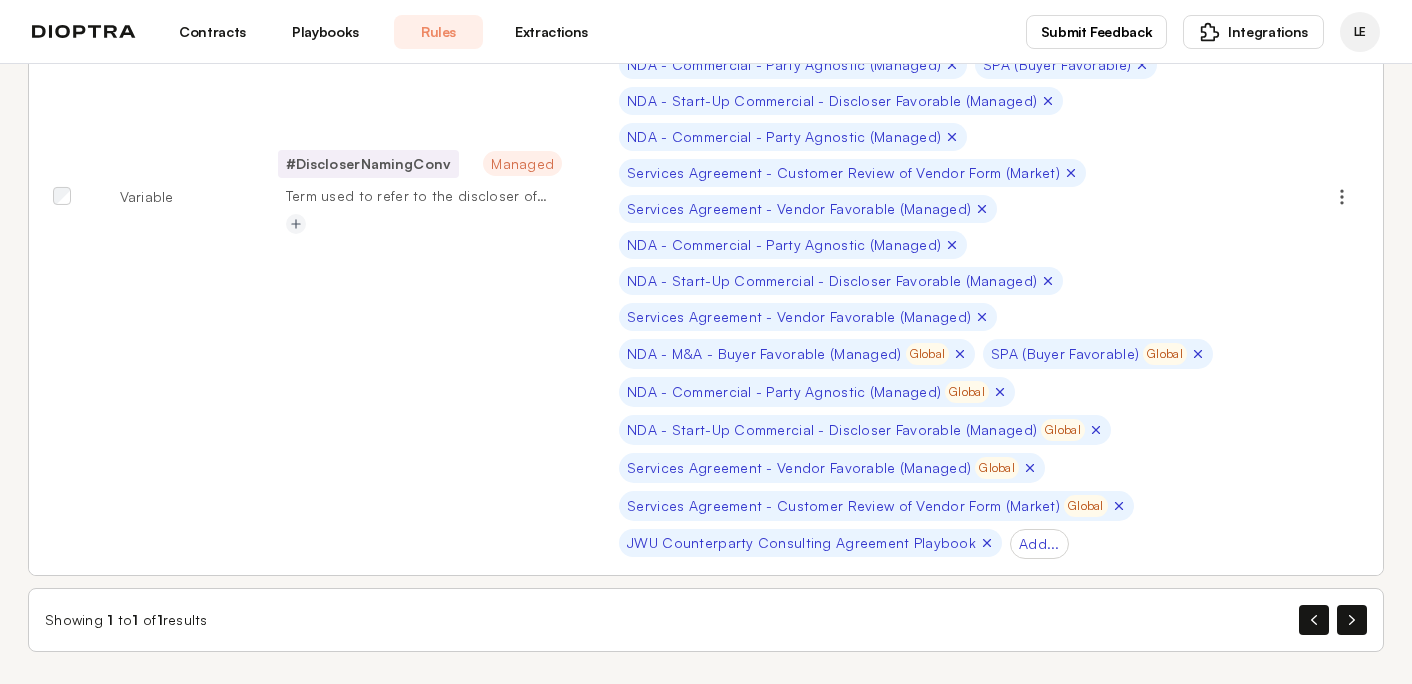 click on "Contracts" at bounding box center [212, 32] 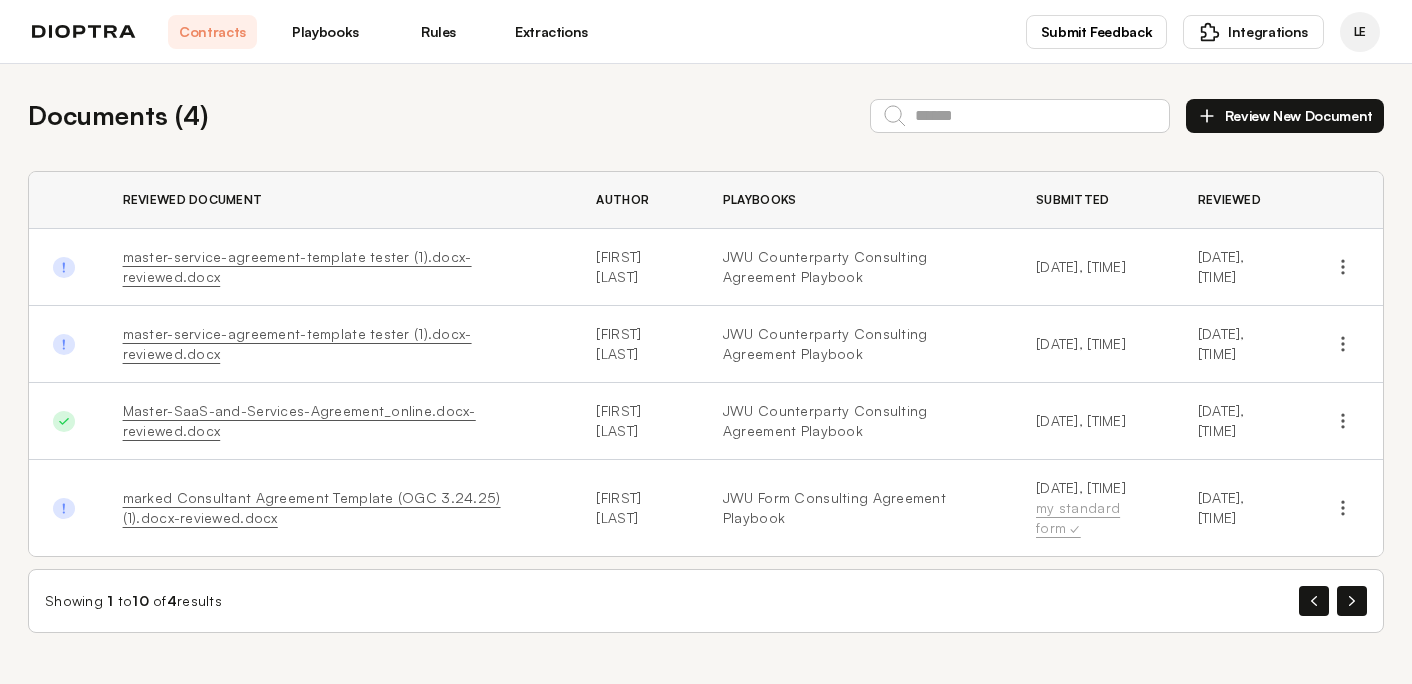 click on "Playbooks" at bounding box center [325, 32] 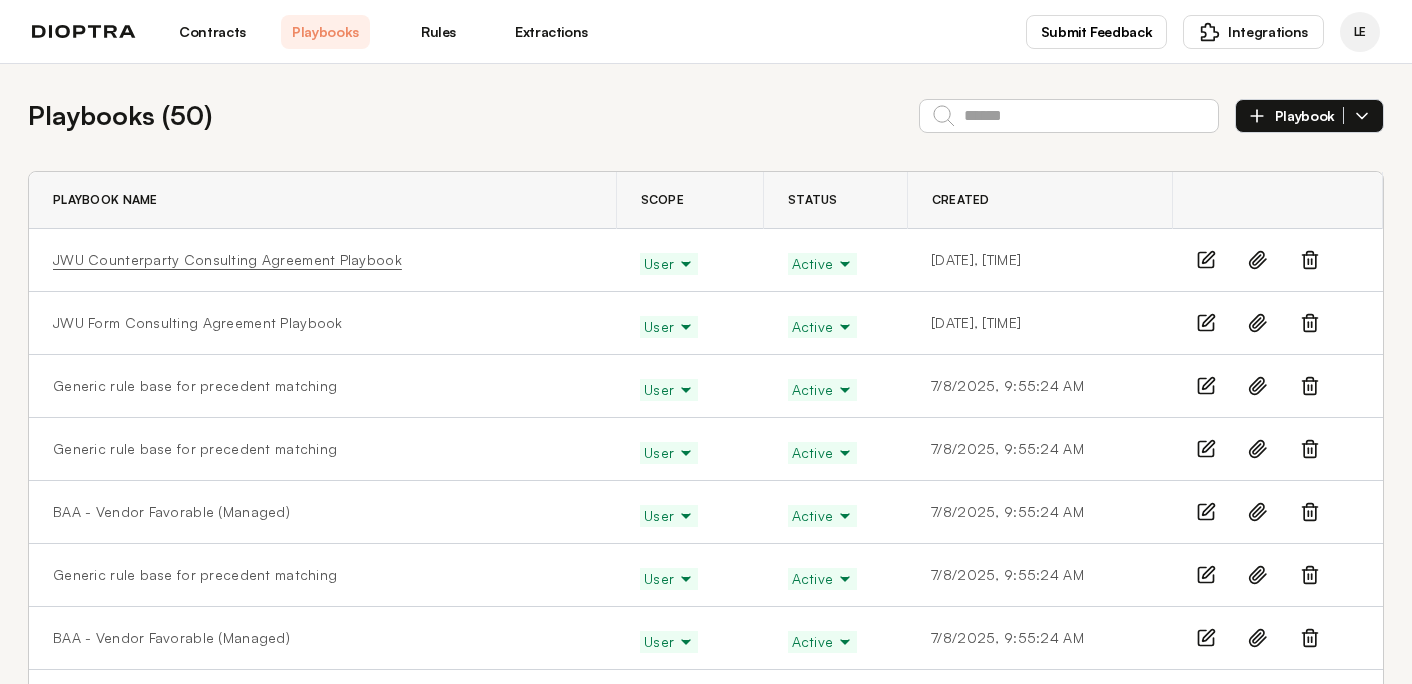click on "JWU Counterparty Consulting Agreement Playbook" at bounding box center [227, 260] 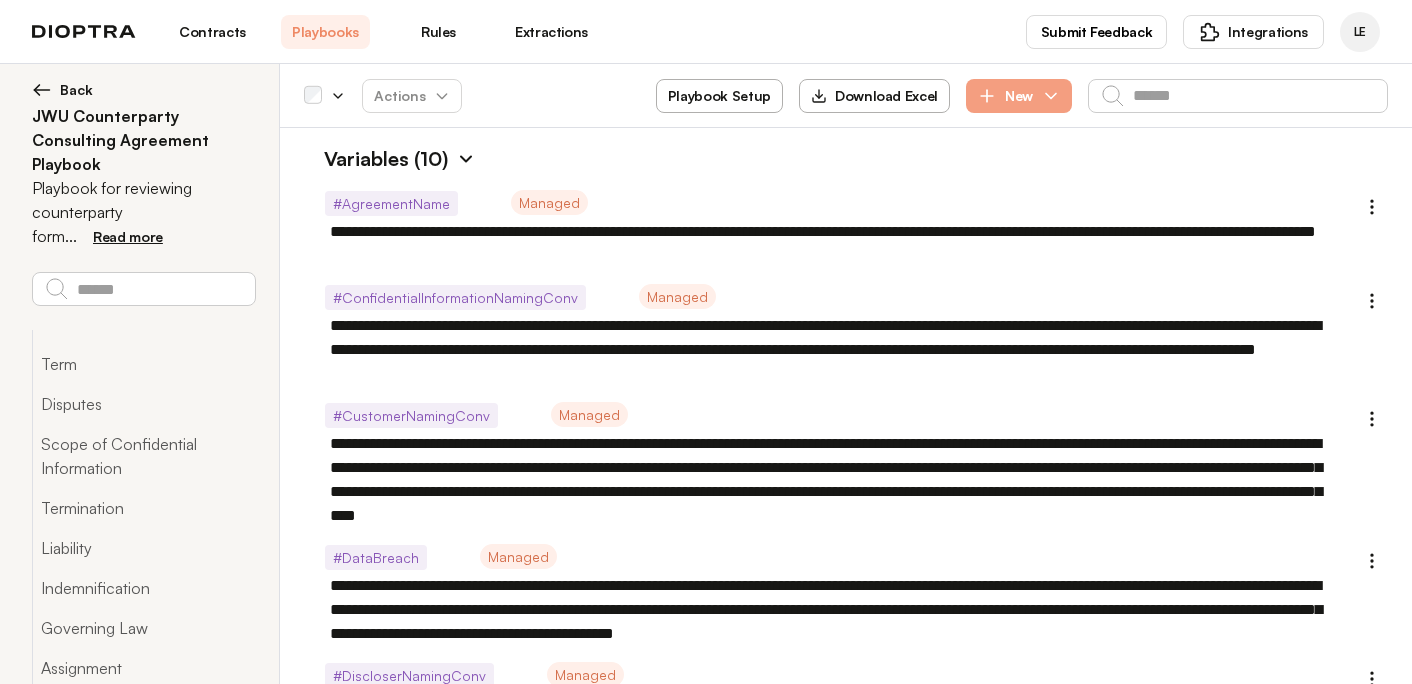 scroll, scrollTop: 270, scrollLeft: 0, axis: vertical 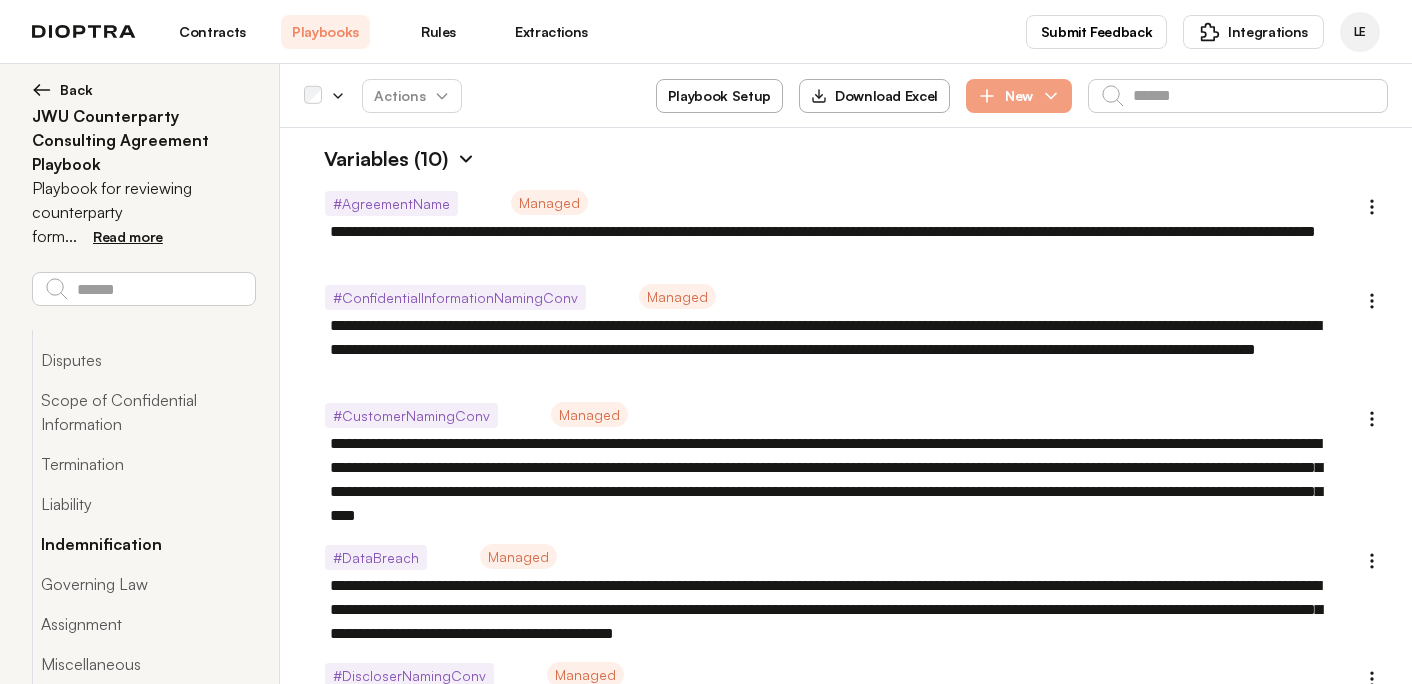 click on "Indemnification" at bounding box center (143, 544) 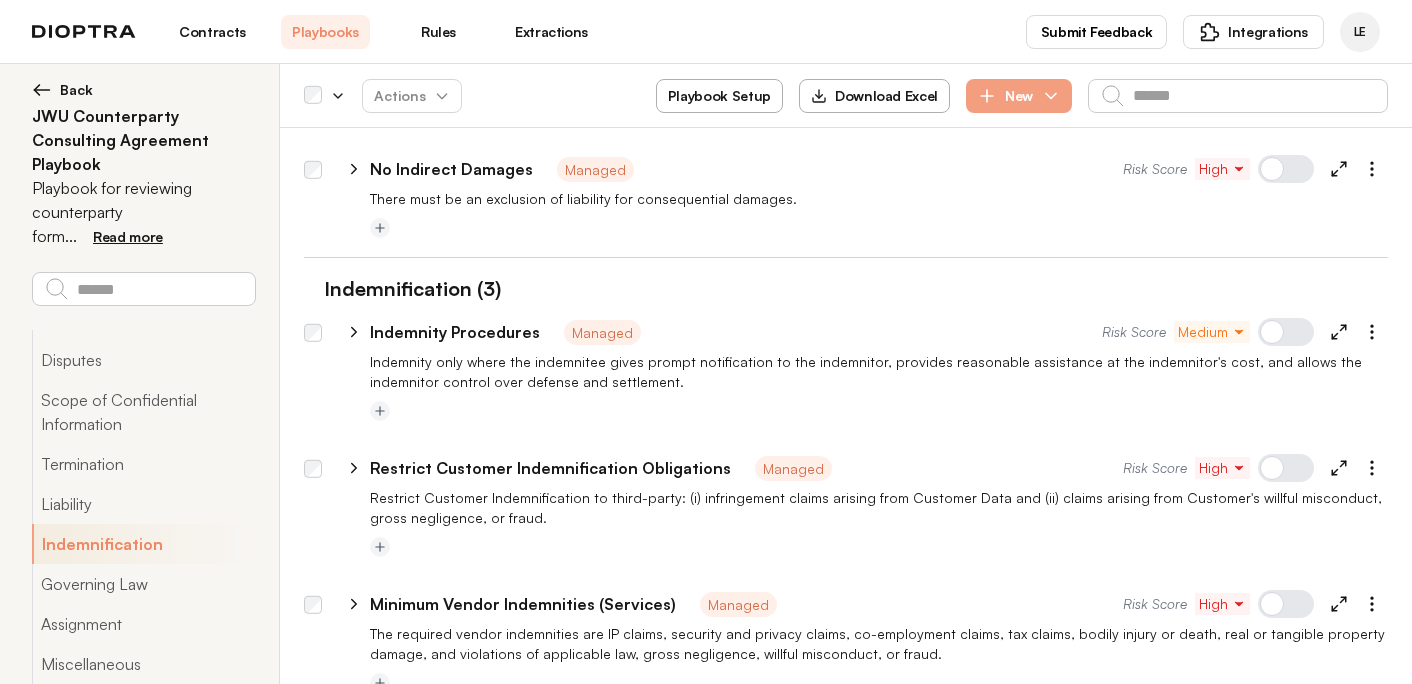 scroll, scrollTop: 5027, scrollLeft: 0, axis: vertical 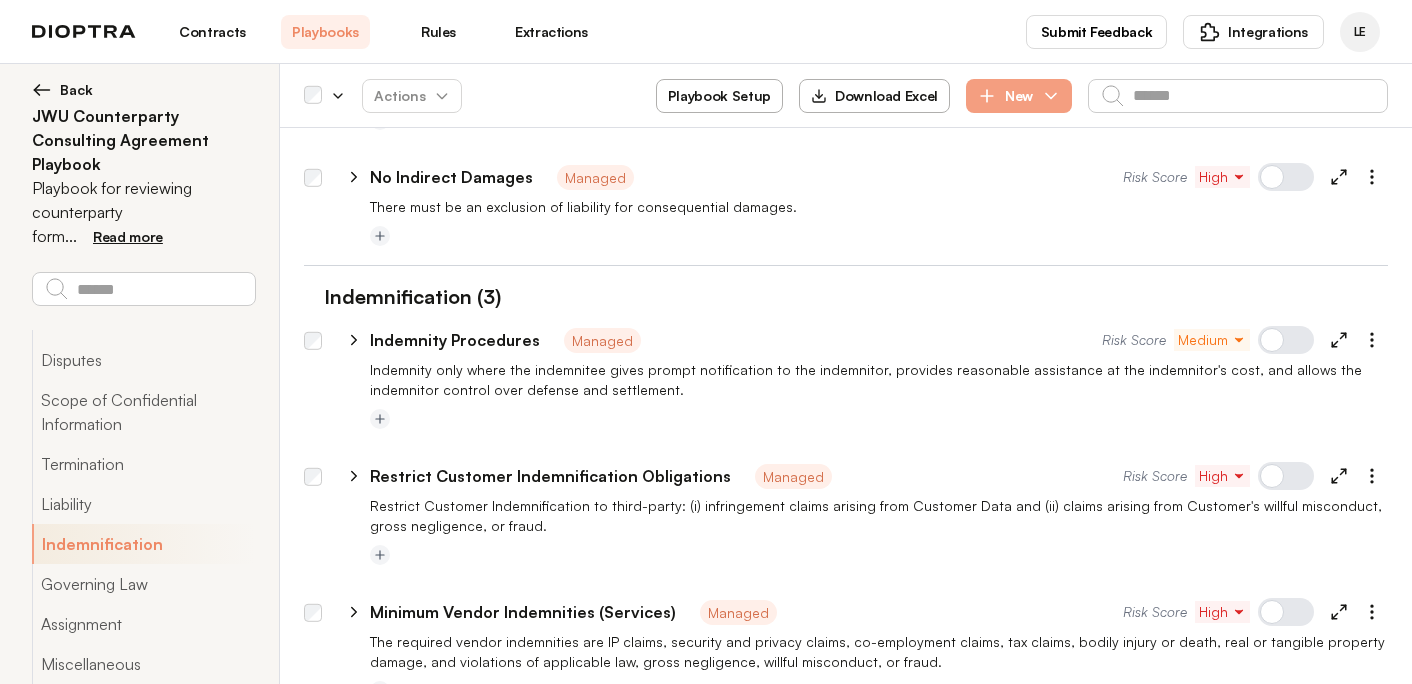 click 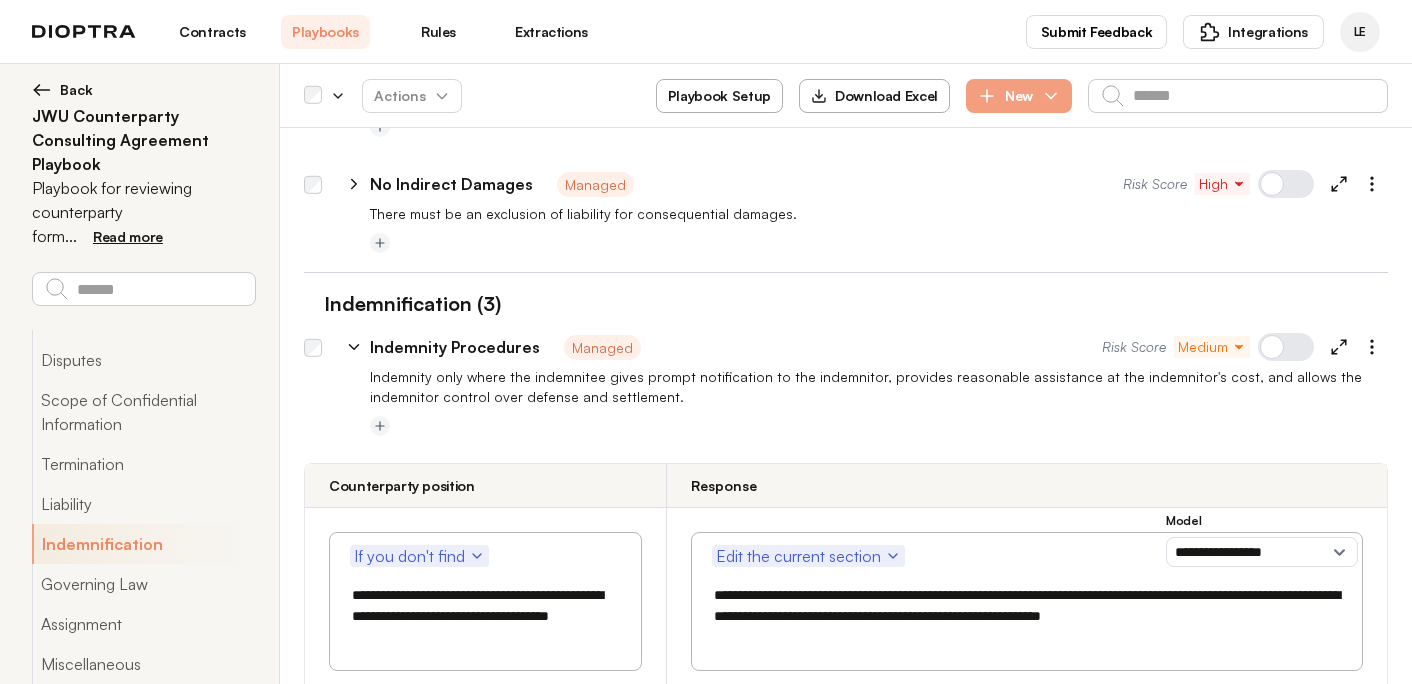 scroll, scrollTop: 5019, scrollLeft: 0, axis: vertical 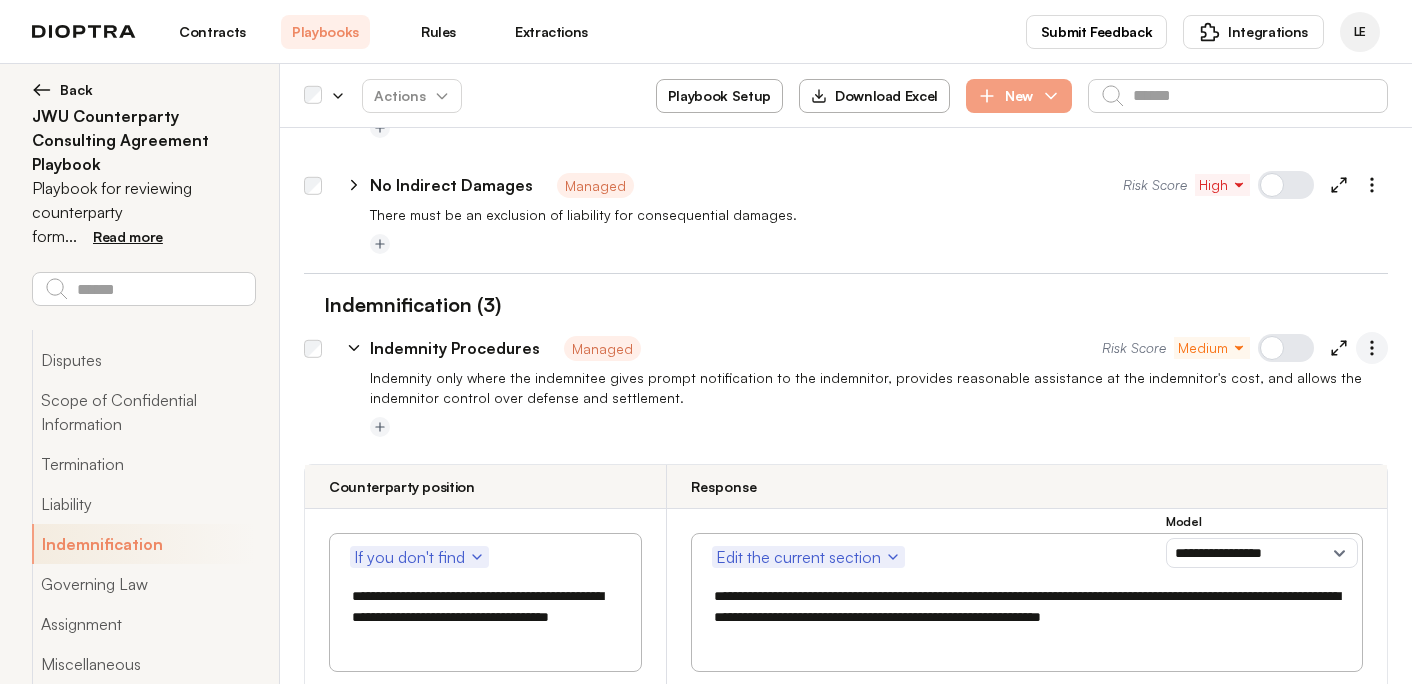 click 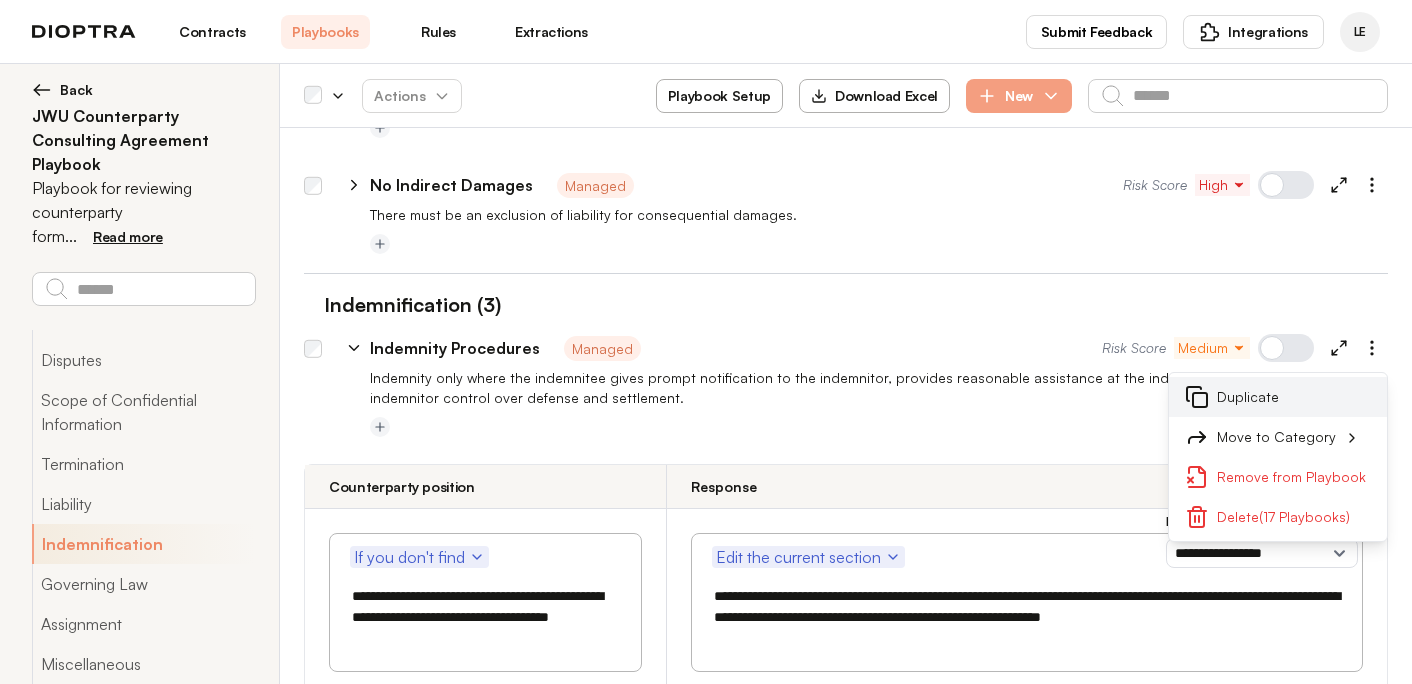 click on "Duplicate" at bounding box center [1278, 397] 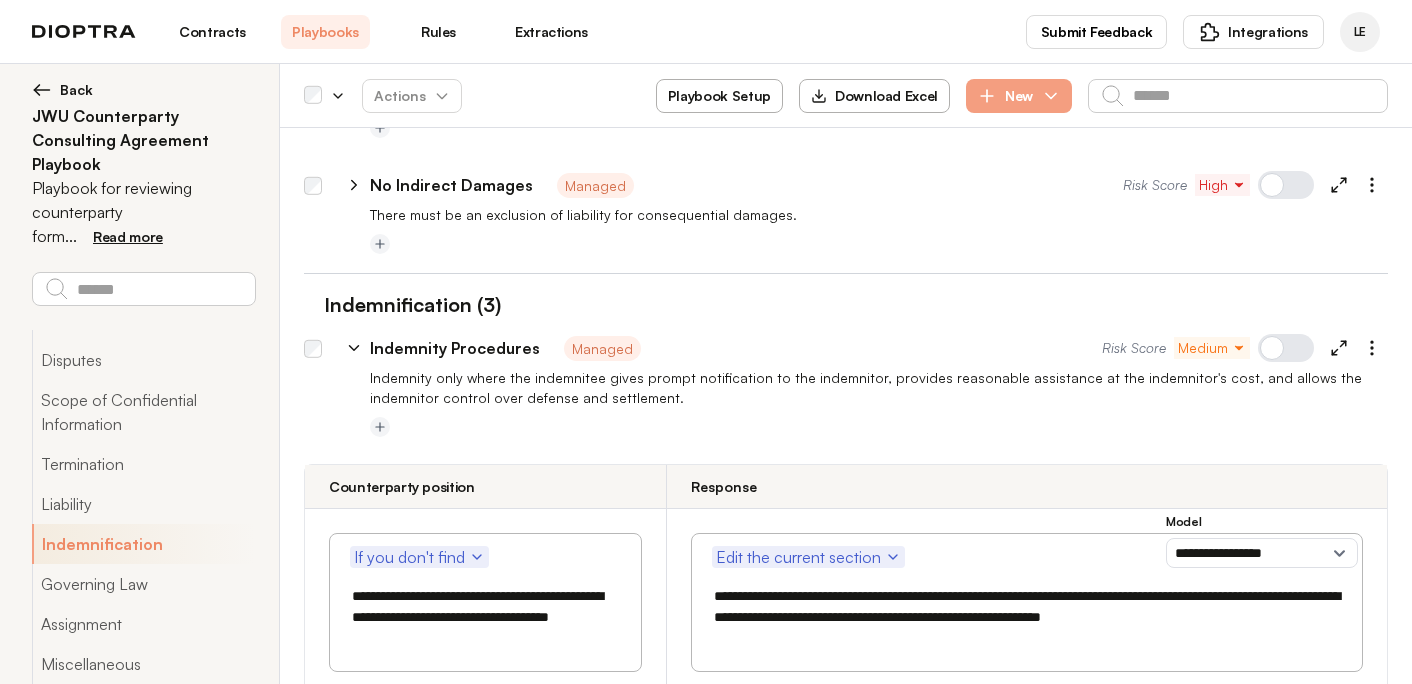type on "*" 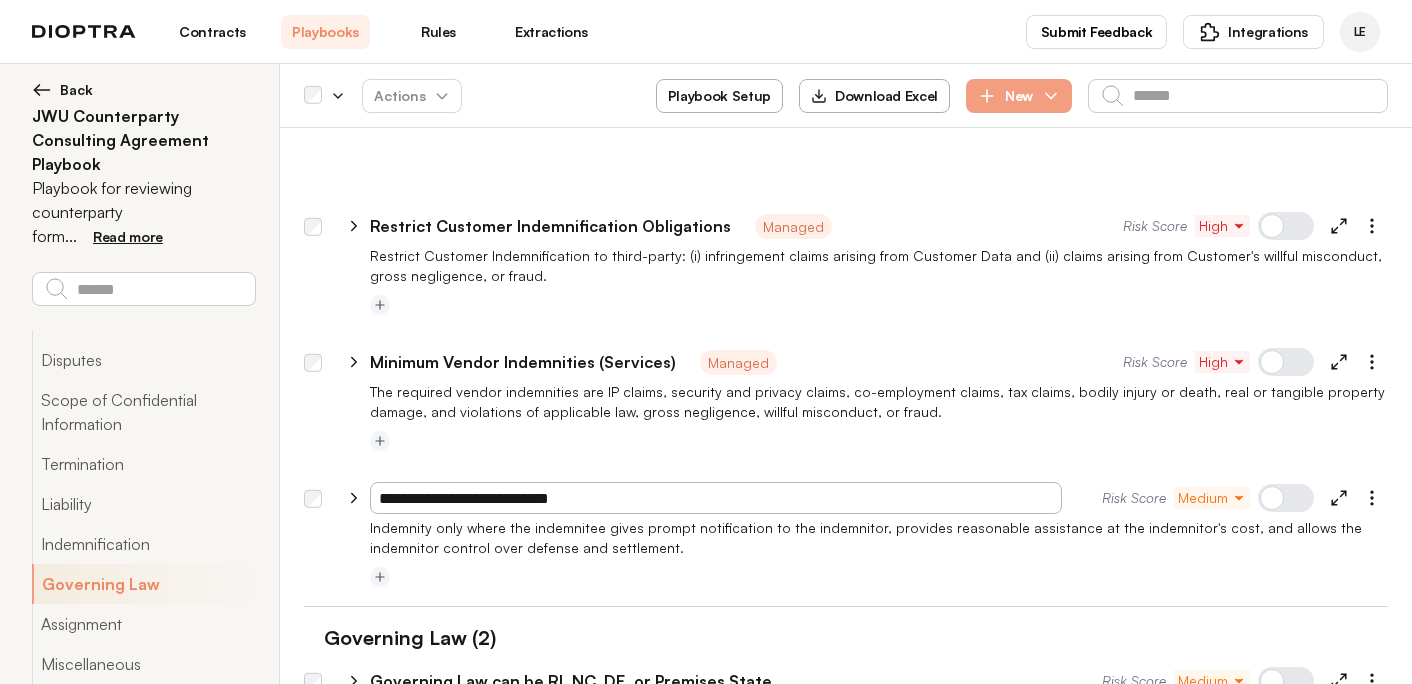 drag, startPoint x: 421, startPoint y: 373, endPoint x: 349, endPoint y: 367, distance: 72.249565 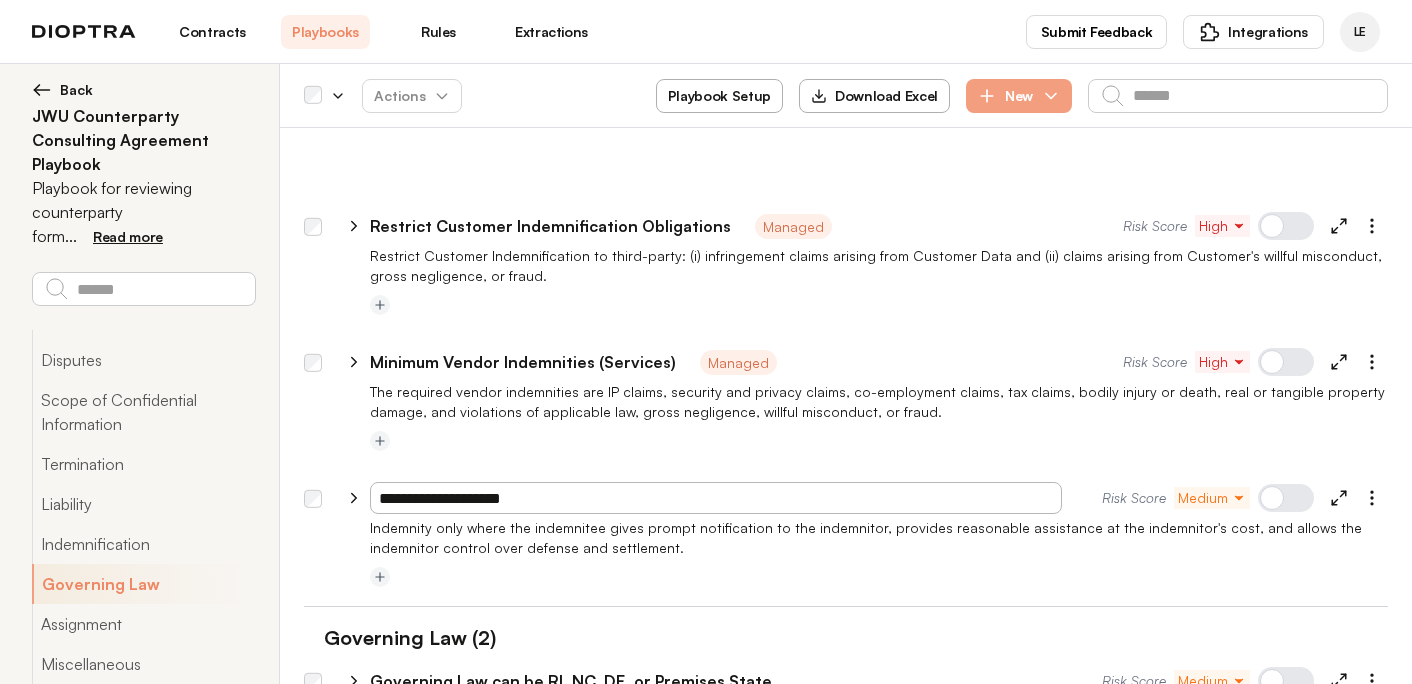 type on "**********" 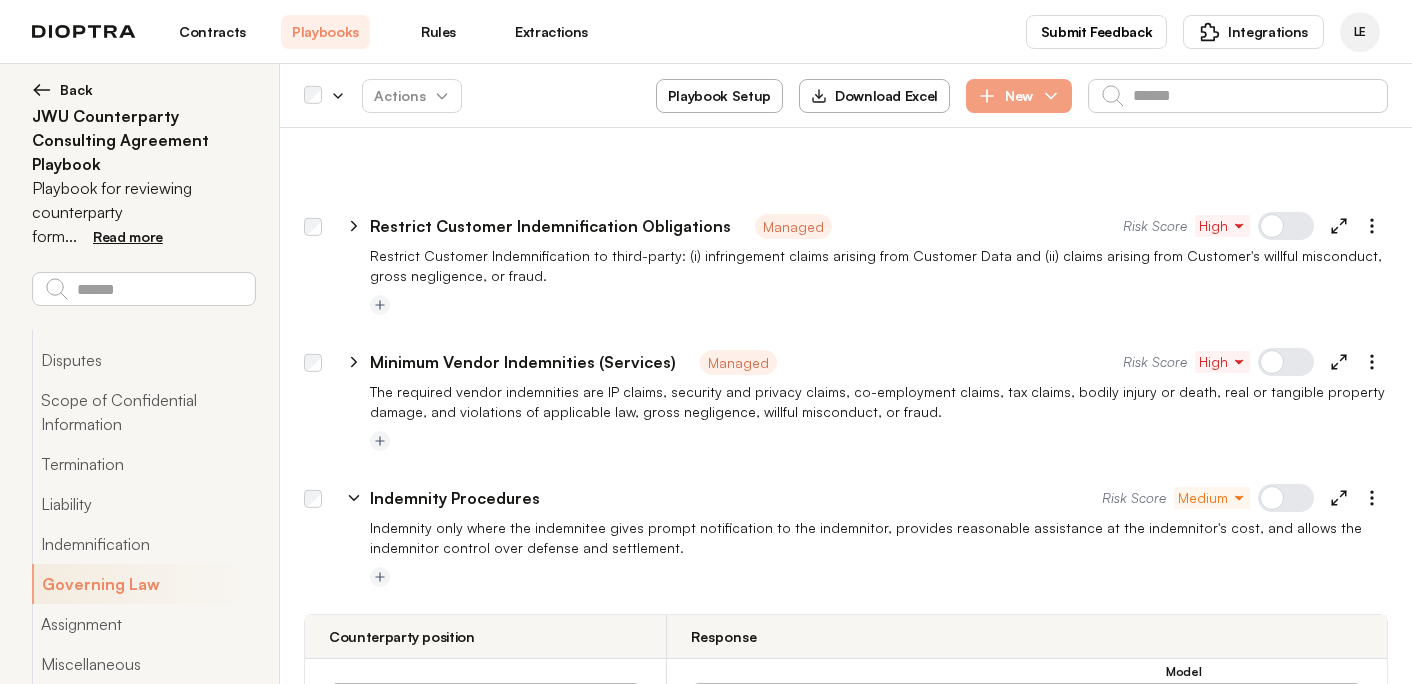 type on "*" 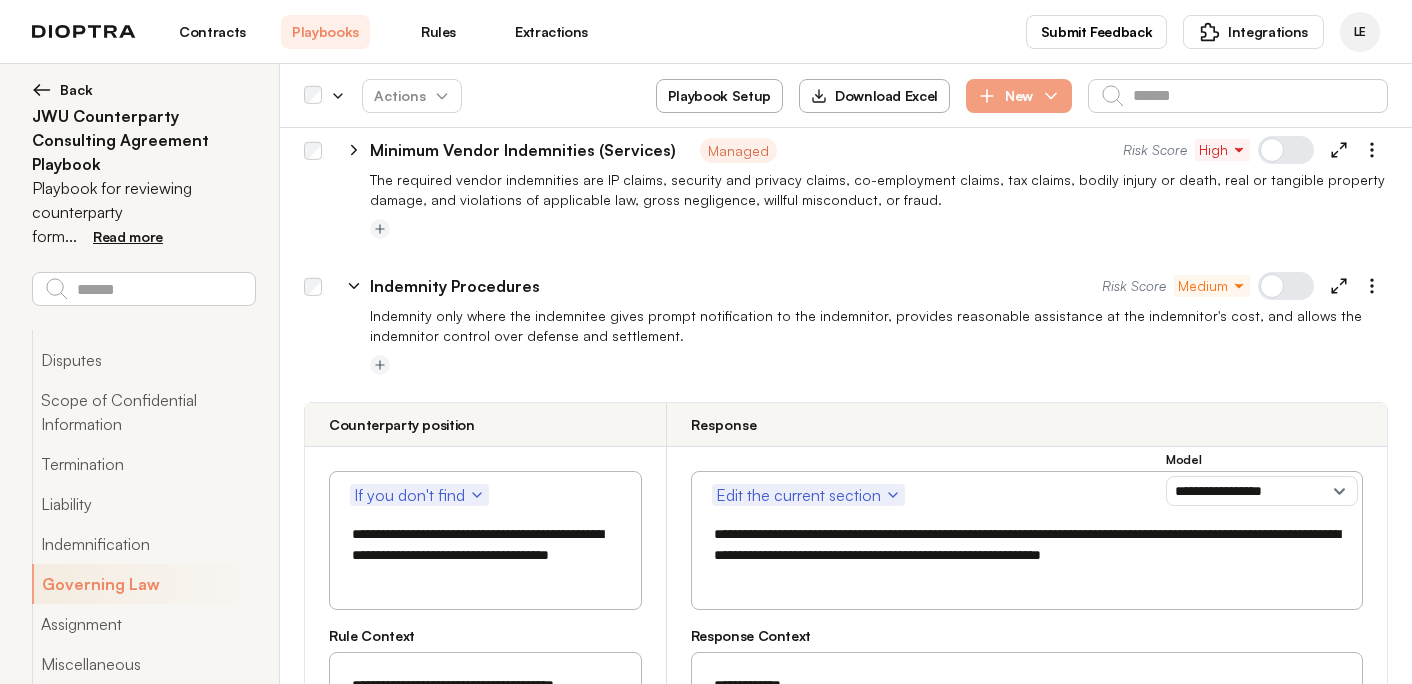 scroll, scrollTop: 7215, scrollLeft: 0, axis: vertical 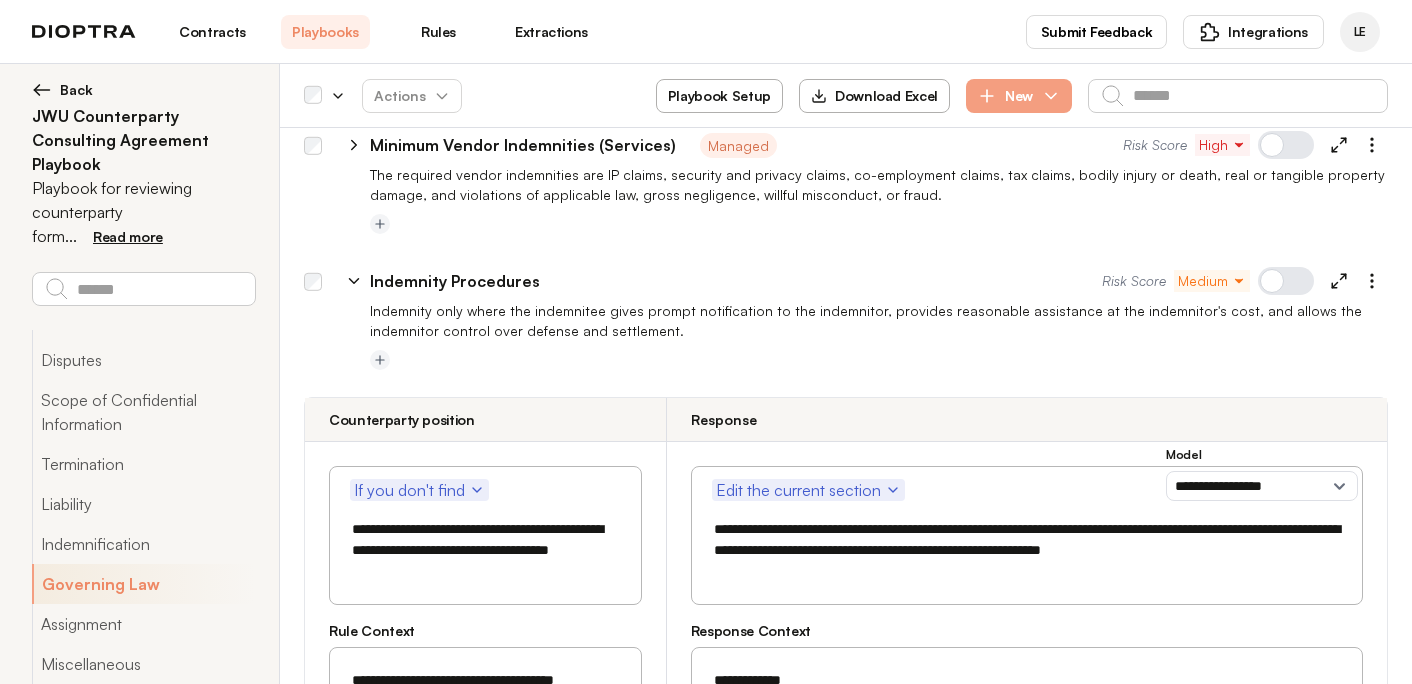 click on "**********" at bounding box center (485, 550) 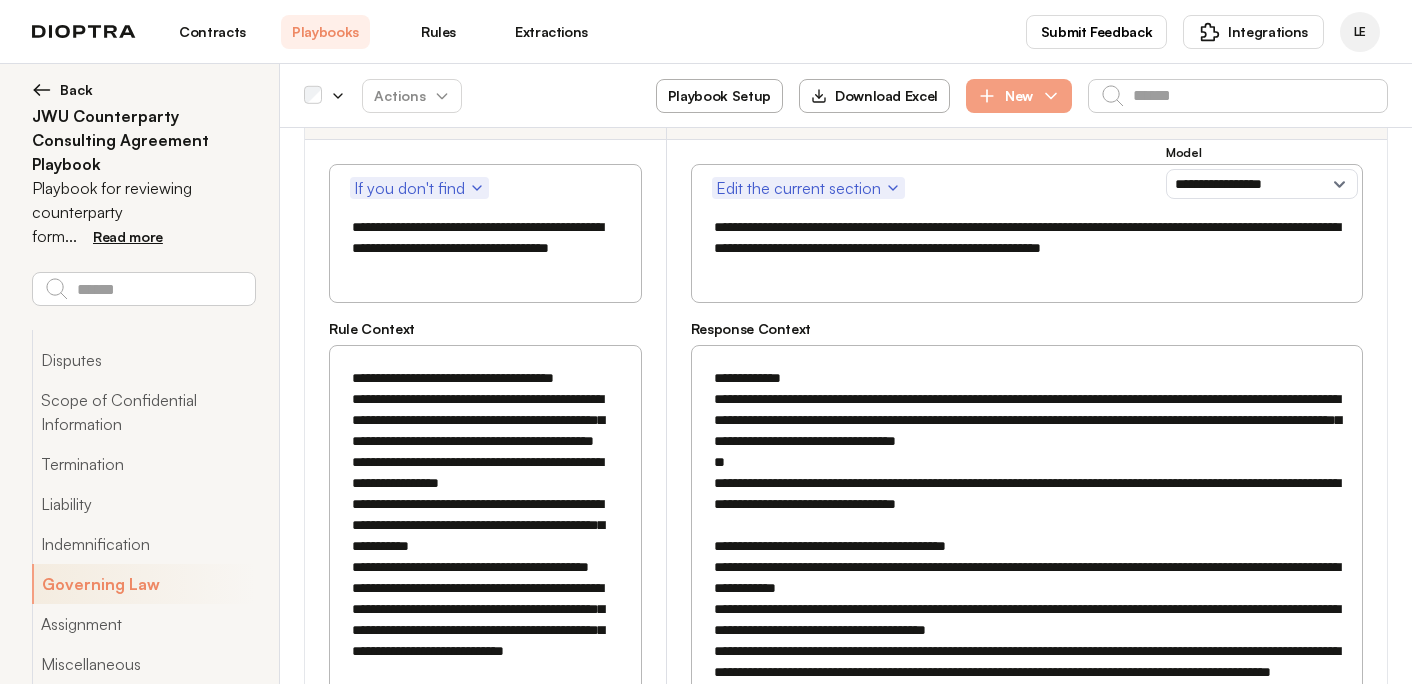 scroll, scrollTop: 7518, scrollLeft: 0, axis: vertical 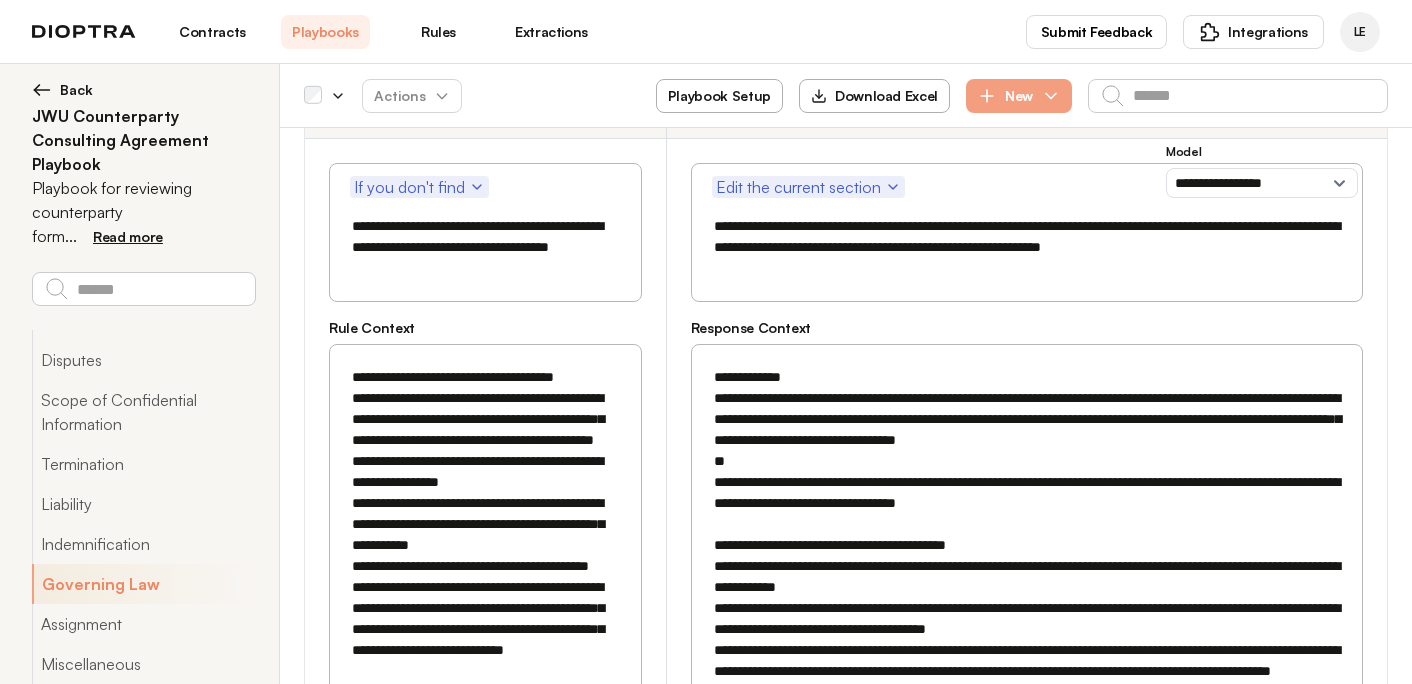 click at bounding box center [1027, 839] 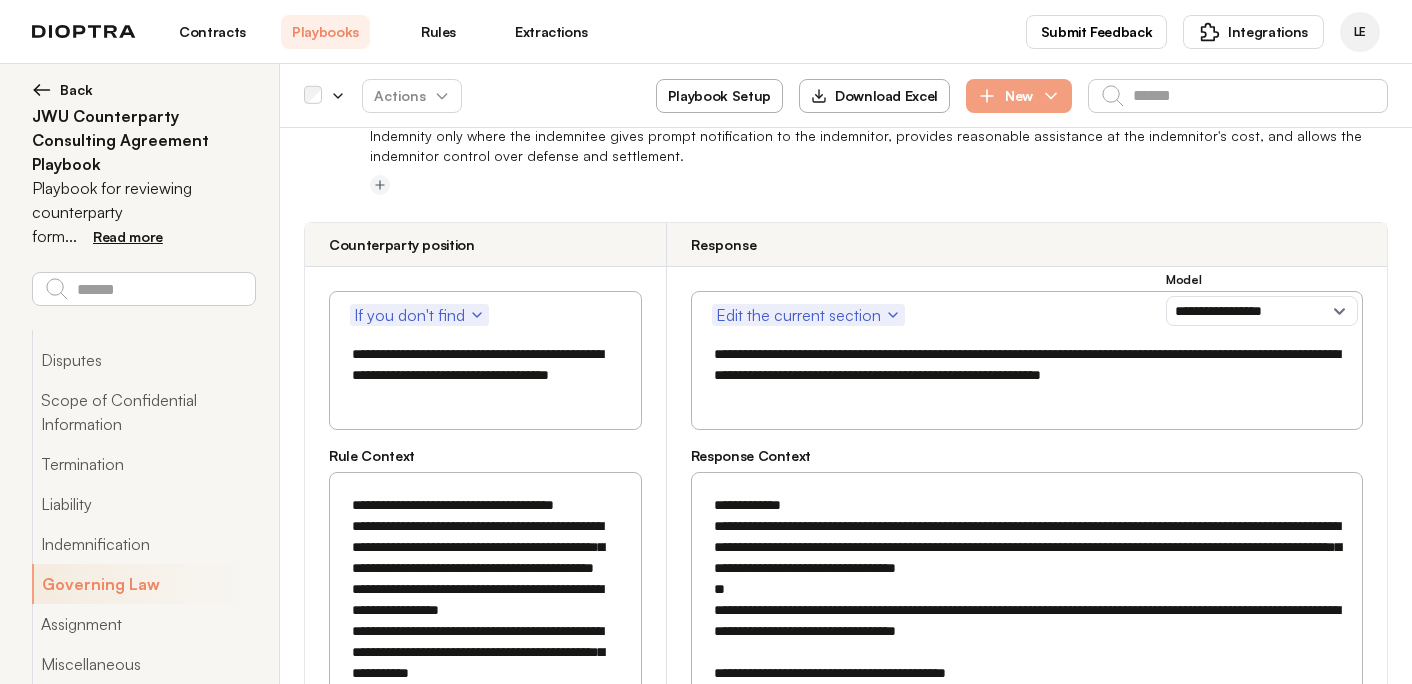 scroll, scrollTop: 7381, scrollLeft: 0, axis: vertical 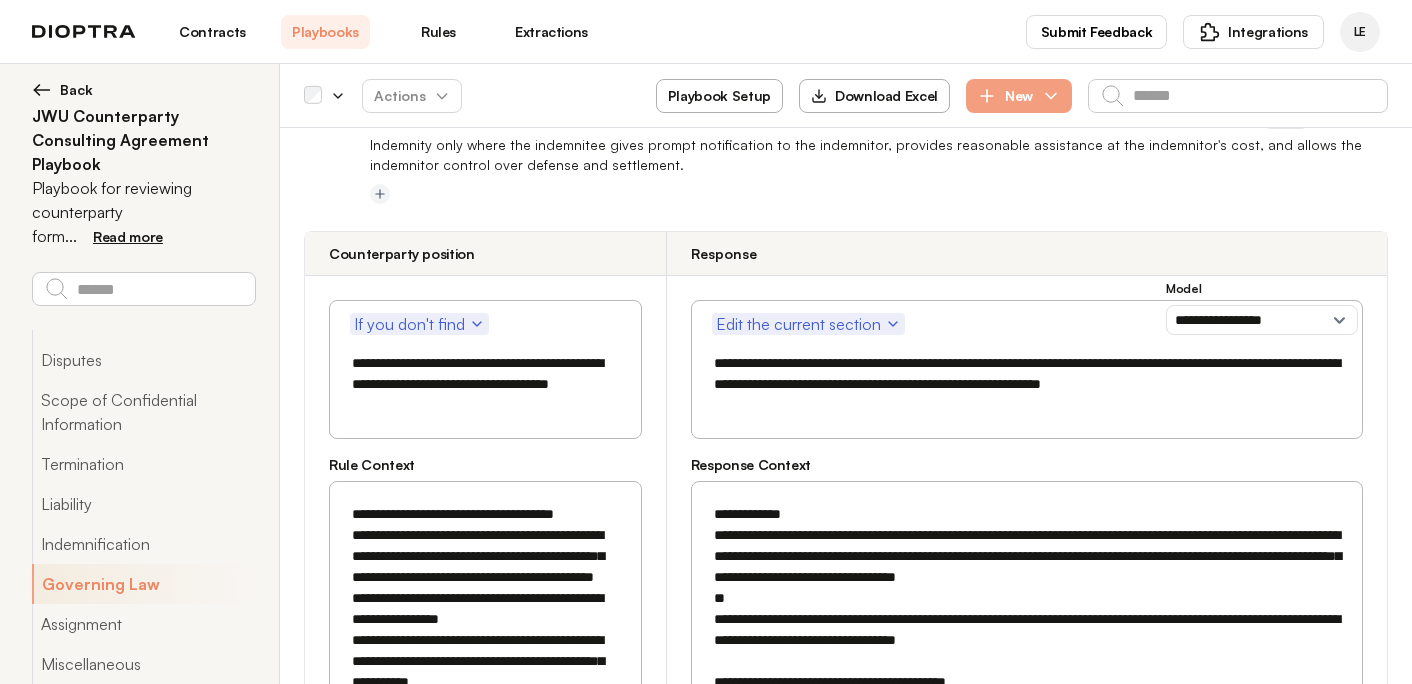 drag, startPoint x: 849, startPoint y: 241, endPoint x: 678, endPoint y: 234, distance: 171.14322 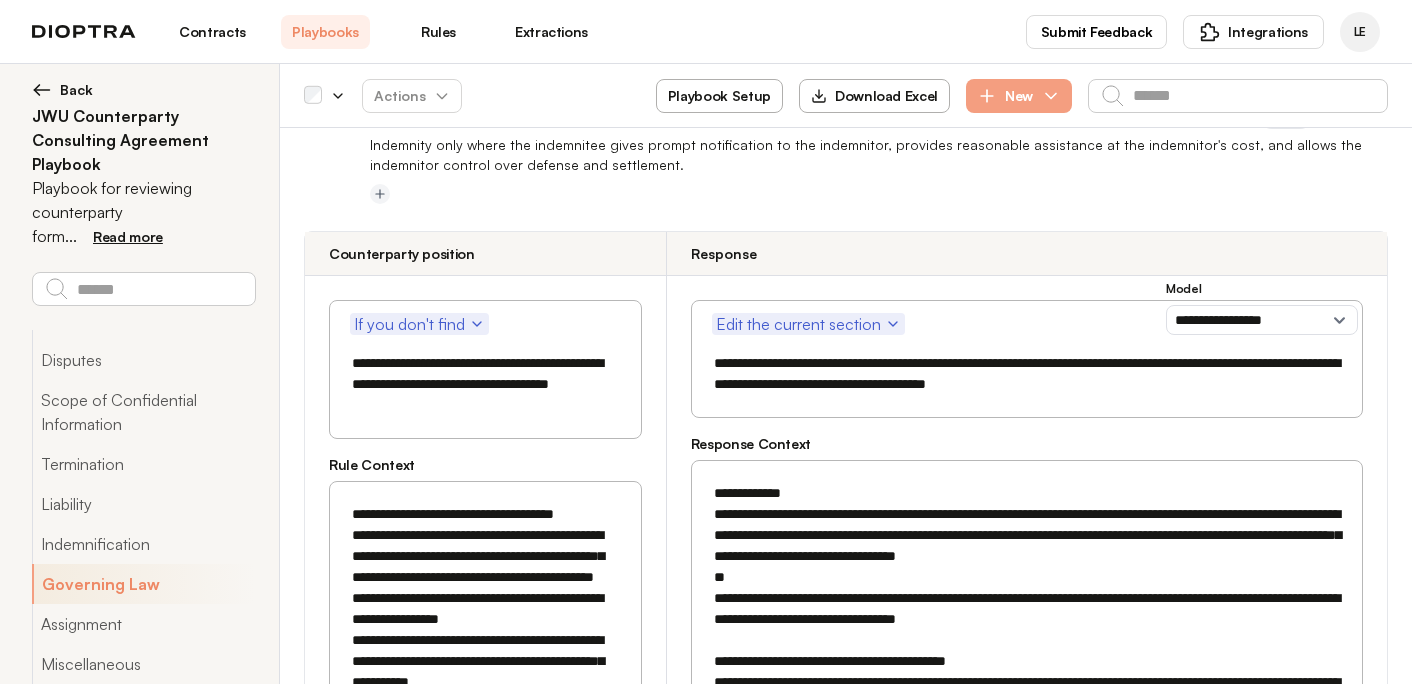 click on "**********" at bounding box center (1027, 374) 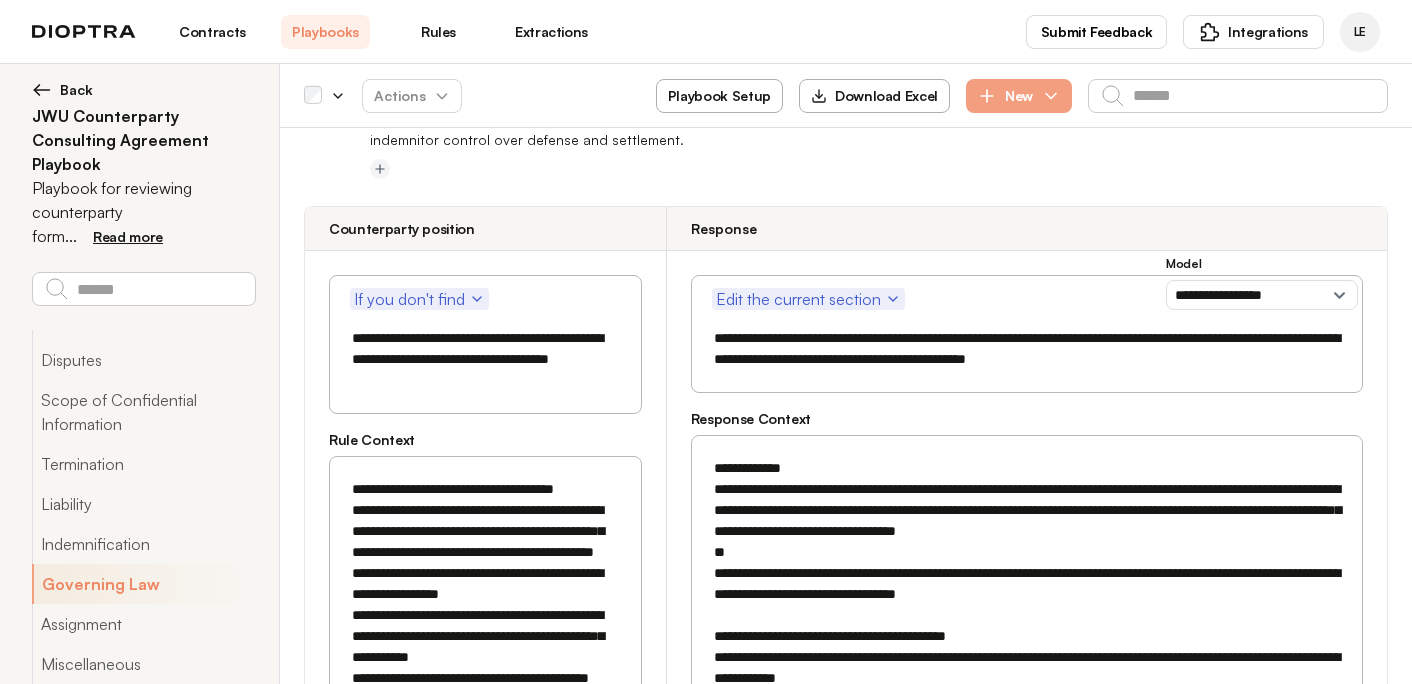 scroll, scrollTop: 7408, scrollLeft: 0, axis: vertical 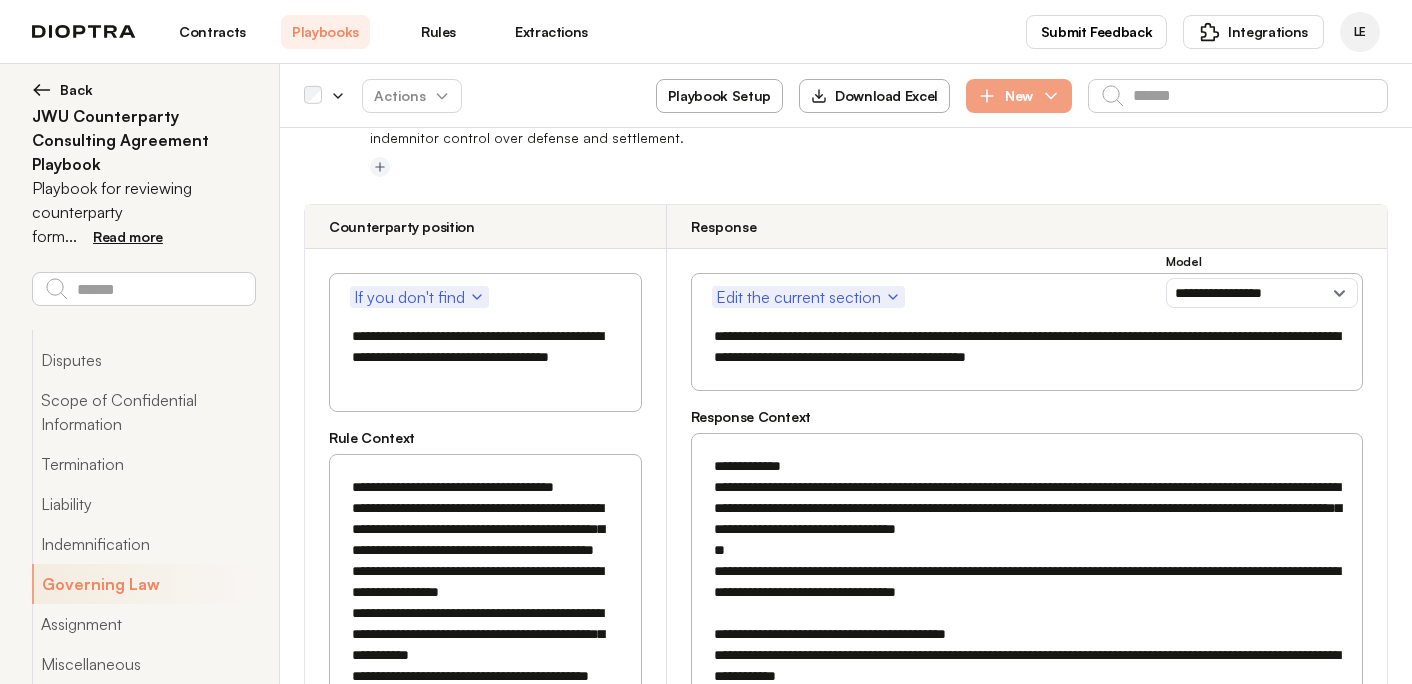 click on "**********" at bounding box center (1027, 347) 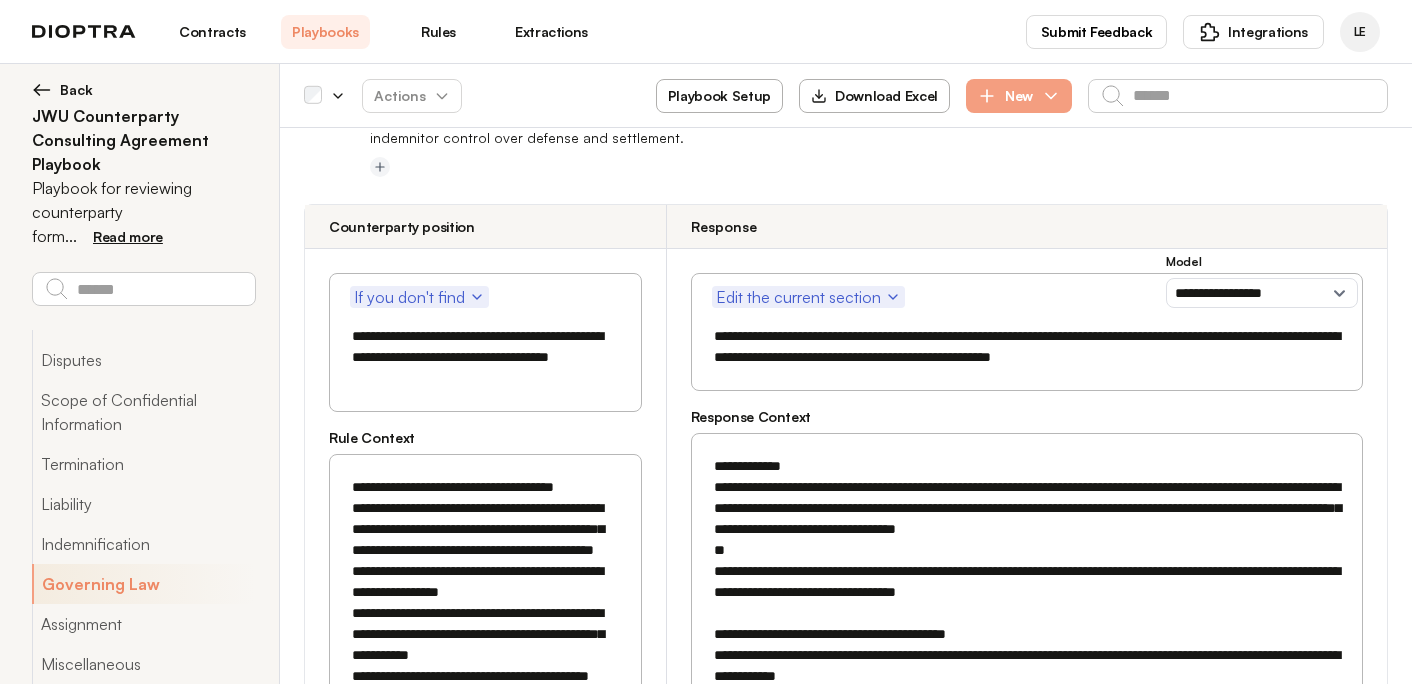 drag, startPoint x: 1258, startPoint y: 237, endPoint x: 981, endPoint y: 239, distance: 277.00723 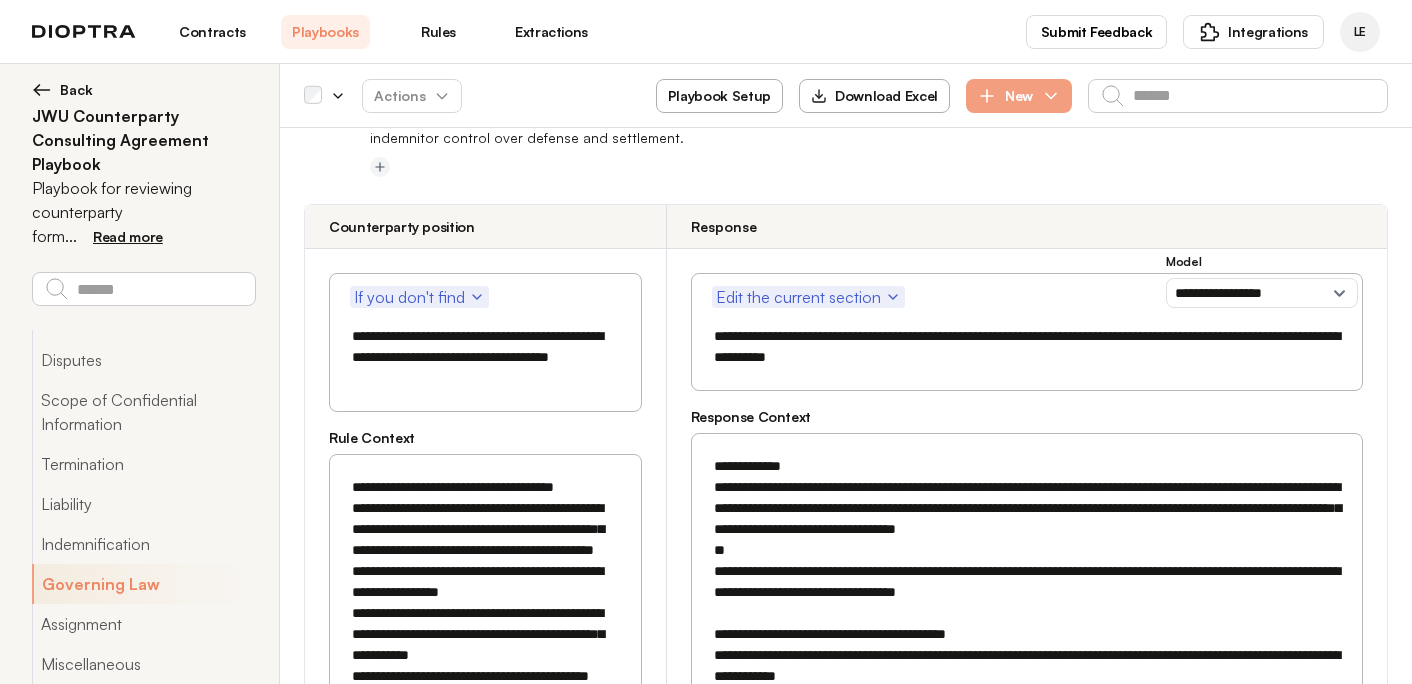 scroll, scrollTop: 7509, scrollLeft: 0, axis: vertical 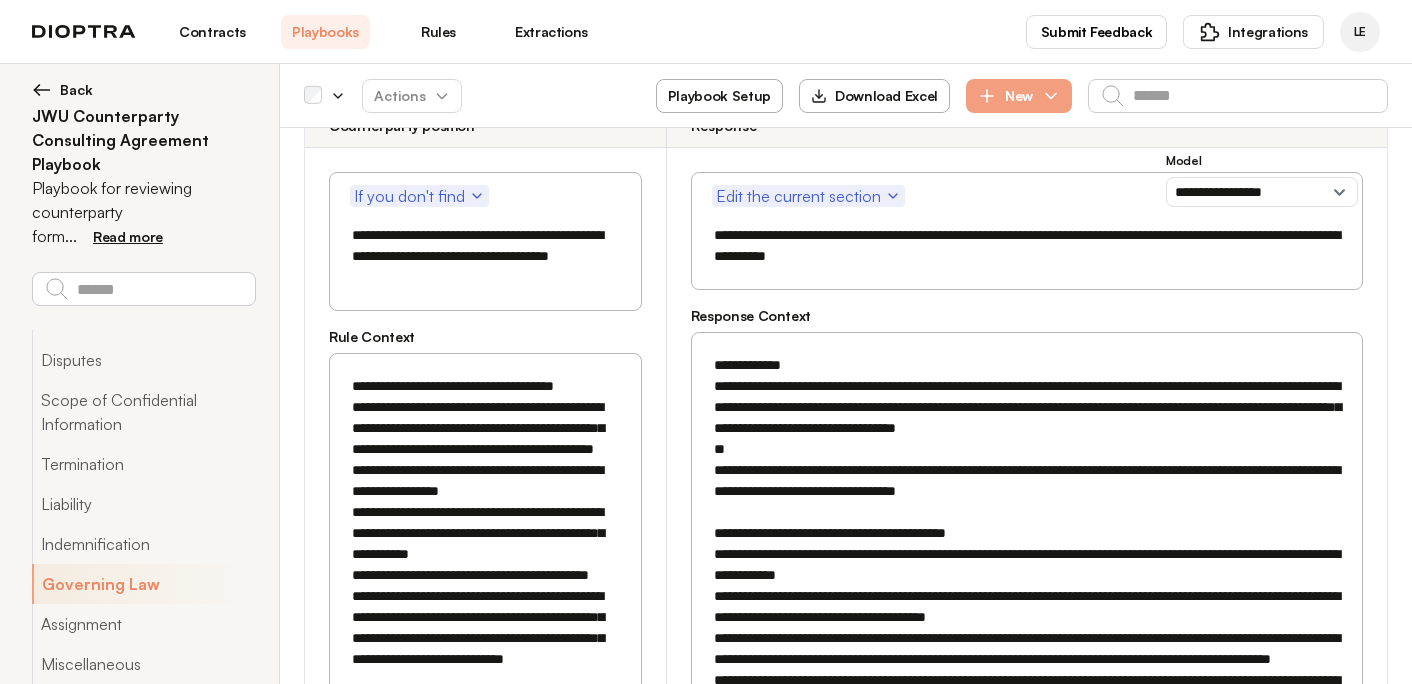 type on "**********" 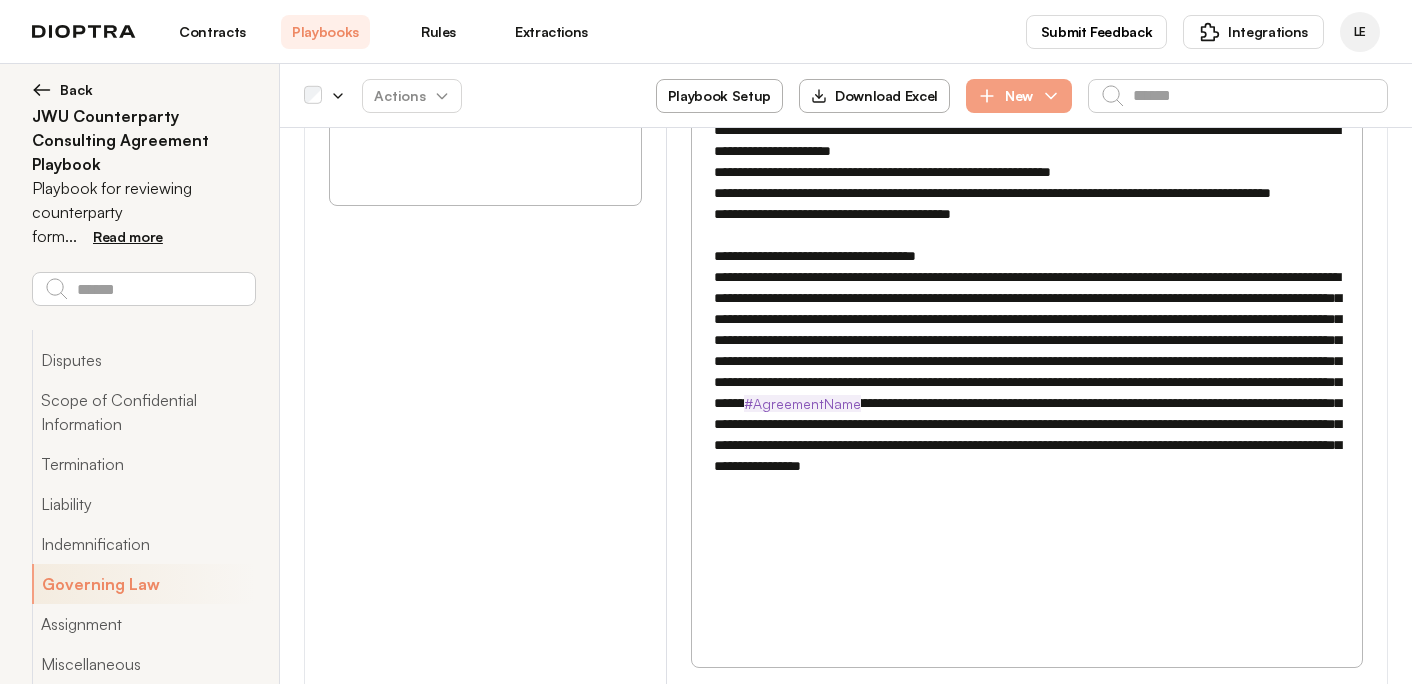 scroll, scrollTop: 8293, scrollLeft: 0, axis: vertical 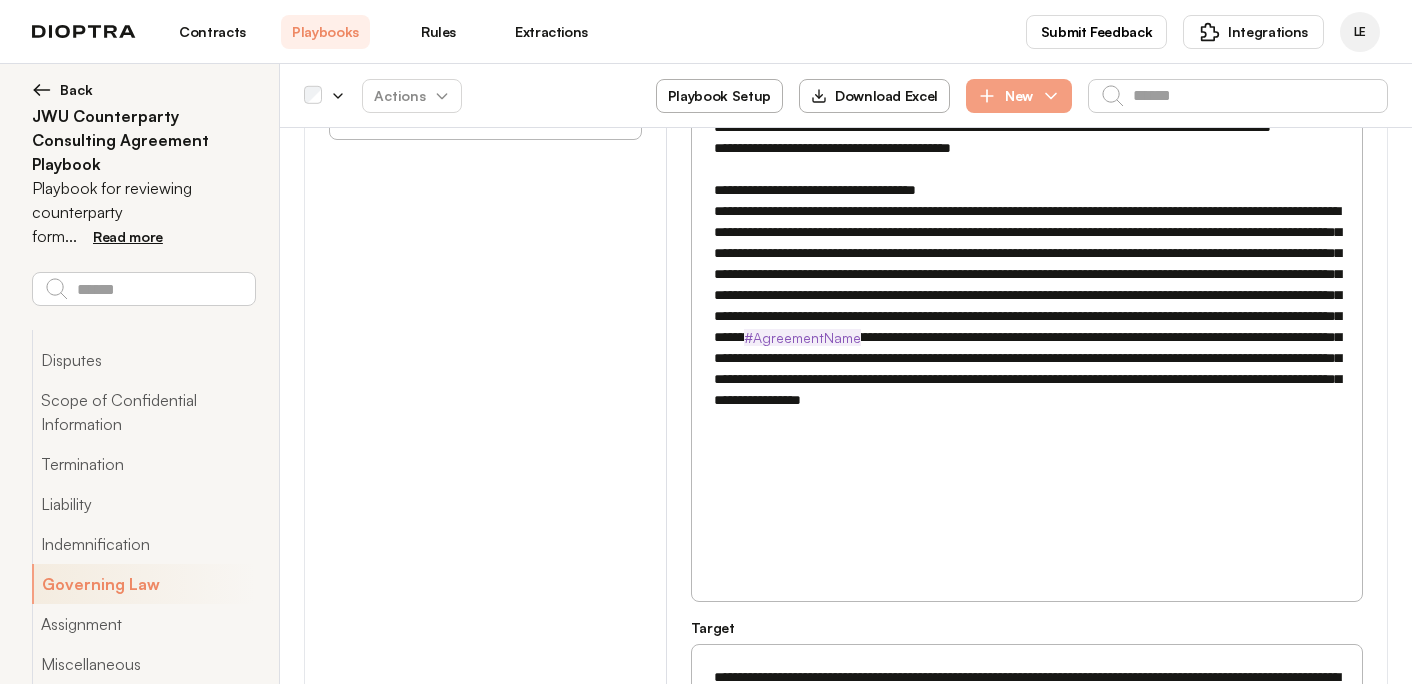 drag, startPoint x: 715, startPoint y: 231, endPoint x: 1183, endPoint y: 391, distance: 494.5948 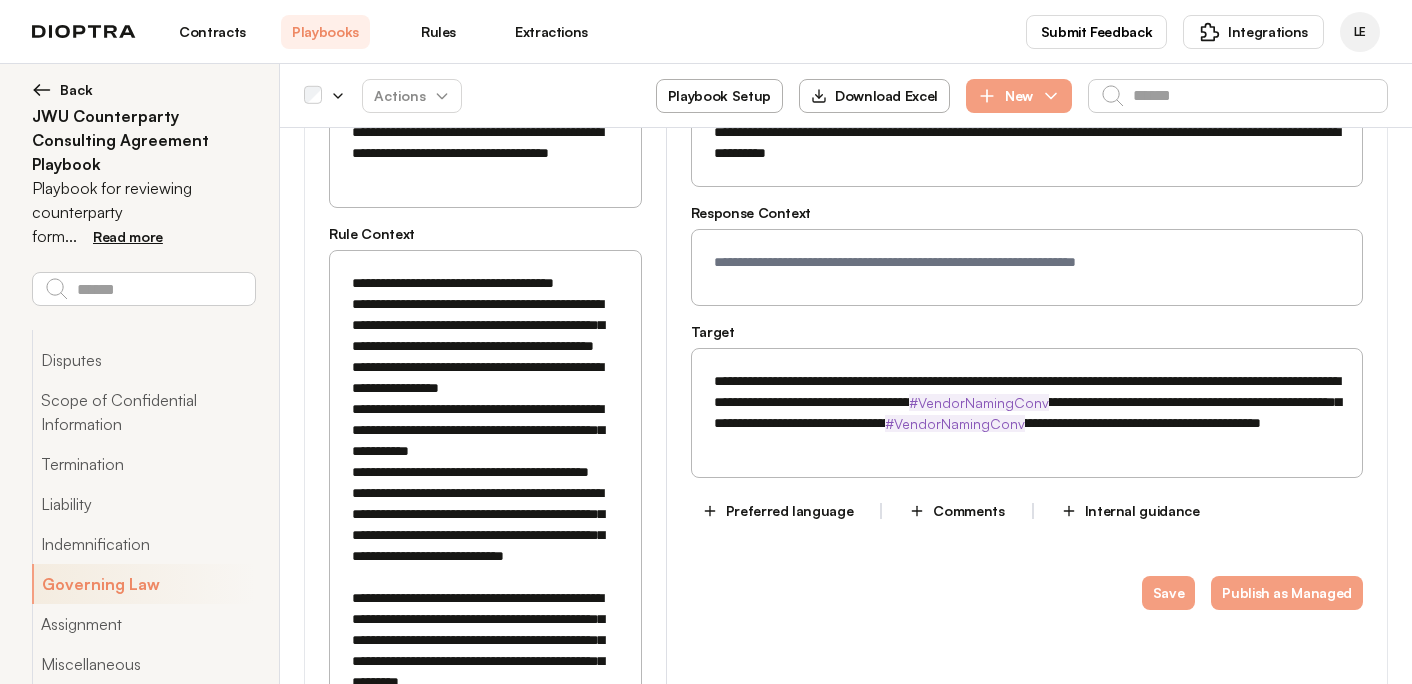 scroll, scrollTop: 7446, scrollLeft: 0, axis: vertical 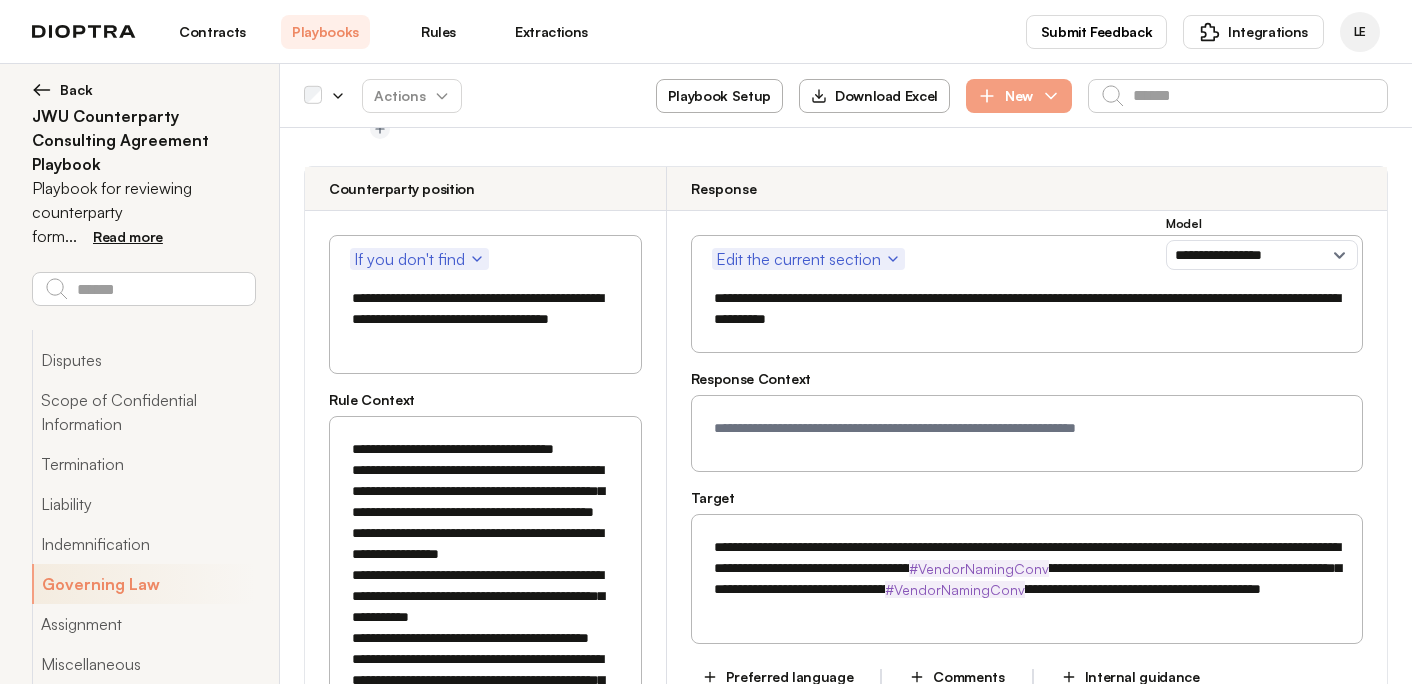 type 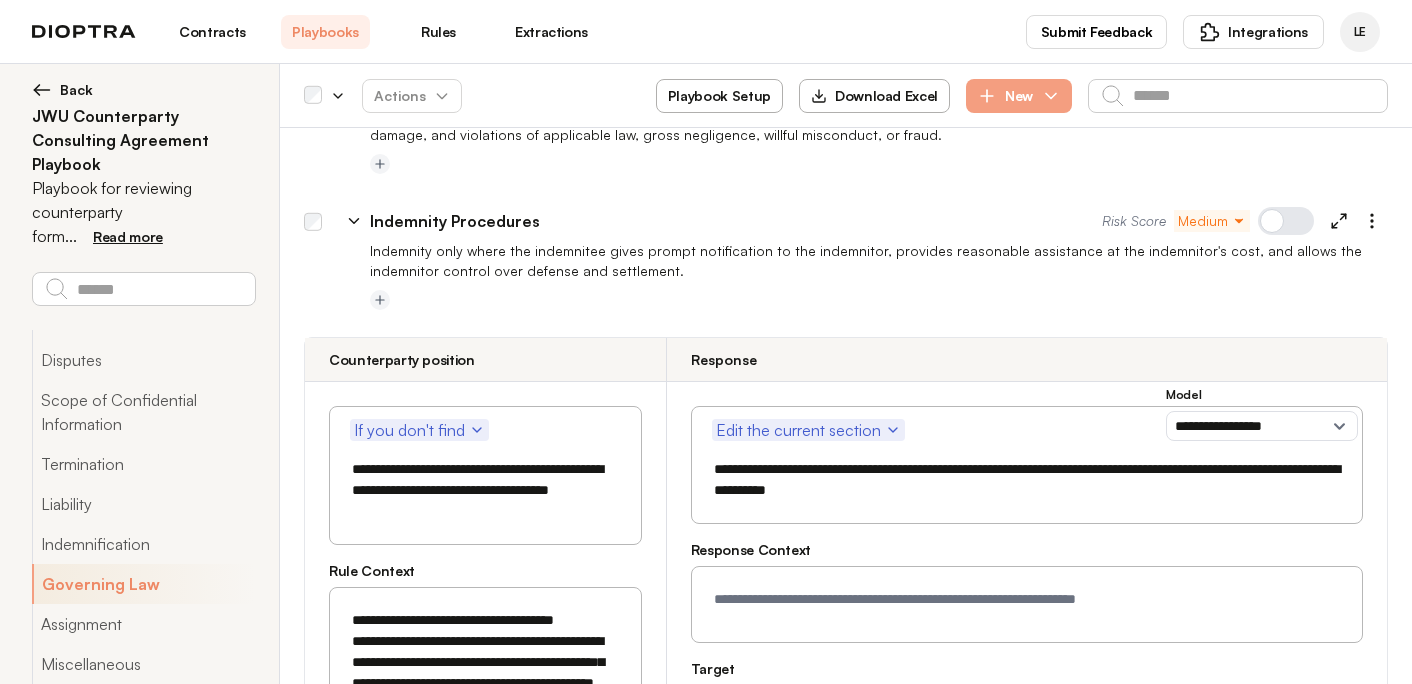 scroll, scrollTop: 7181, scrollLeft: 0, axis: vertical 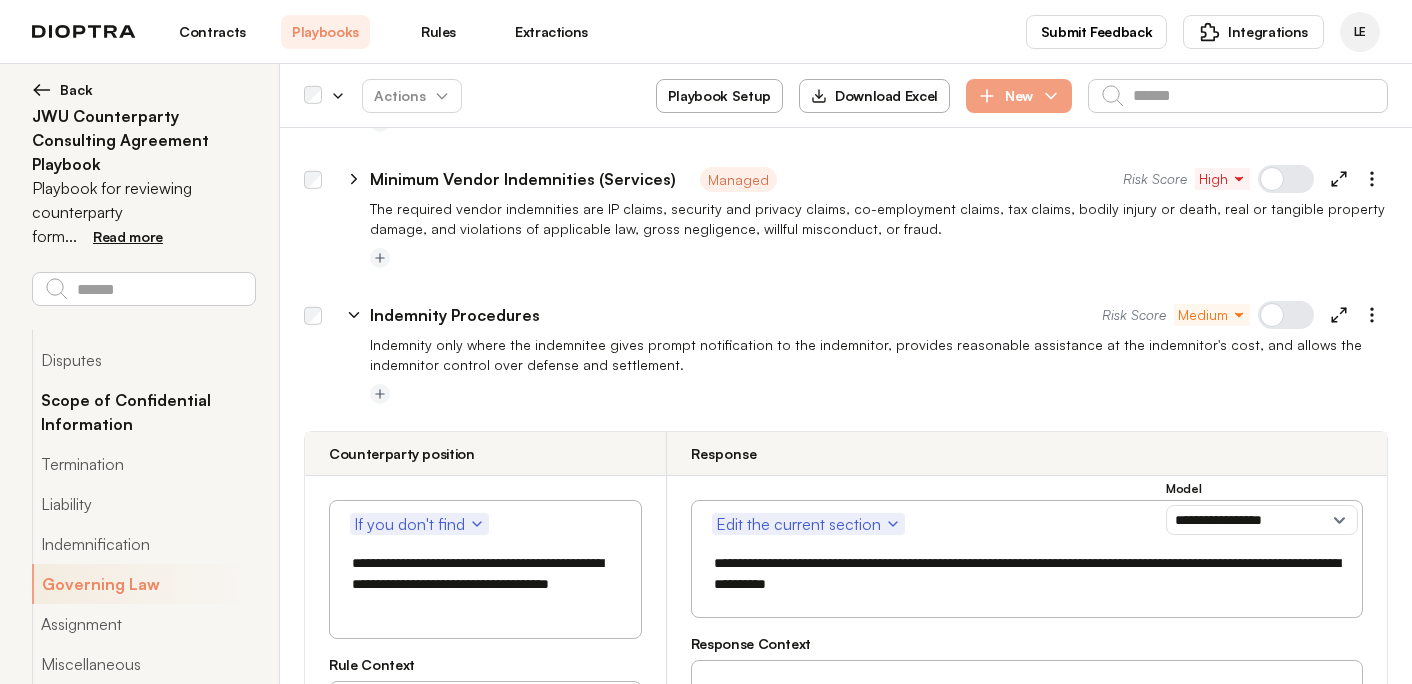 click on "Scope of Confidential Information" at bounding box center (143, 412) 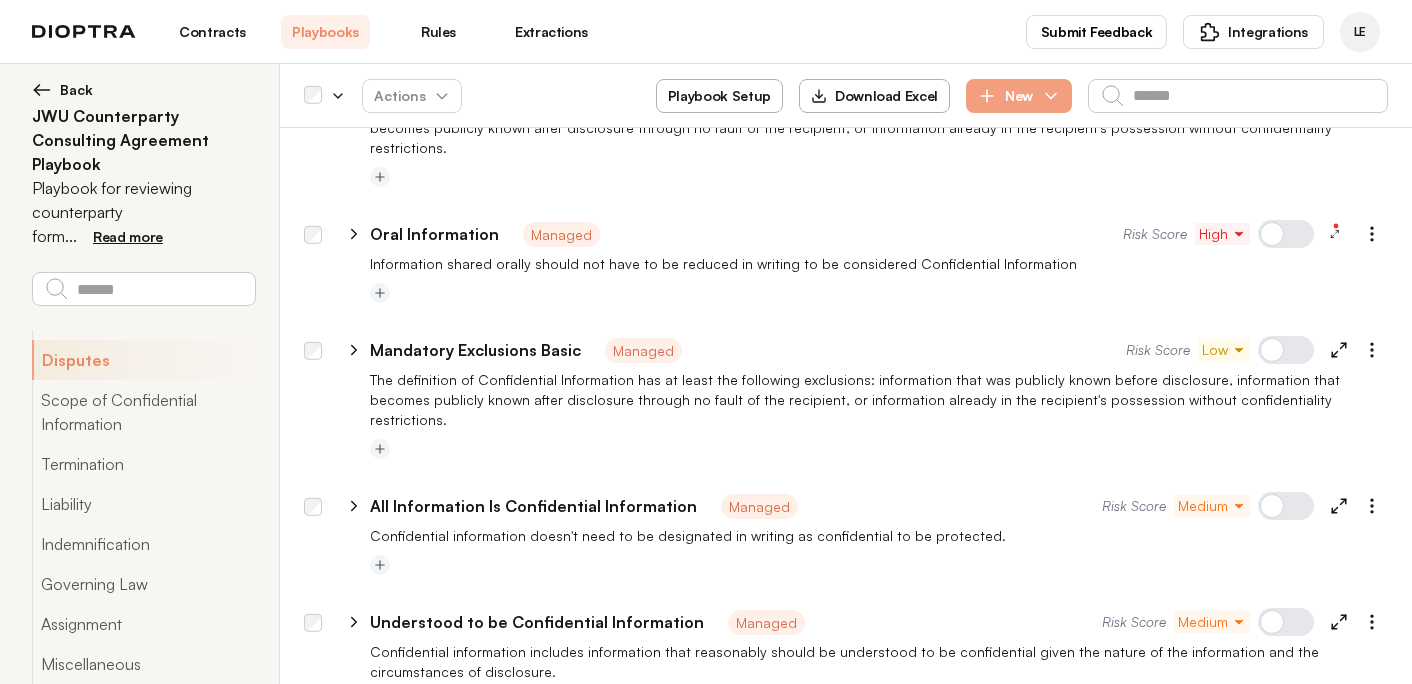 scroll, scrollTop: 3421, scrollLeft: 0, axis: vertical 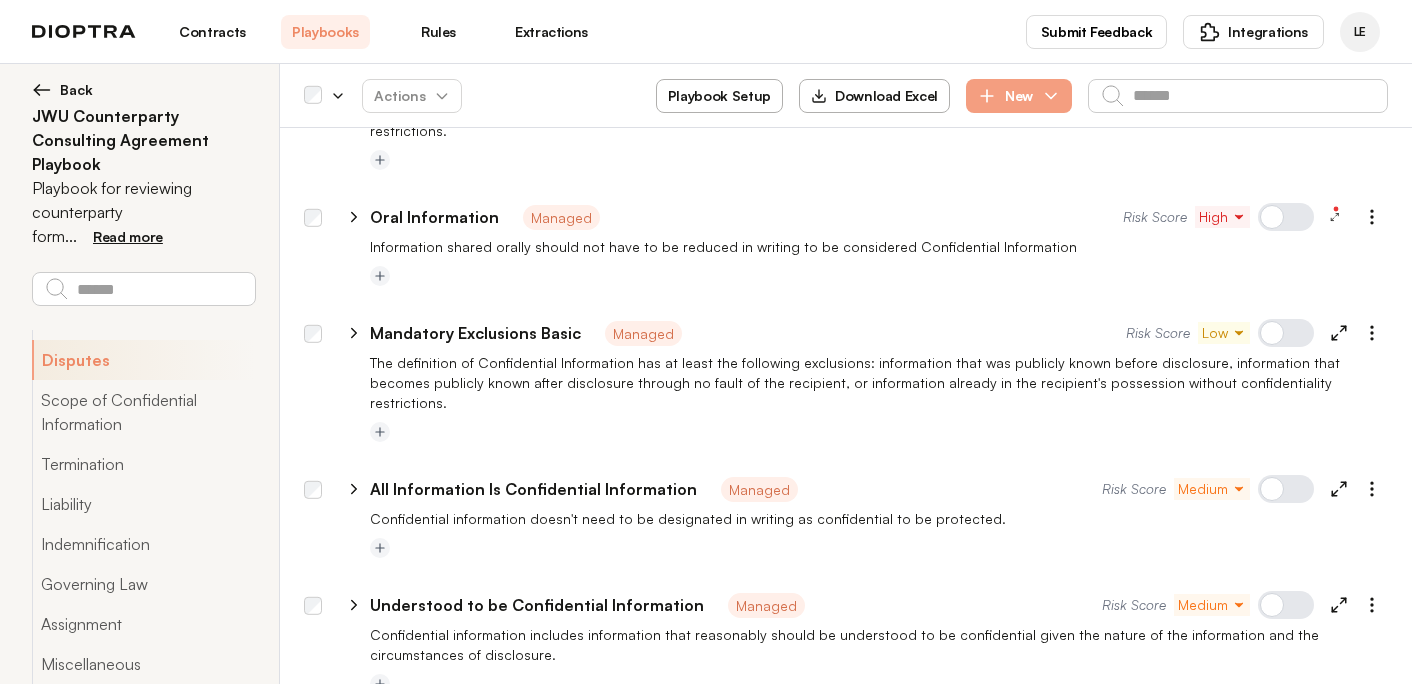 click 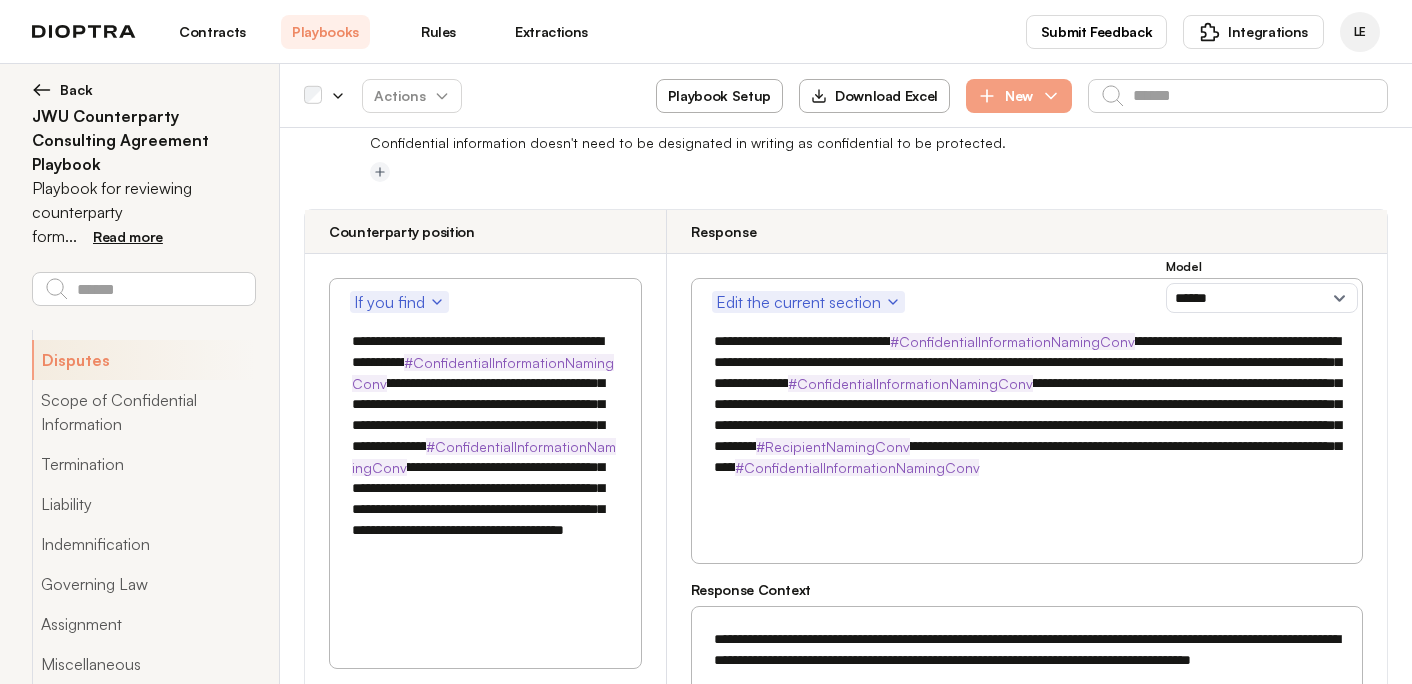 scroll, scrollTop: 3798, scrollLeft: 0, axis: vertical 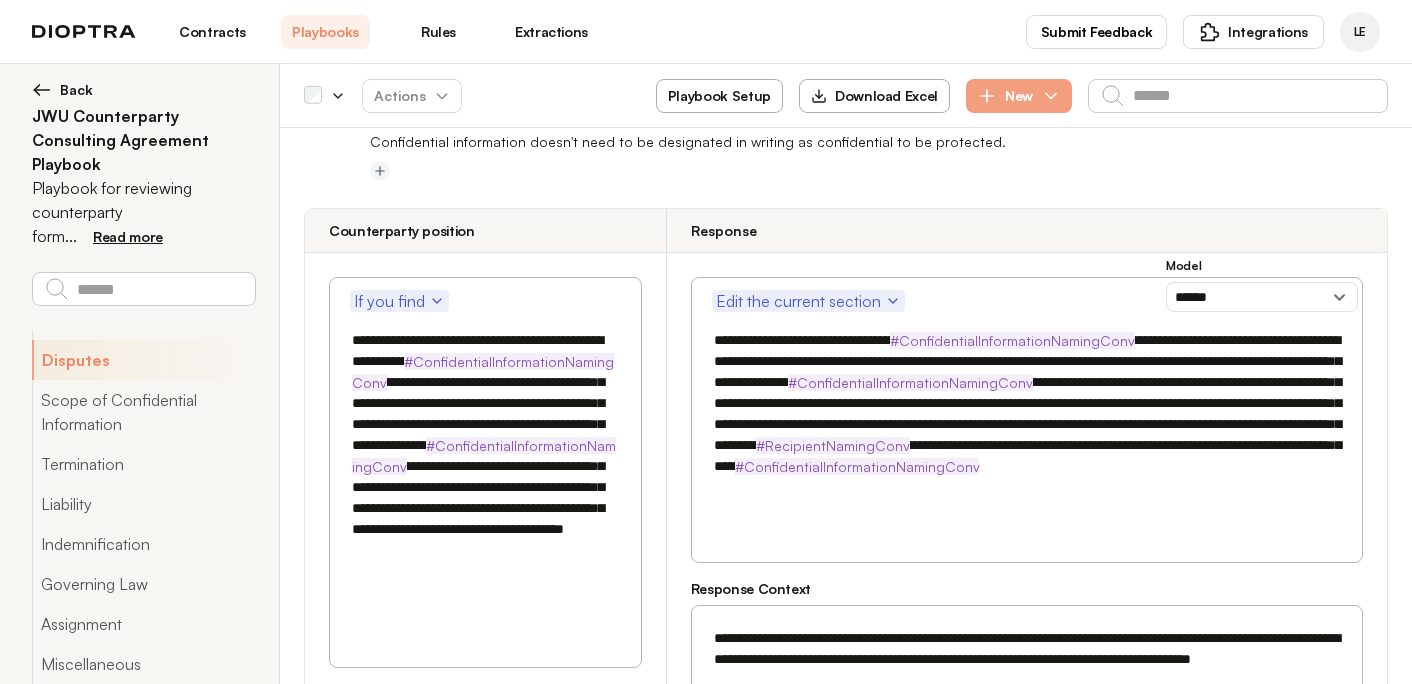 click on "**********" at bounding box center [1027, 414] 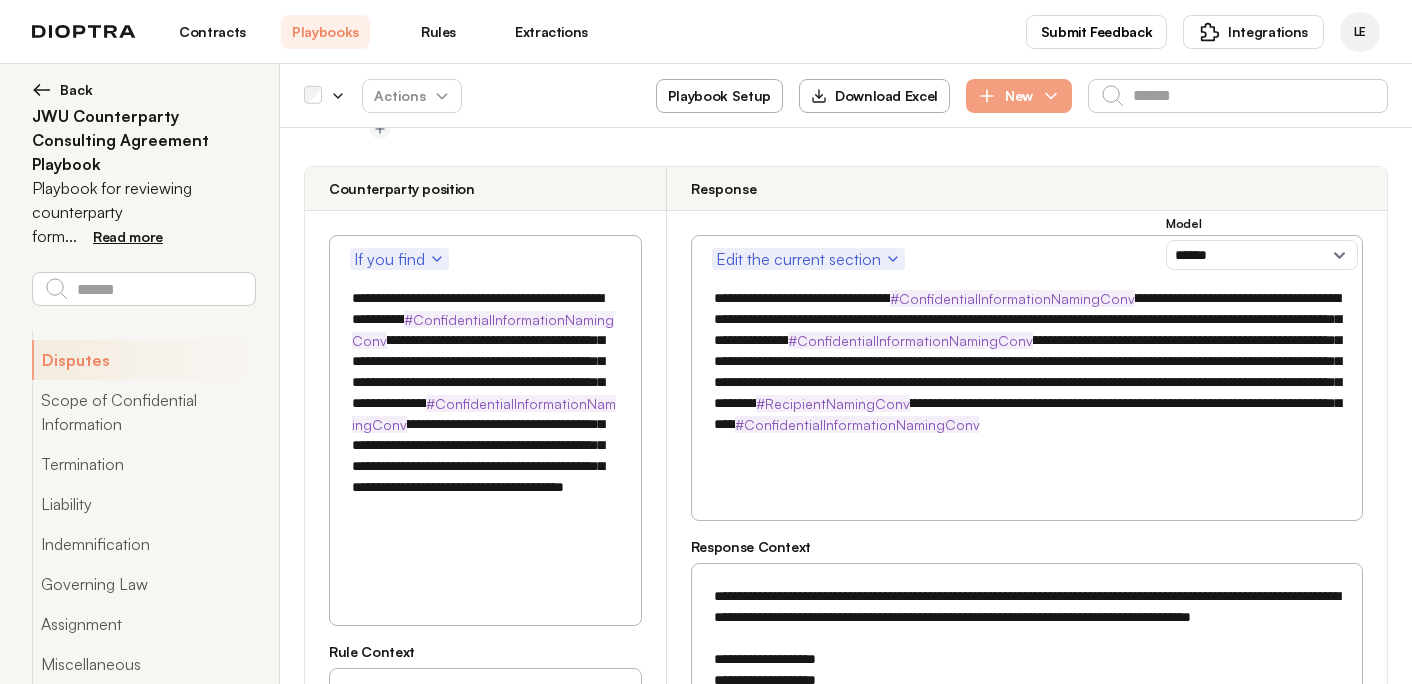scroll, scrollTop: 3708, scrollLeft: 0, axis: vertical 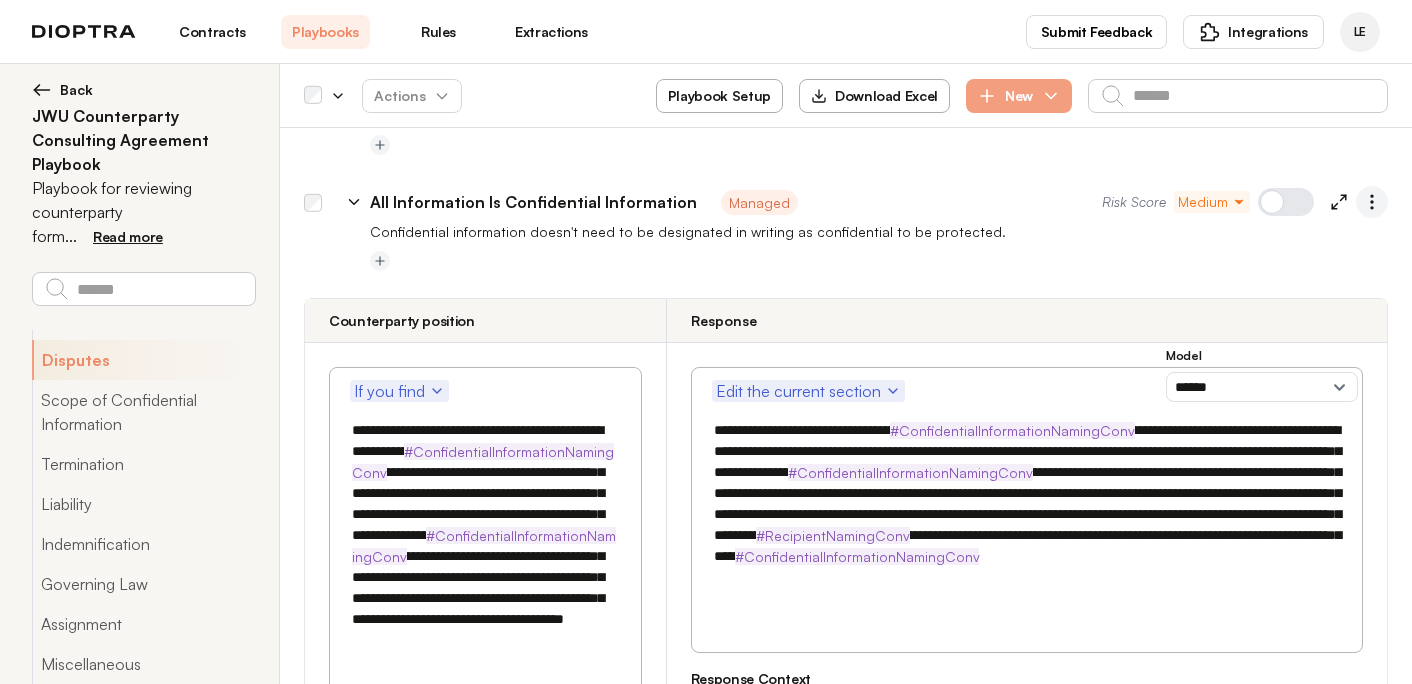 click 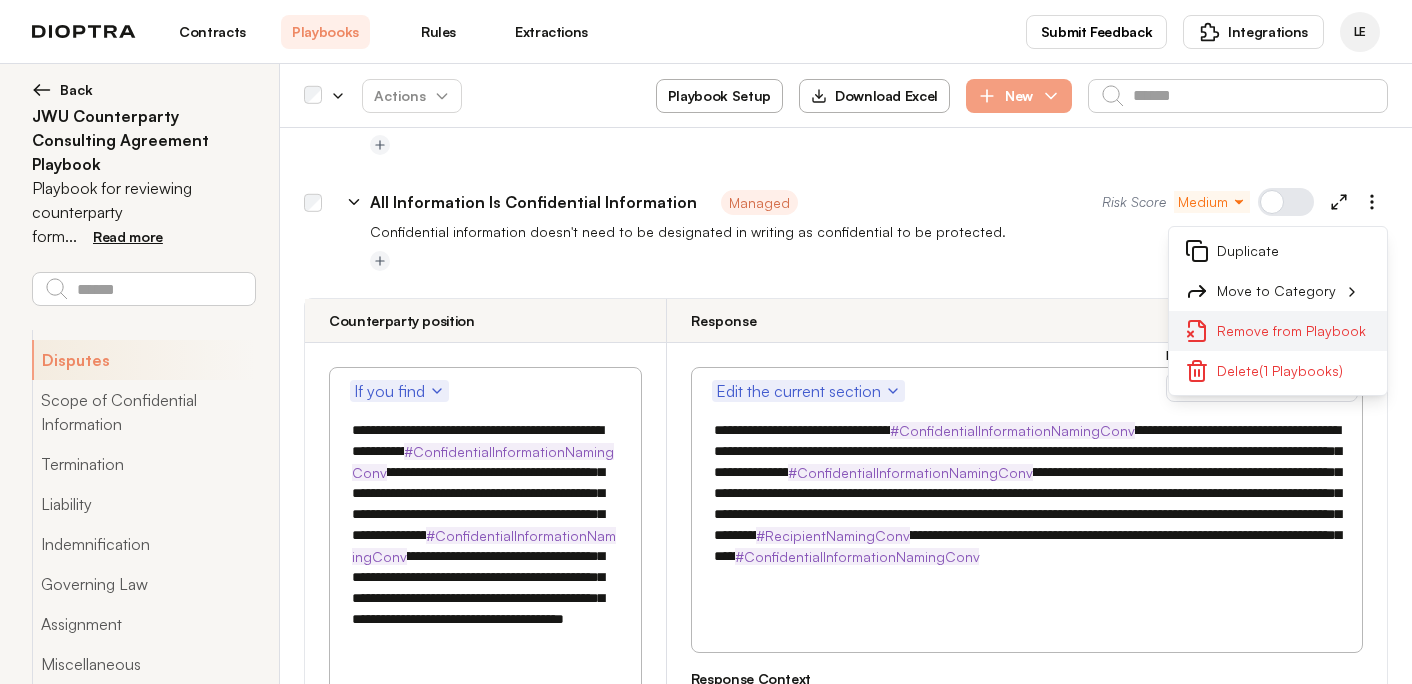 click on "Remove from Playbook" at bounding box center [1278, 331] 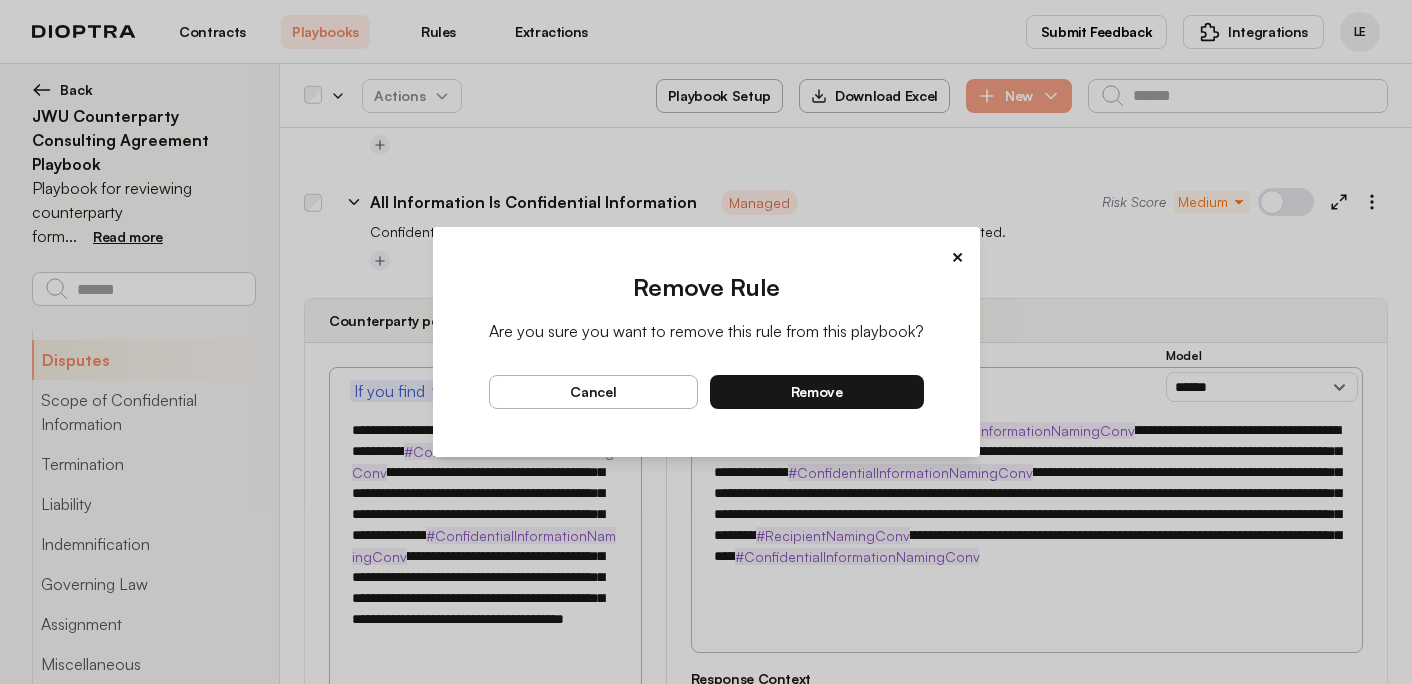 click on "remove" at bounding box center (817, 392) 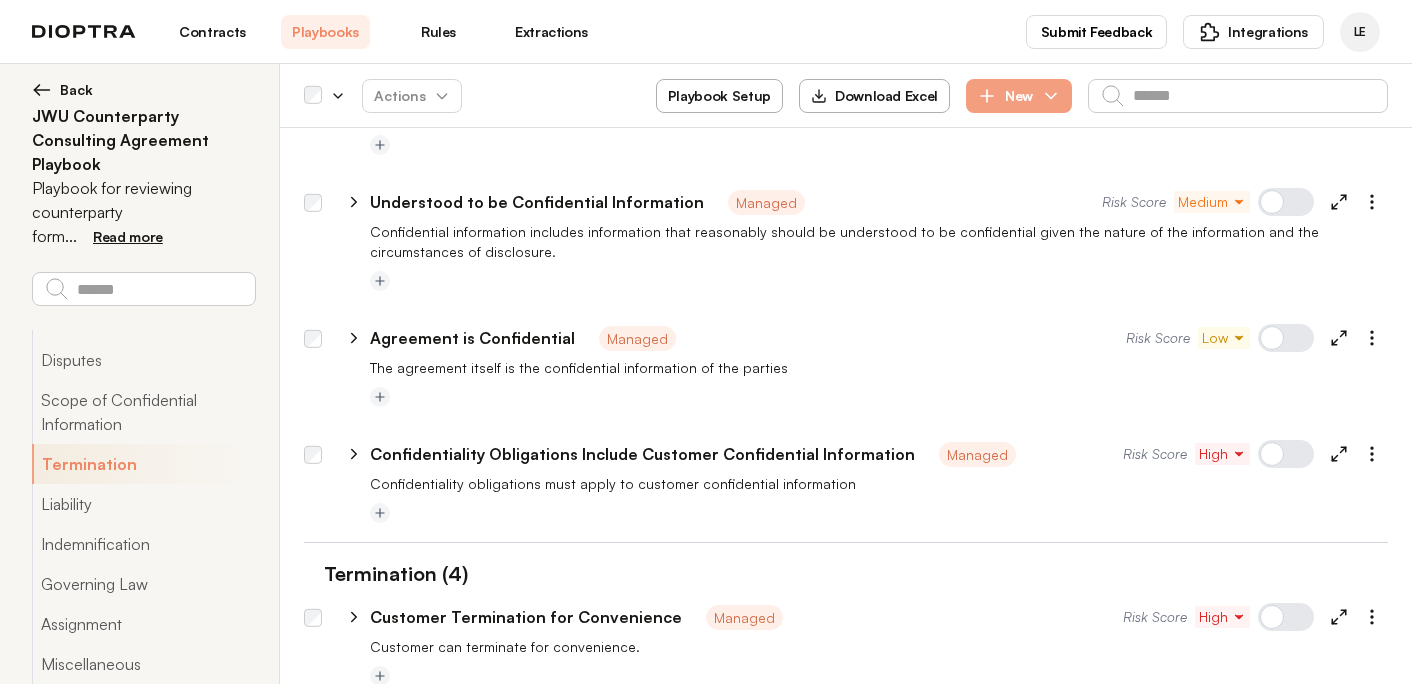 click 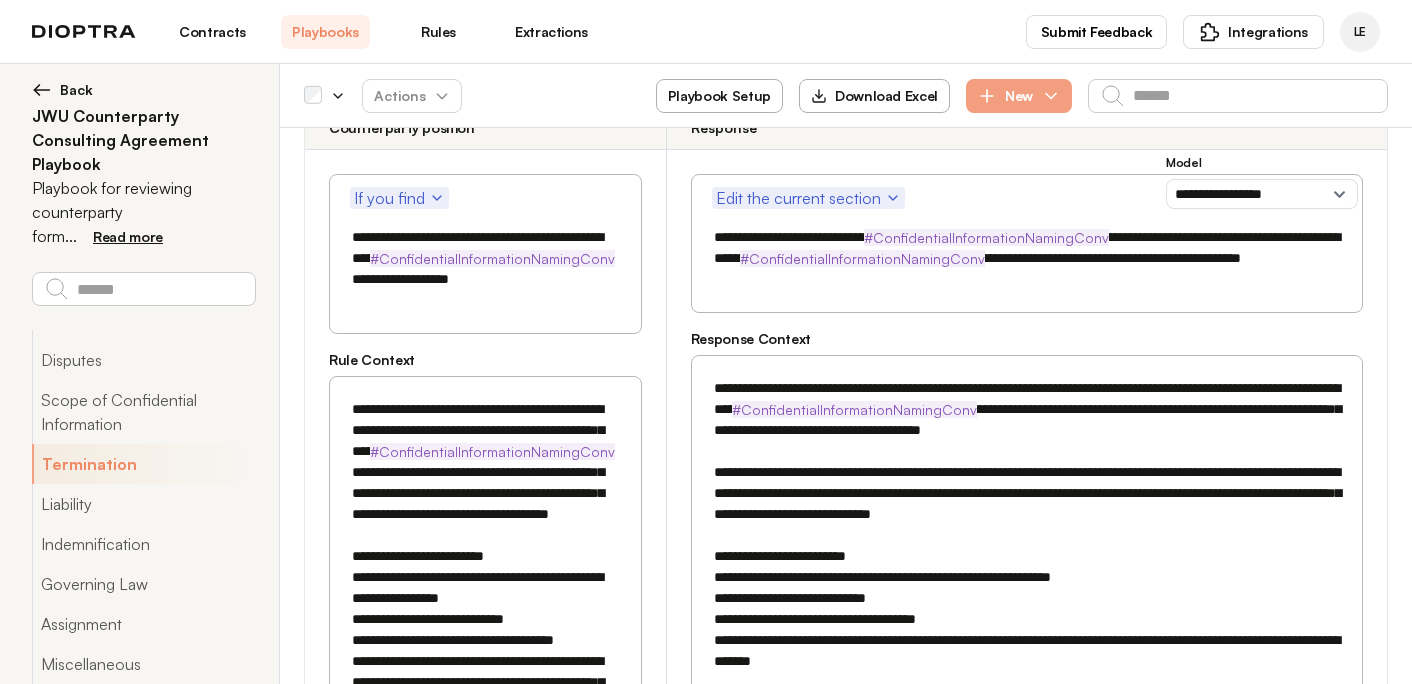 scroll, scrollTop: 3820, scrollLeft: 0, axis: vertical 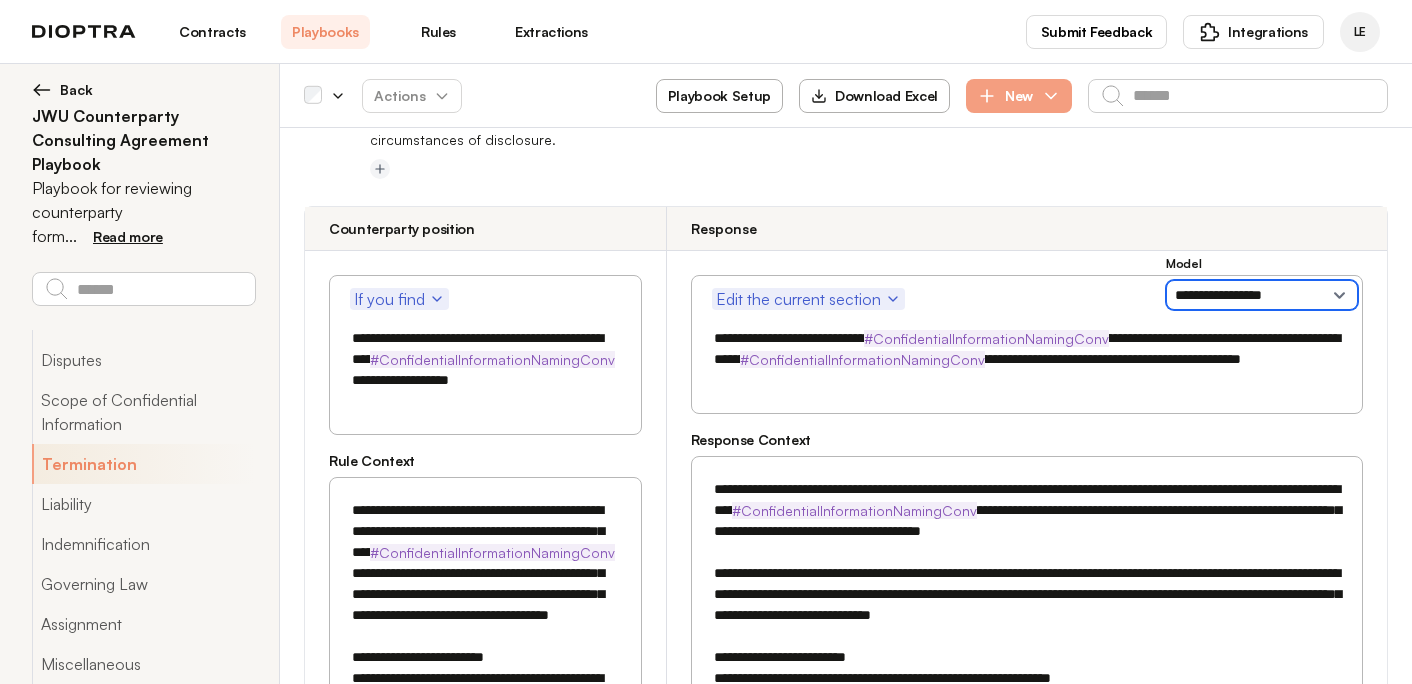 click on "**********" at bounding box center [1262, 295] 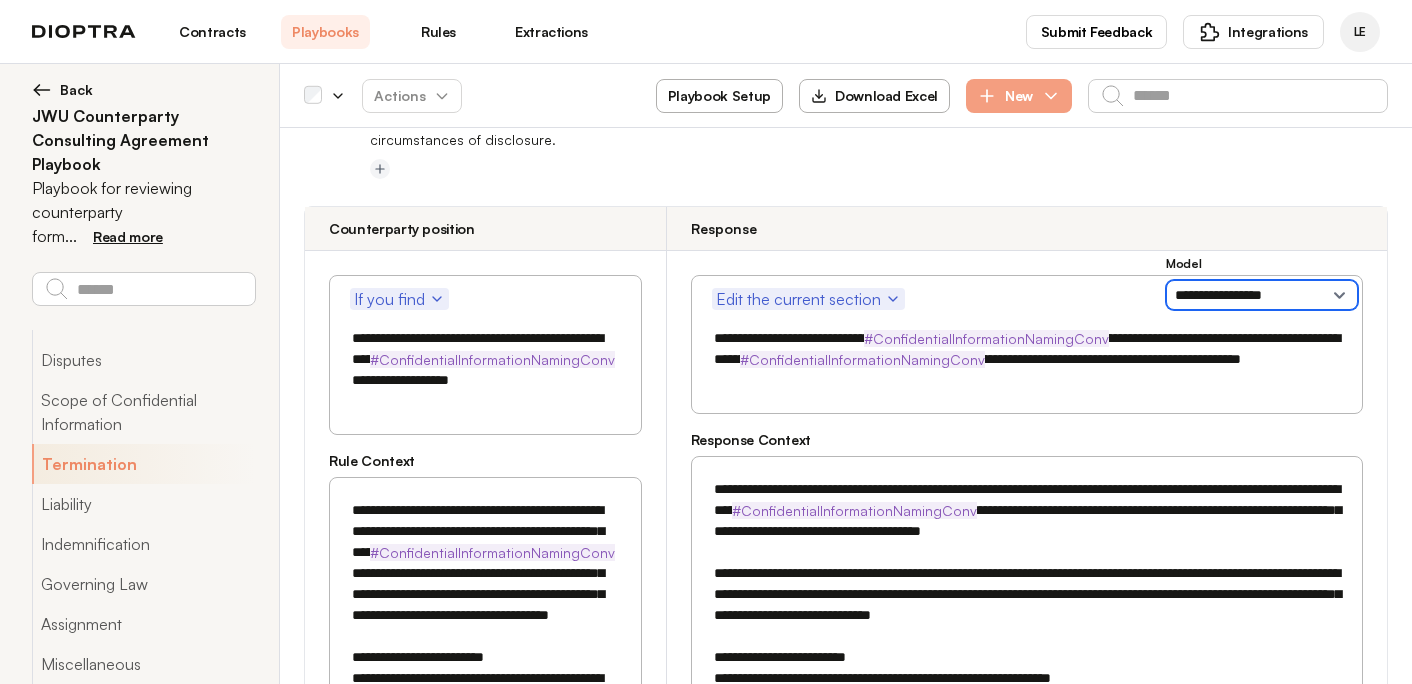select on "**********" 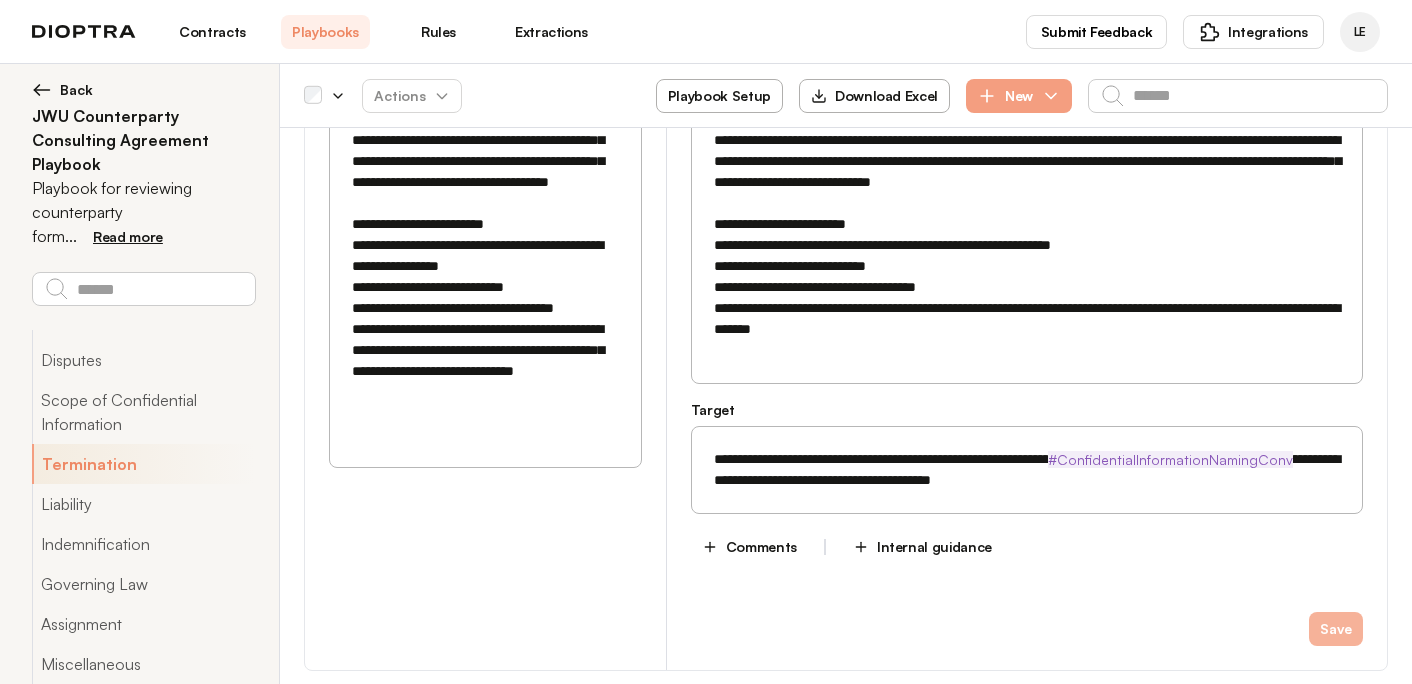 click on "Save" at bounding box center (1336, 629) 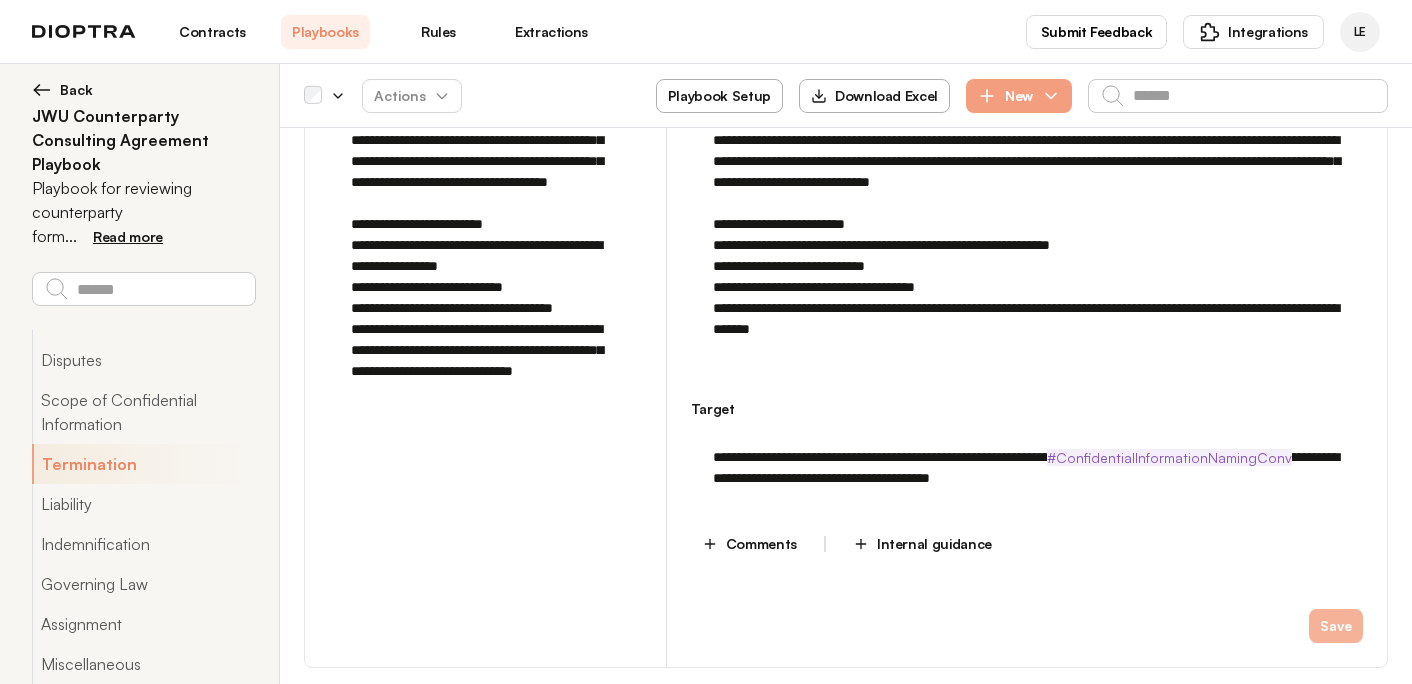 type on "*" 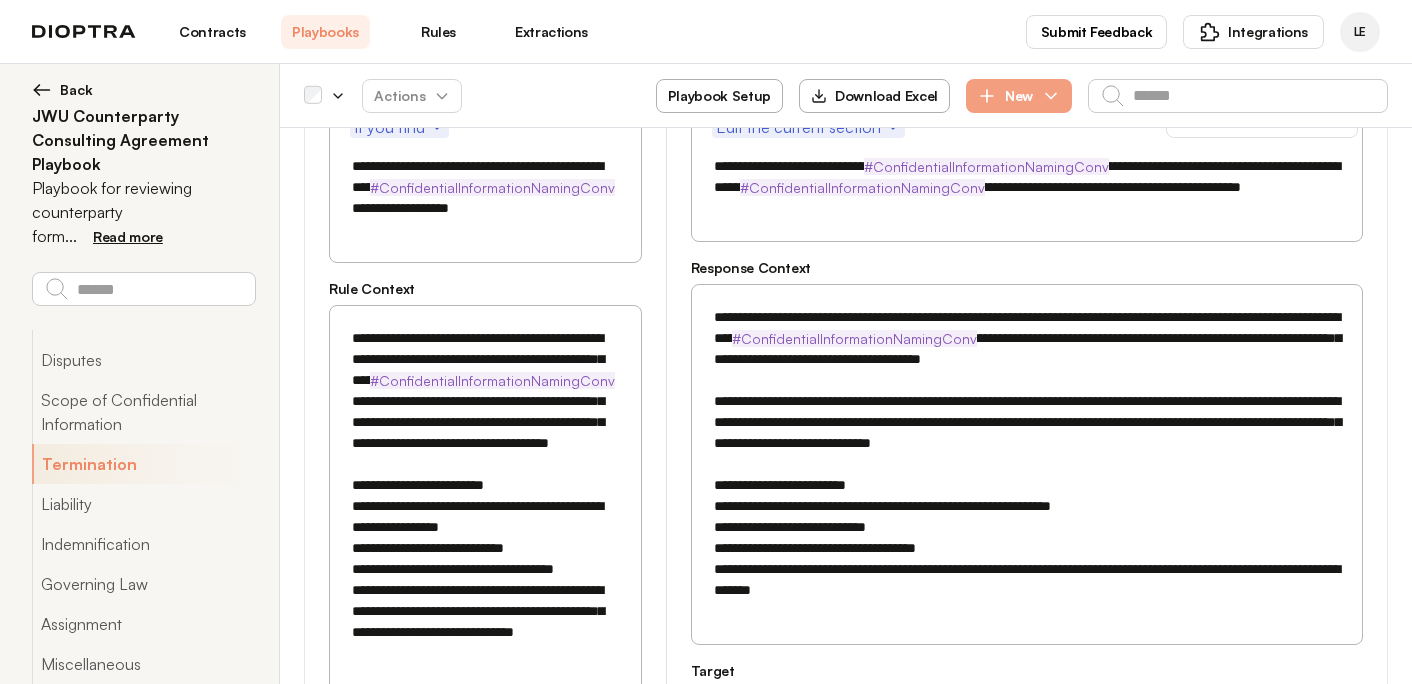 scroll, scrollTop: 3988, scrollLeft: 0, axis: vertical 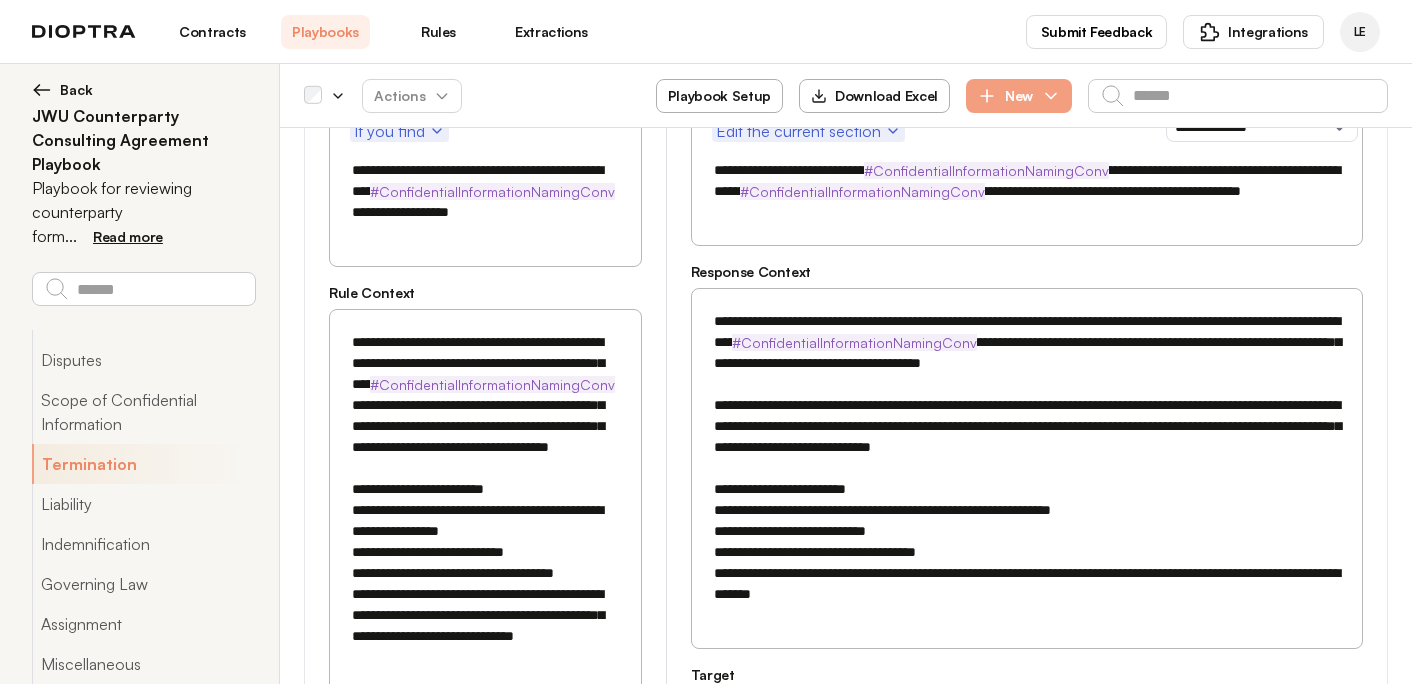 click on "**********" at bounding box center [1027, 458] 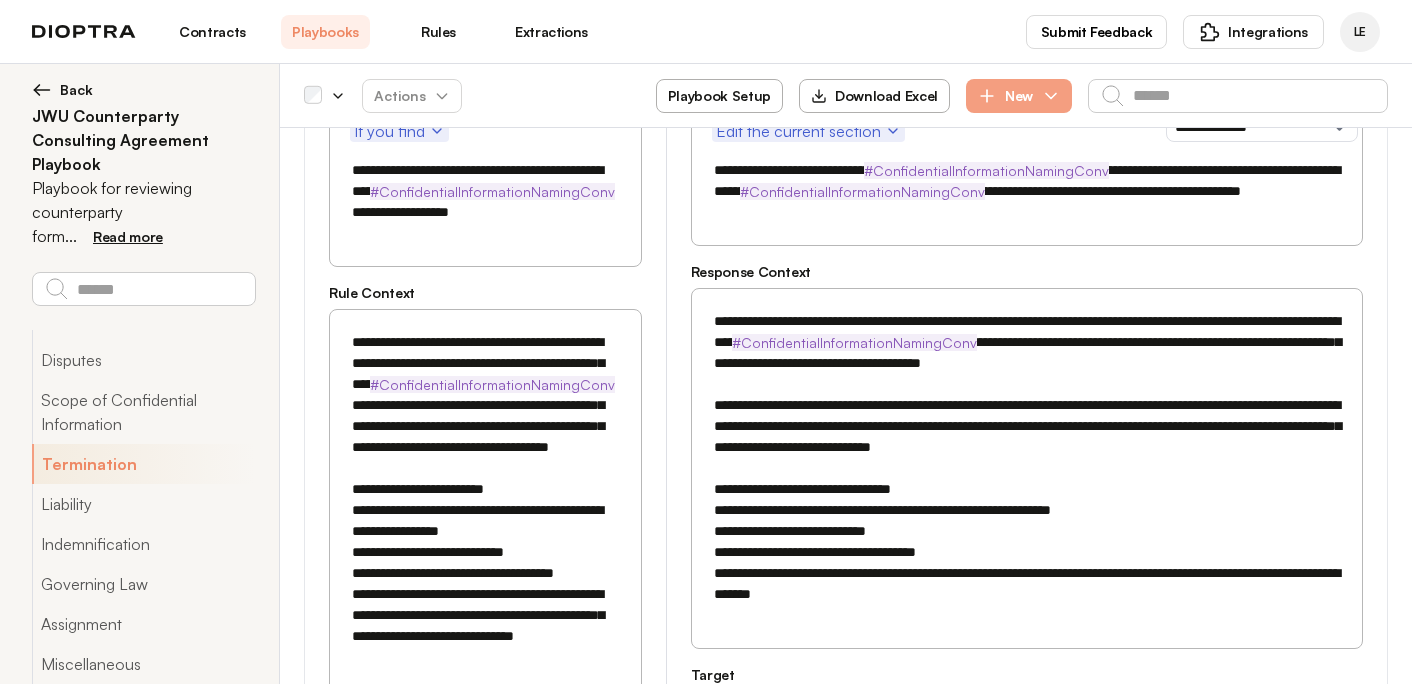 type on "**********" 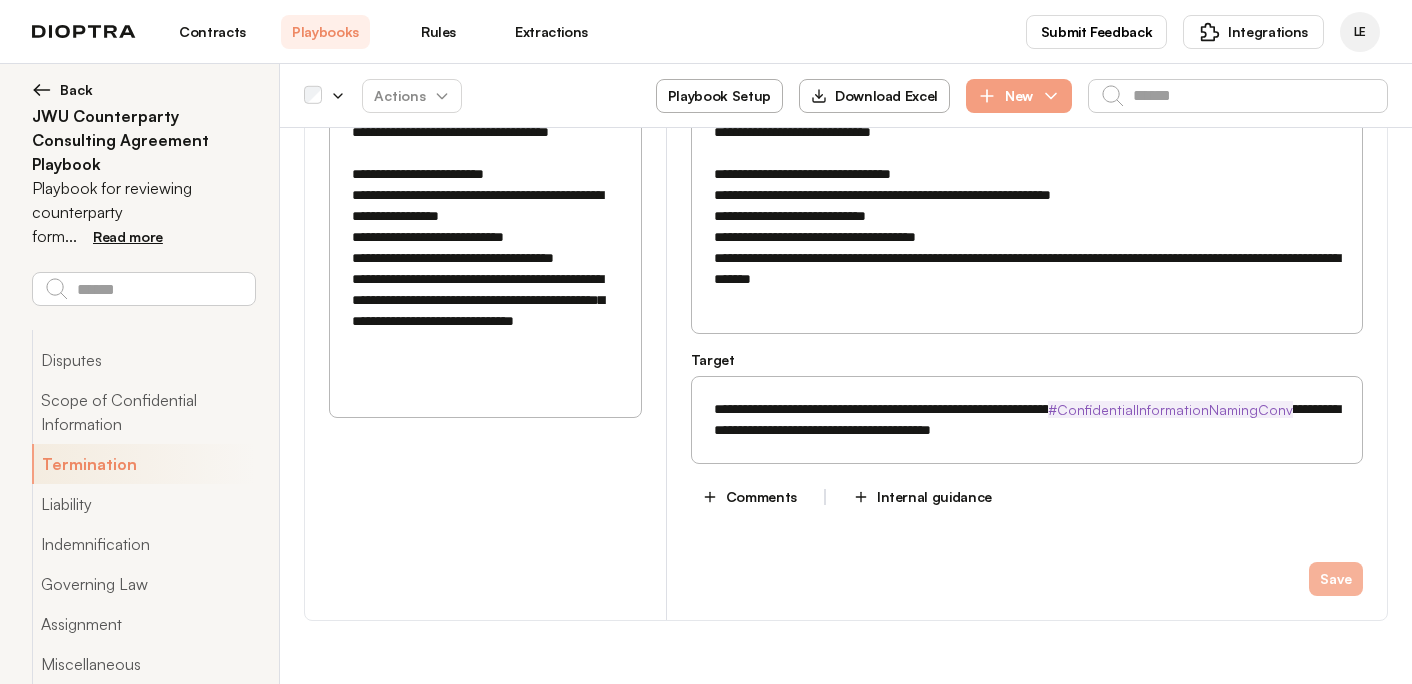 type on "**********" 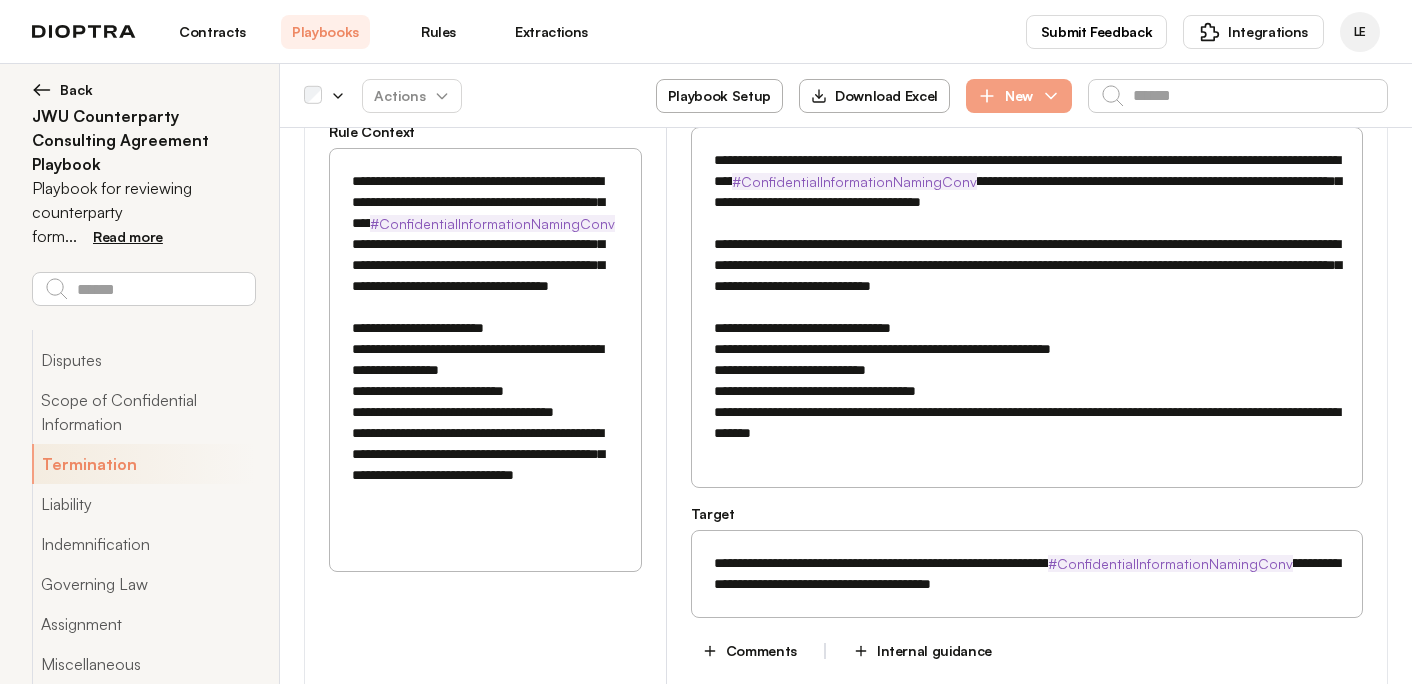 scroll, scrollTop: 4240, scrollLeft: 0, axis: vertical 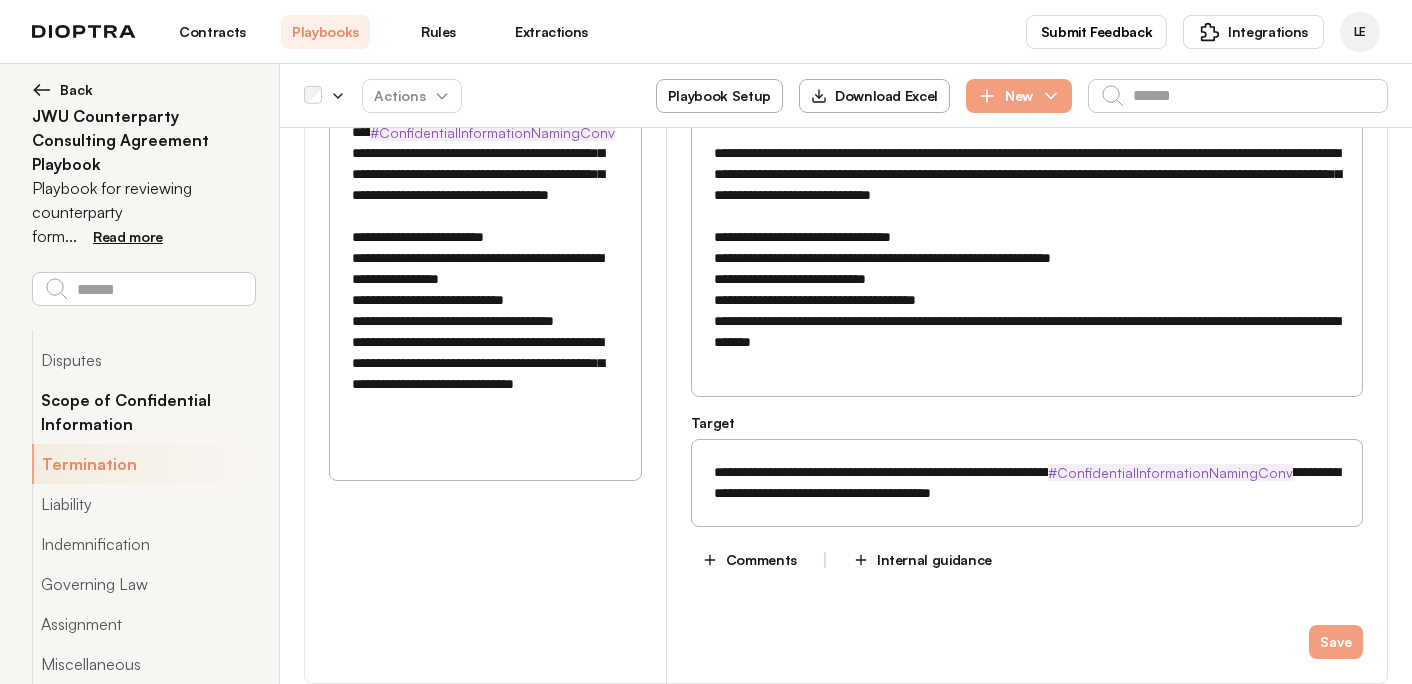 click on "Scope of Confidential Information" at bounding box center (143, 412) 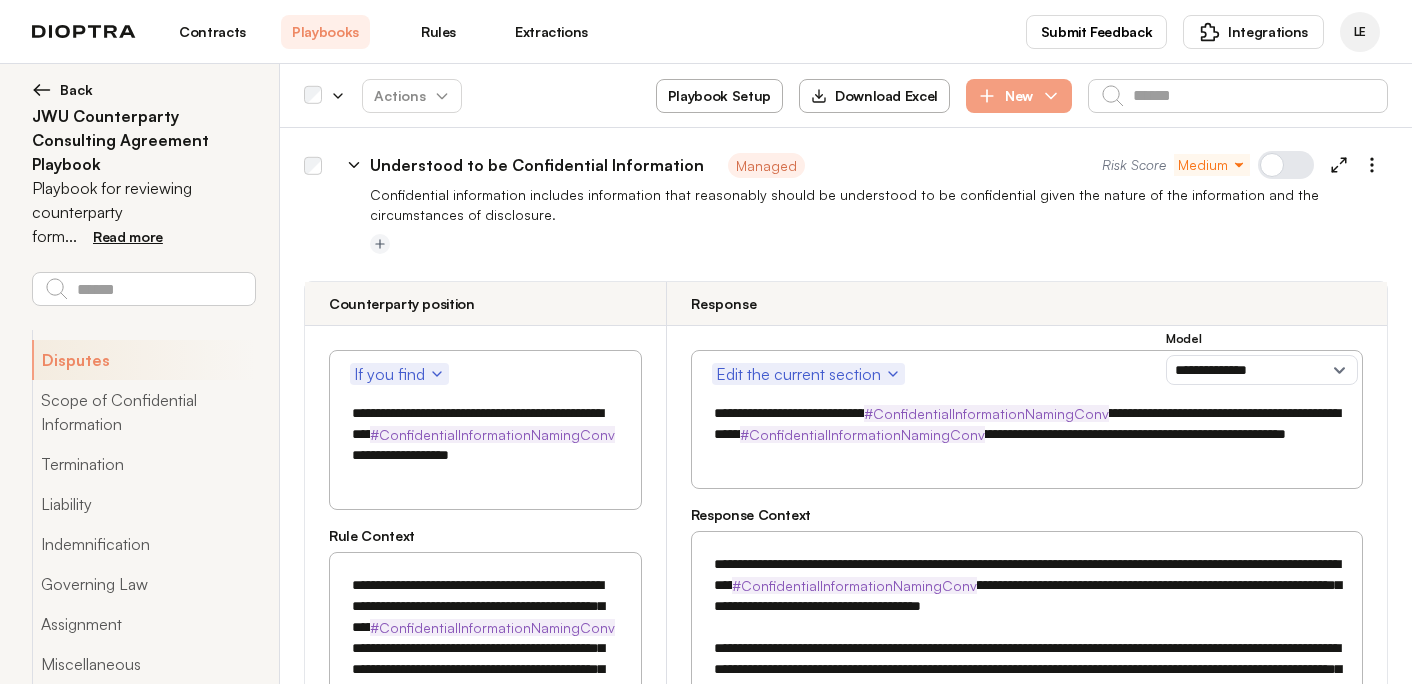 scroll, scrollTop: 3639, scrollLeft: 0, axis: vertical 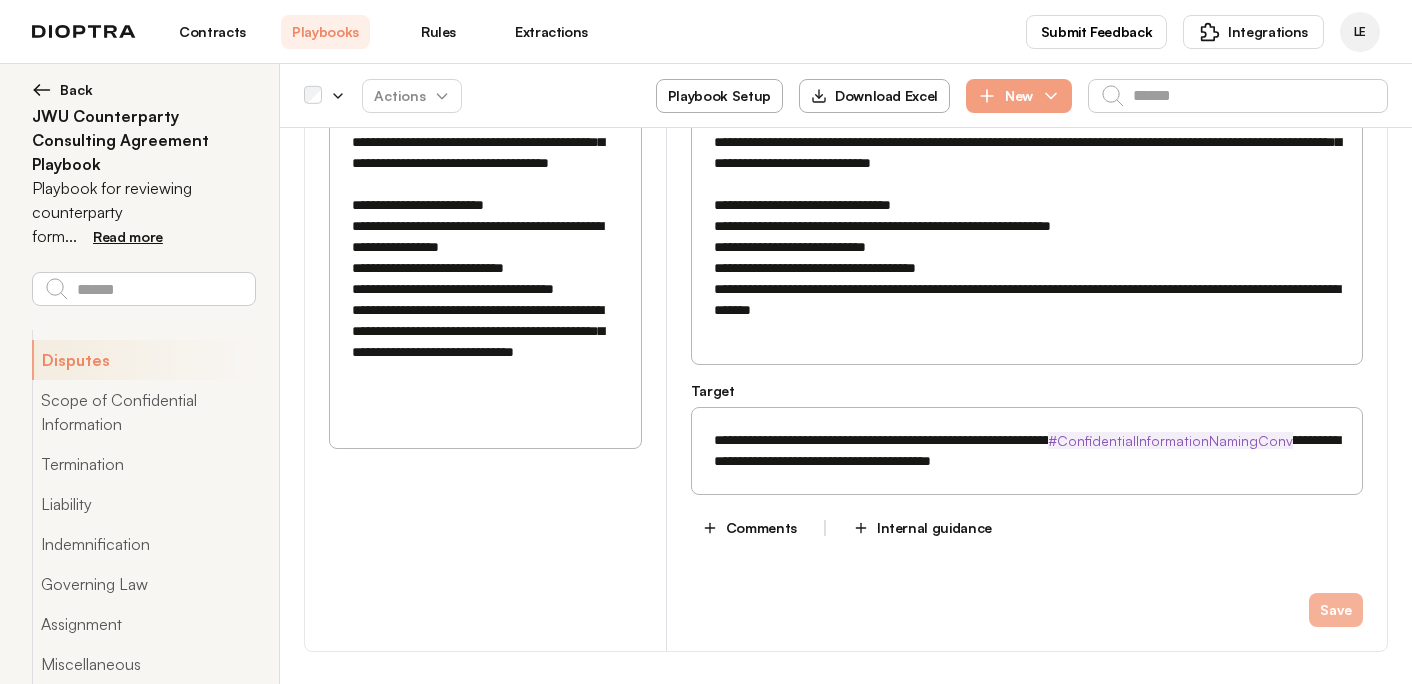 click on "Save" at bounding box center [1336, 610] 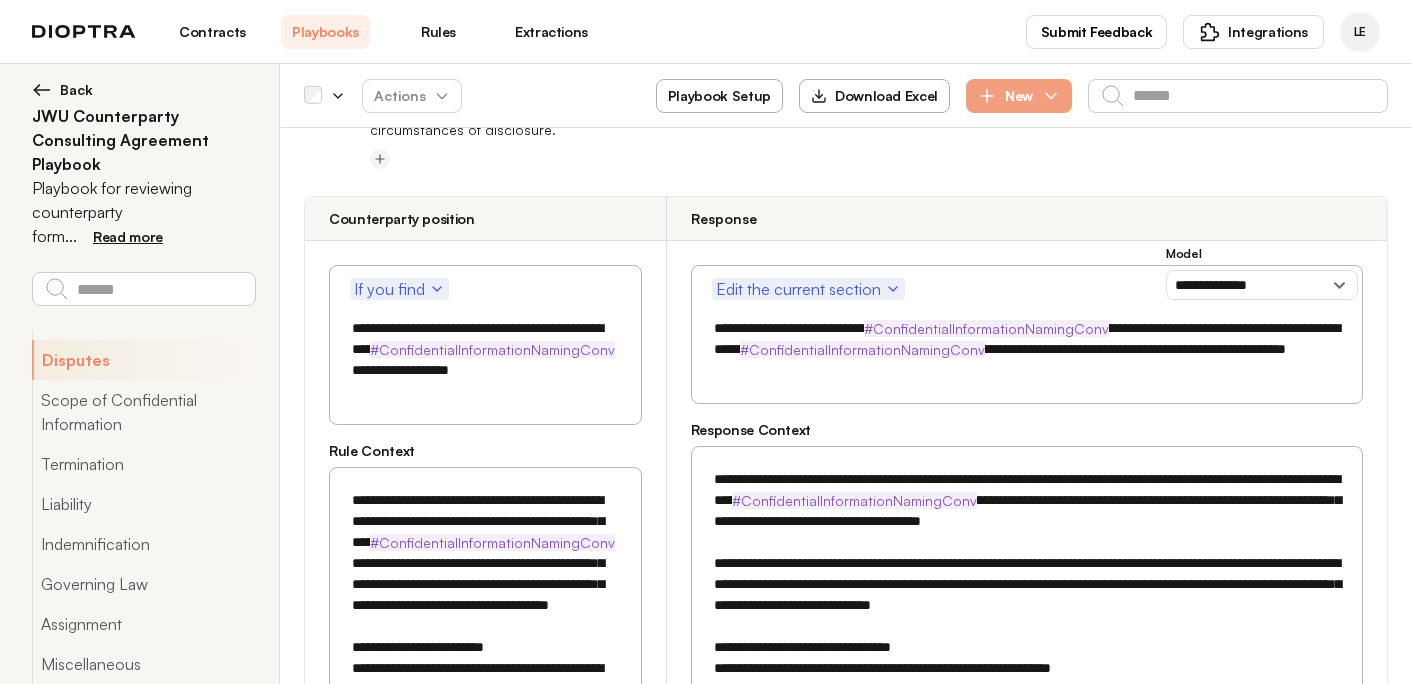 scroll, scrollTop: 3695, scrollLeft: 0, axis: vertical 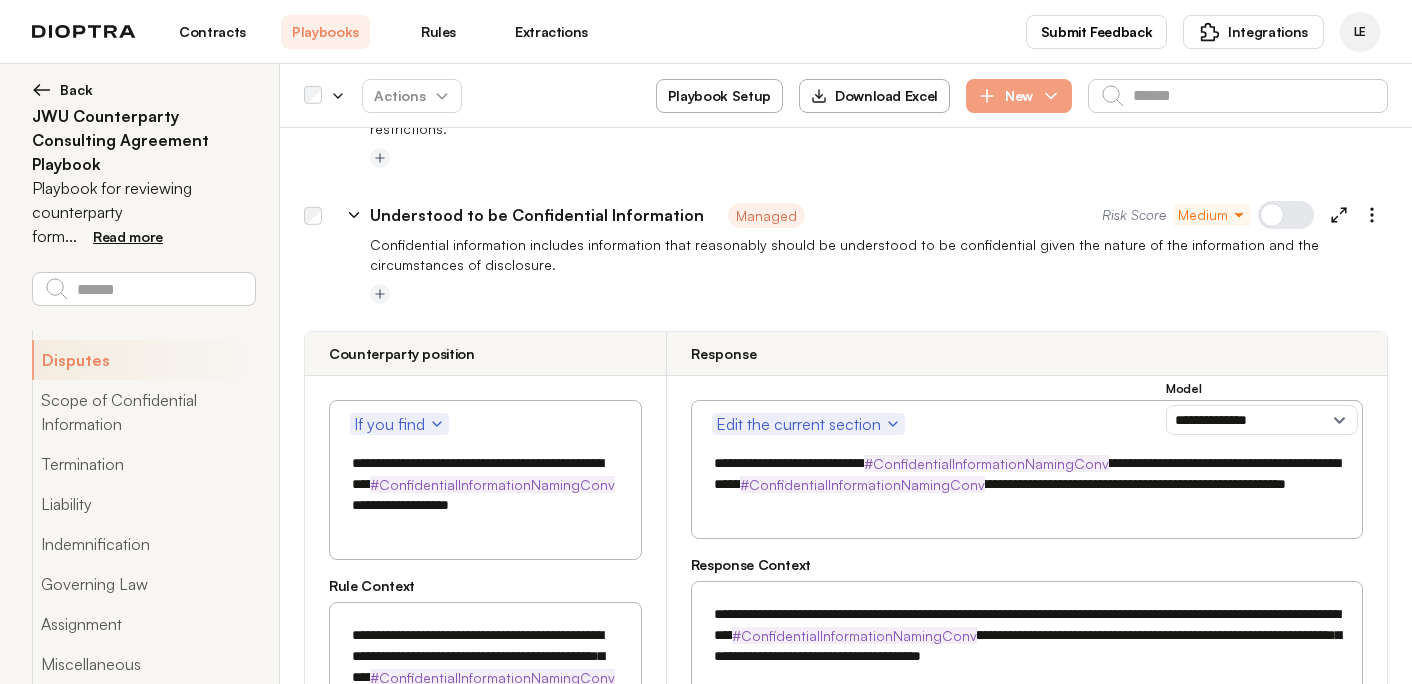 click 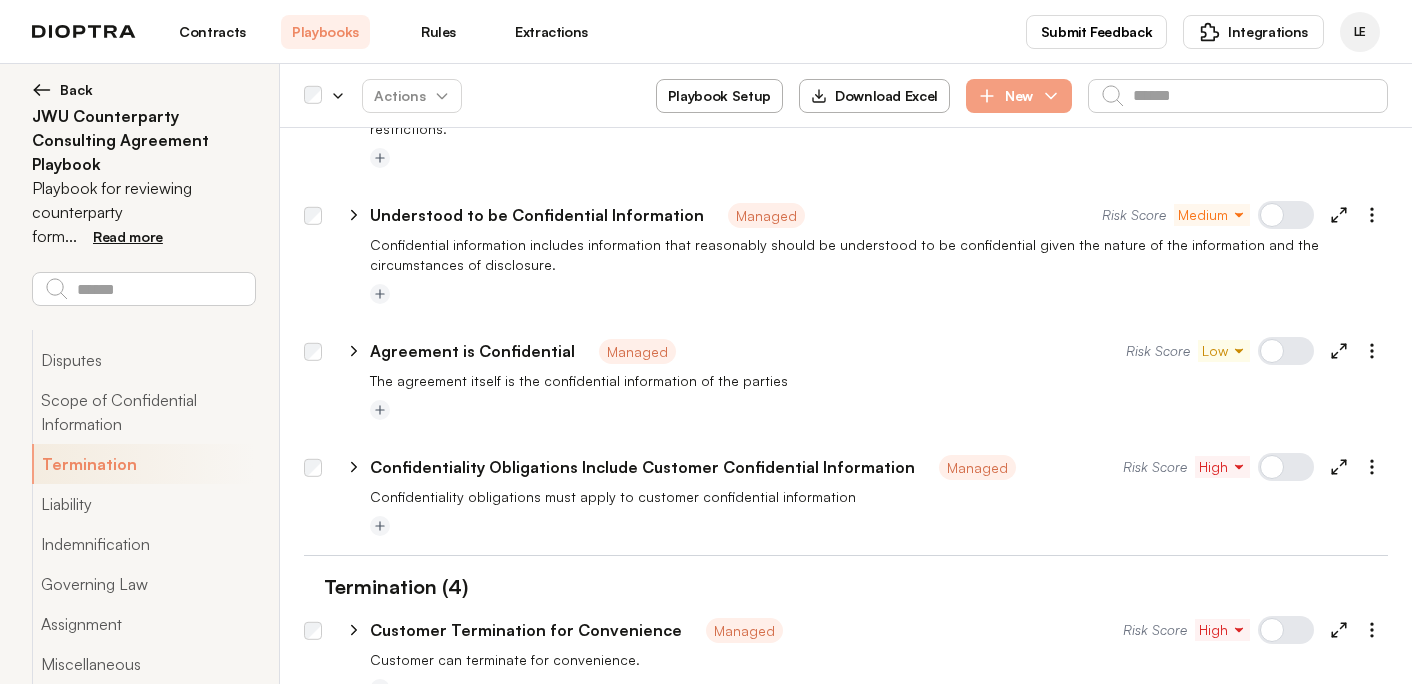 click 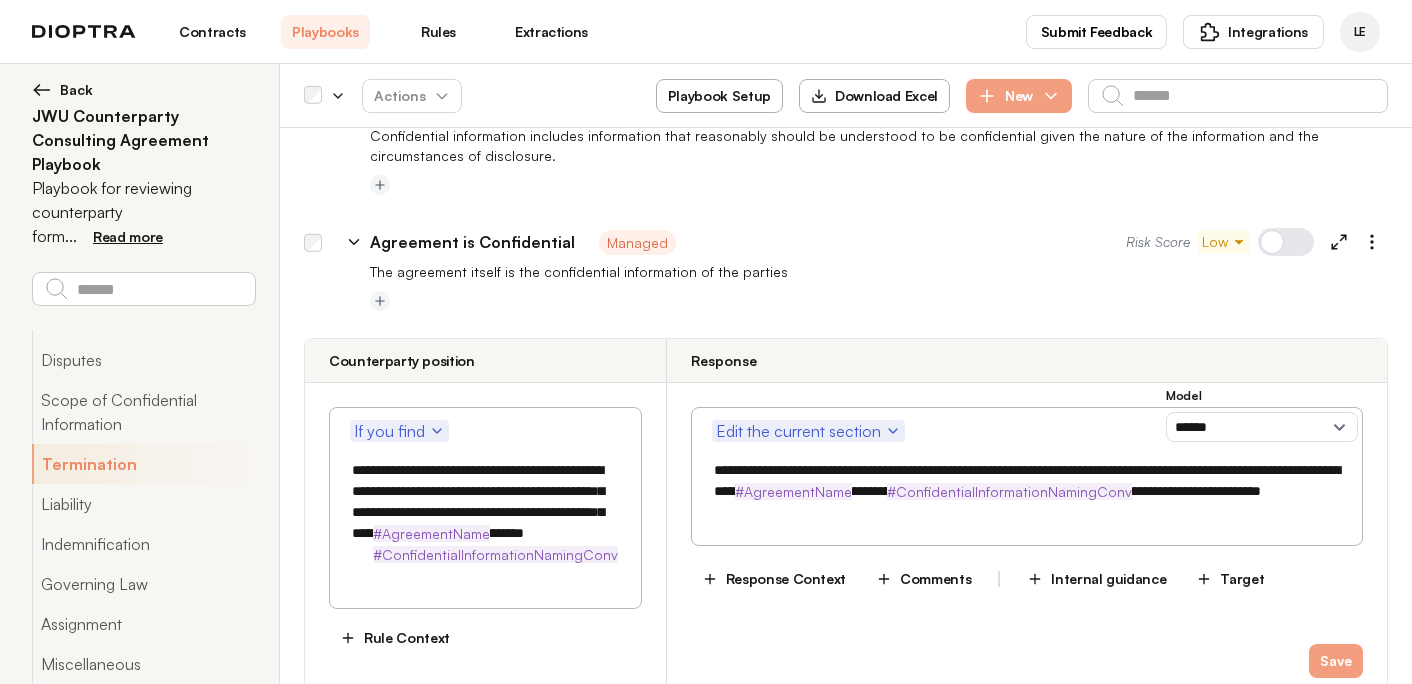 scroll, scrollTop: 3806, scrollLeft: 0, axis: vertical 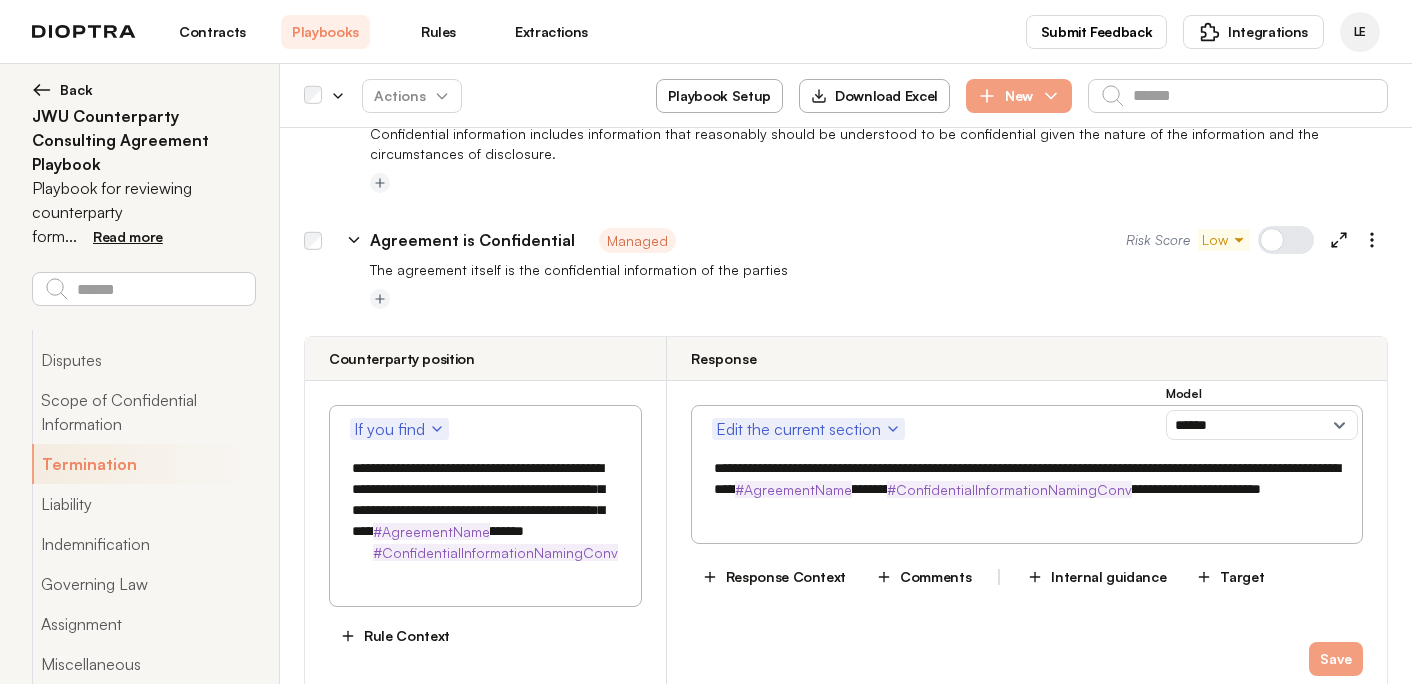 click on "**********" at bounding box center (1027, 489) 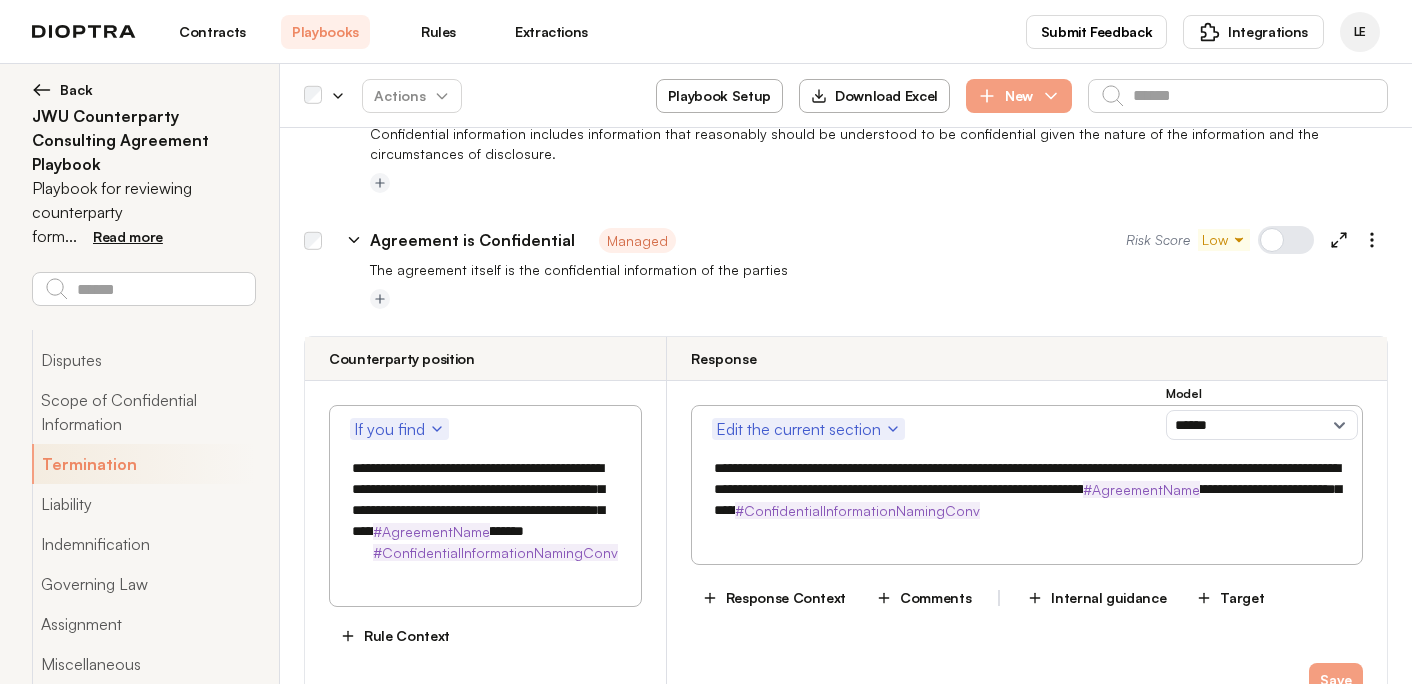drag, startPoint x: 882, startPoint y: 450, endPoint x: 948, endPoint y: 450, distance: 66 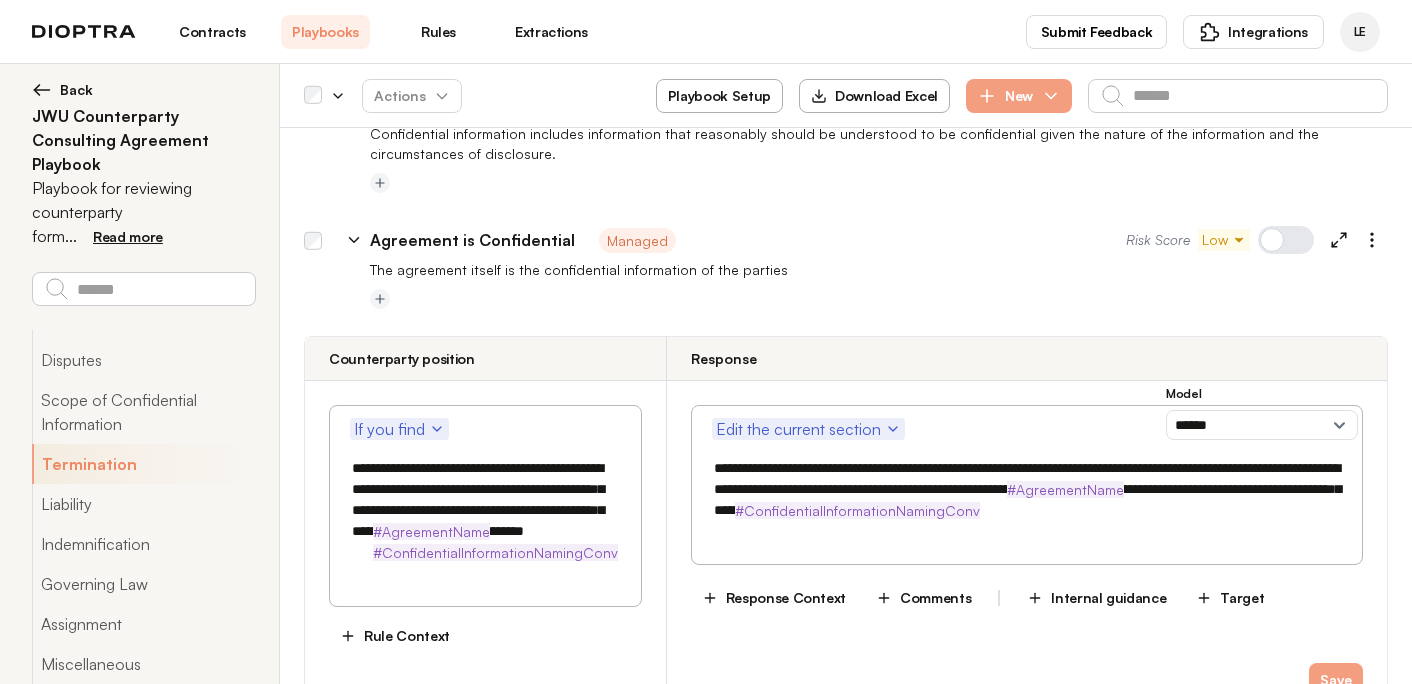 click on "**********" at bounding box center [1027, 500] 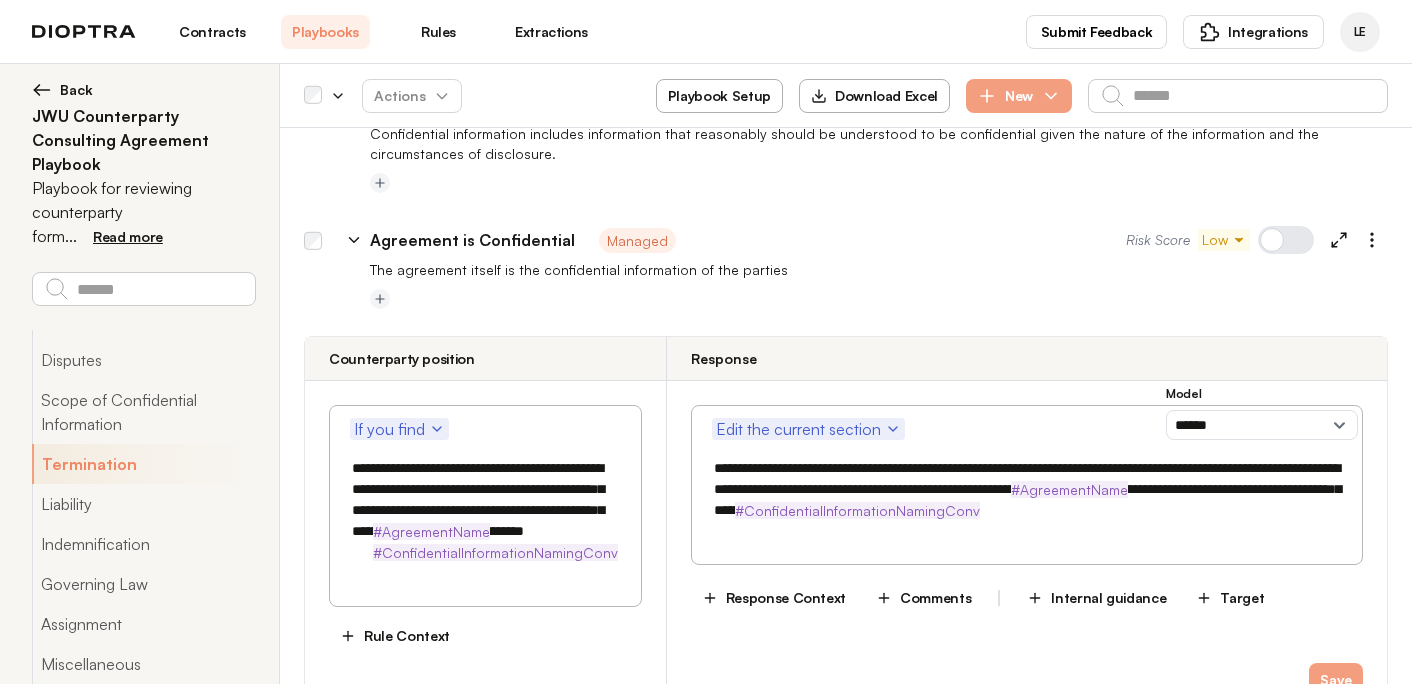 drag, startPoint x: 951, startPoint y: 491, endPoint x: 1051, endPoint y: 461, distance: 104.40307 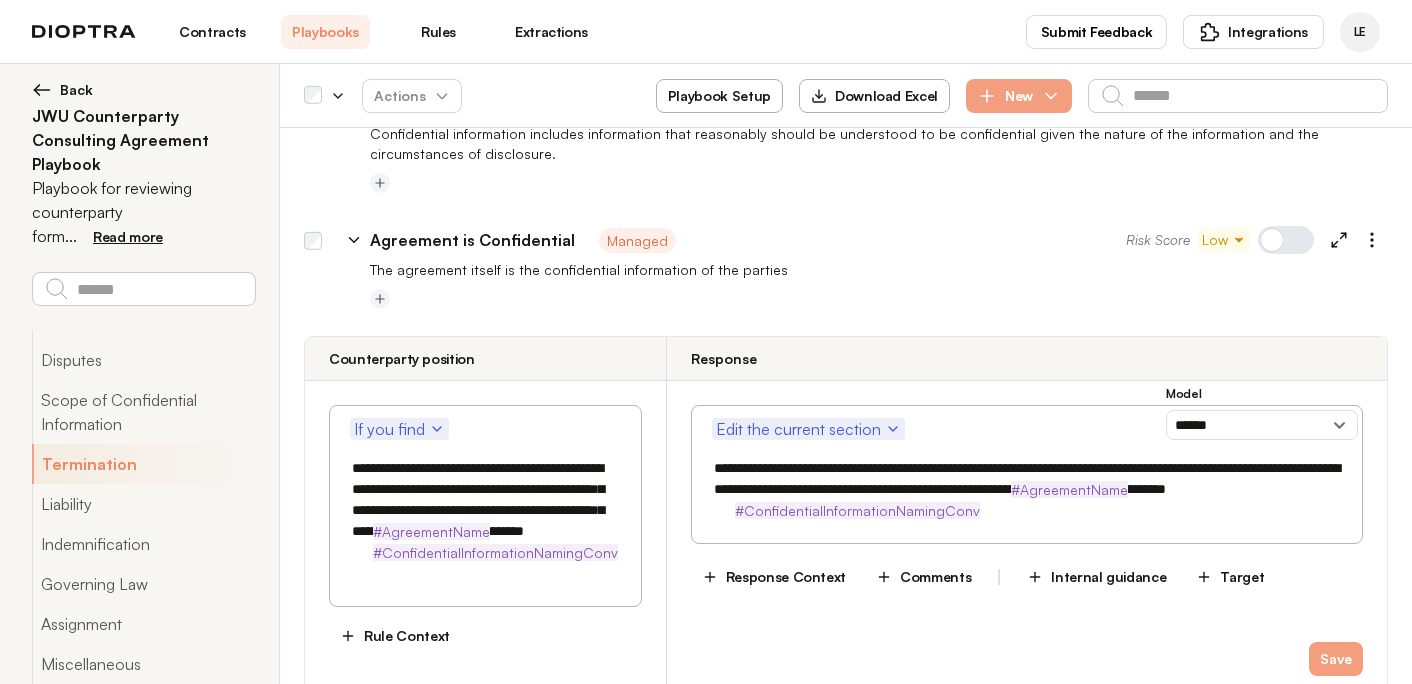click on "**********" at bounding box center (1027, 489) 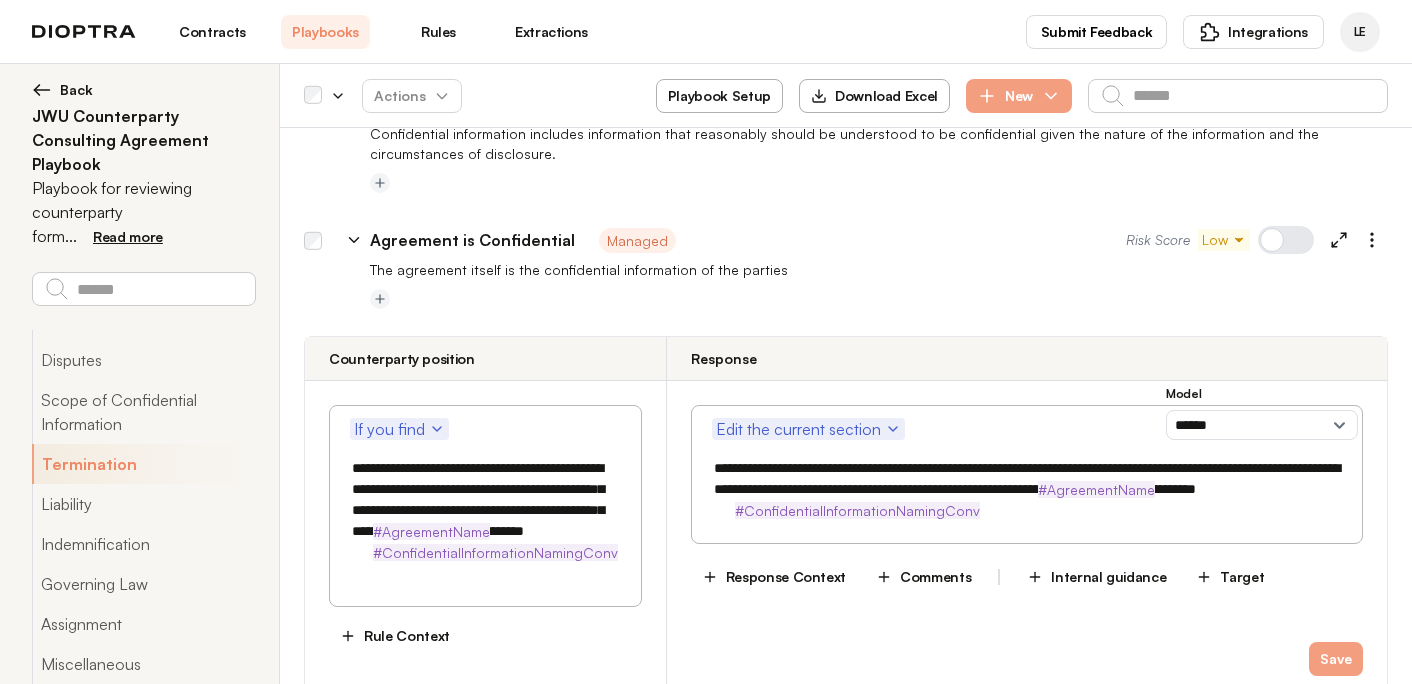 drag, startPoint x: 910, startPoint y: 452, endPoint x: 858, endPoint y: 452, distance: 52 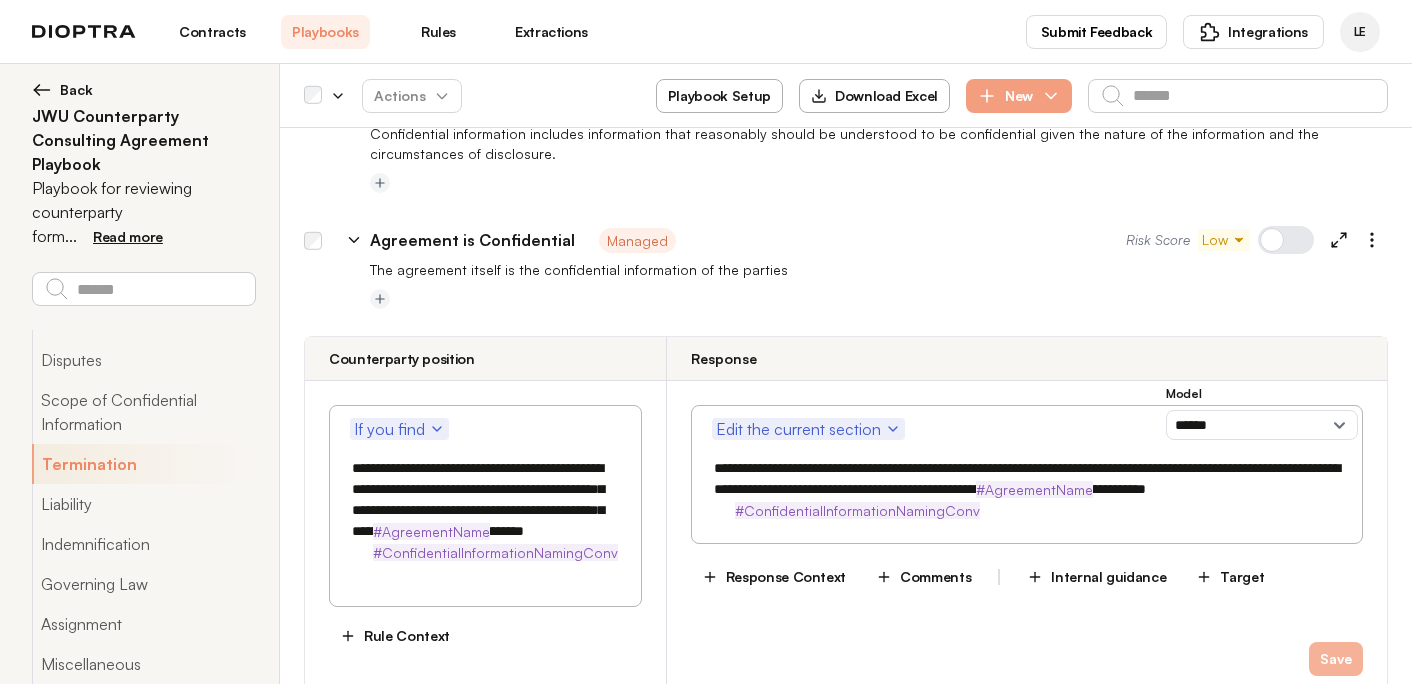 type on "**********" 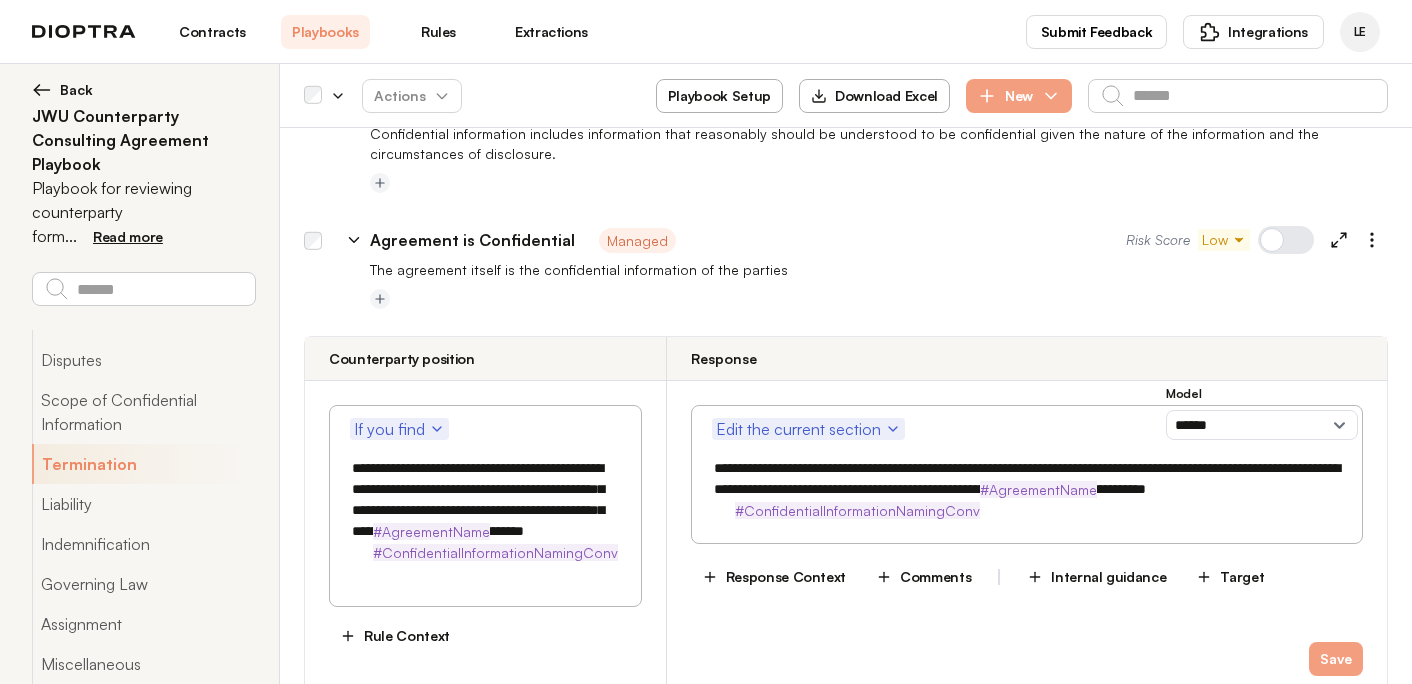 click on "Termination" at bounding box center (143, 464) 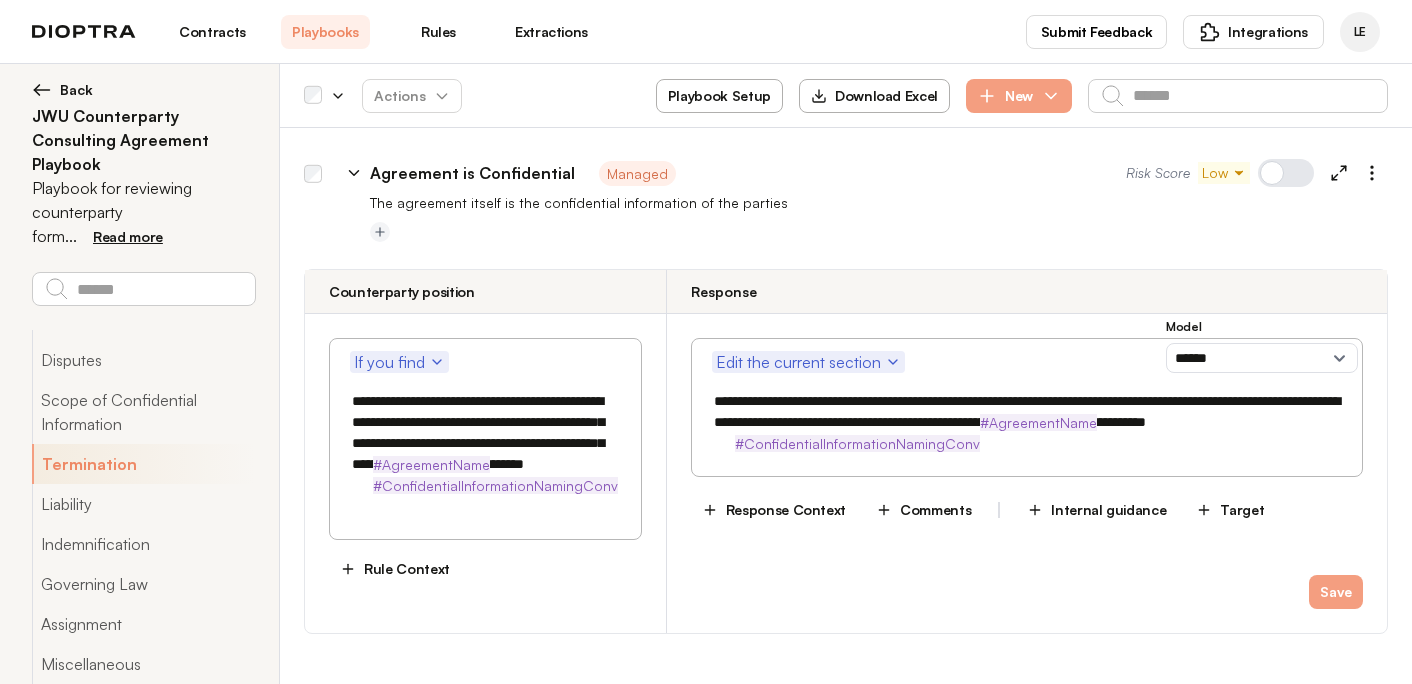 scroll, scrollTop: 3845, scrollLeft: 0, axis: vertical 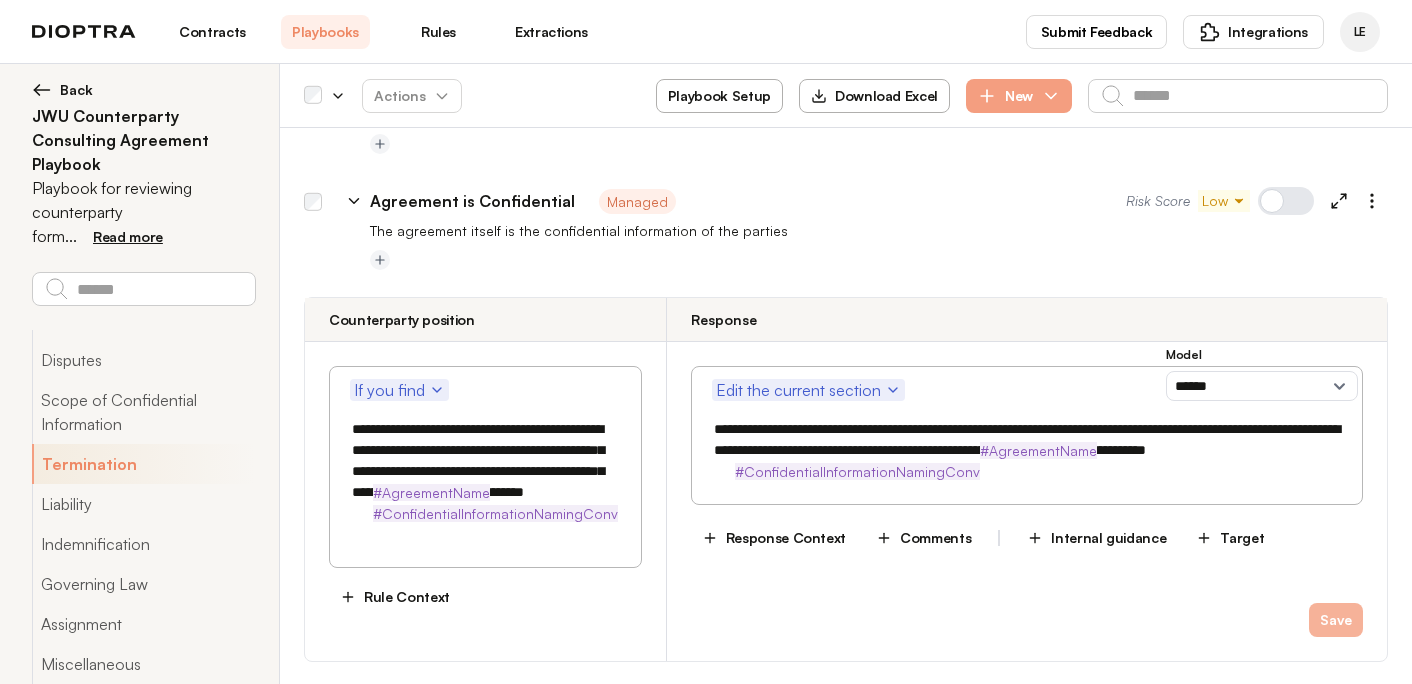 click on "Save" at bounding box center [1336, 620] 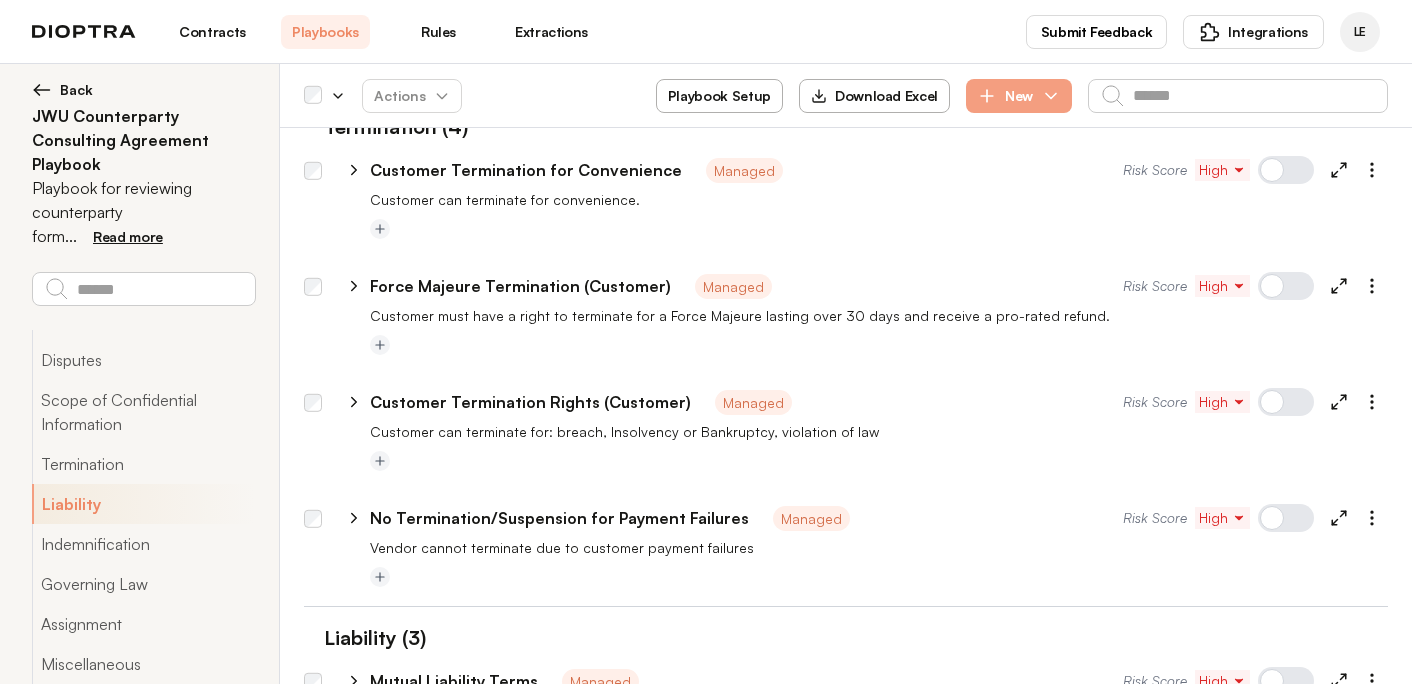 scroll, scrollTop: 4653, scrollLeft: 0, axis: vertical 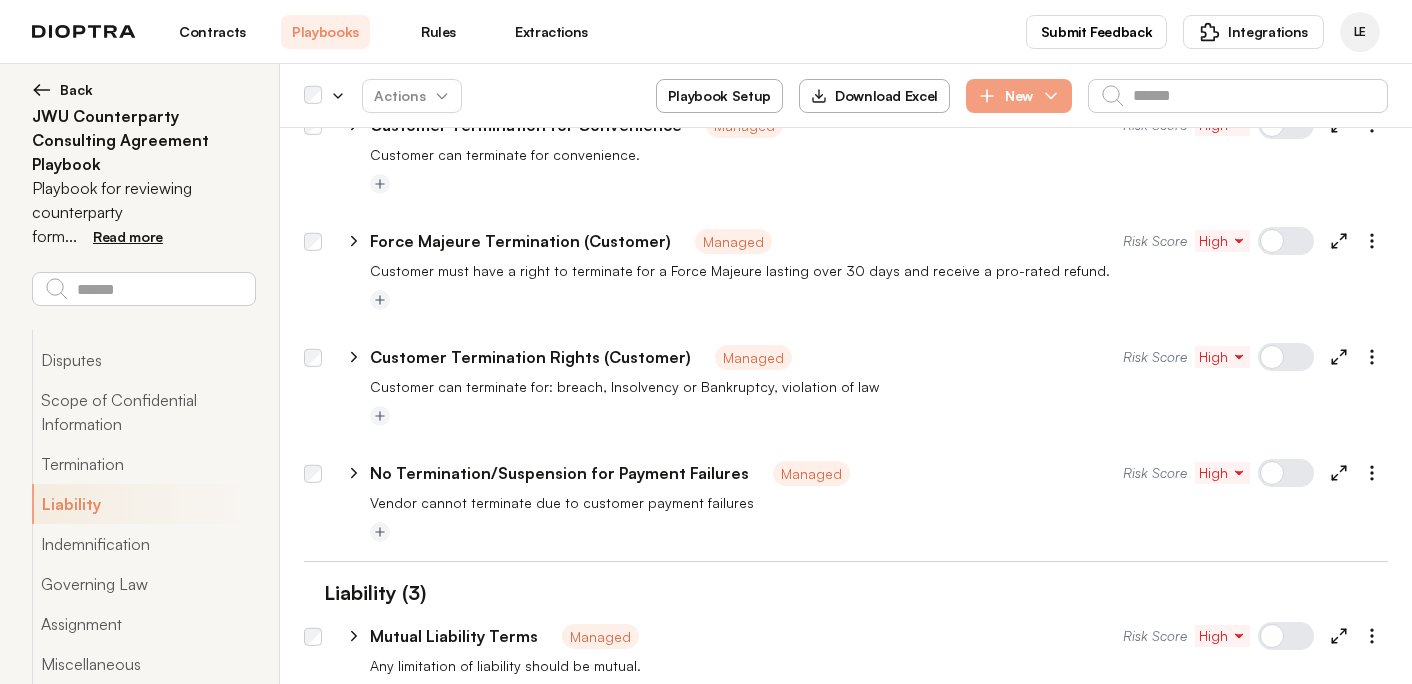 click 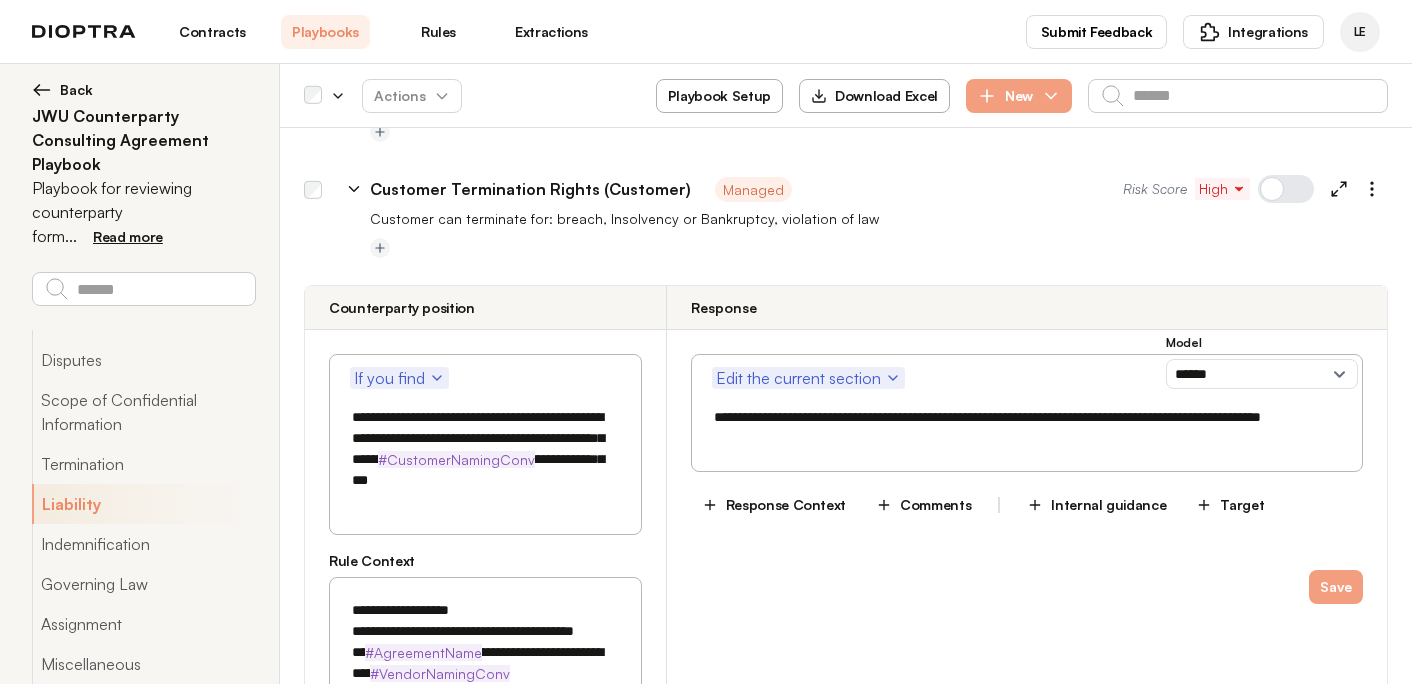scroll, scrollTop: 4838, scrollLeft: 0, axis: vertical 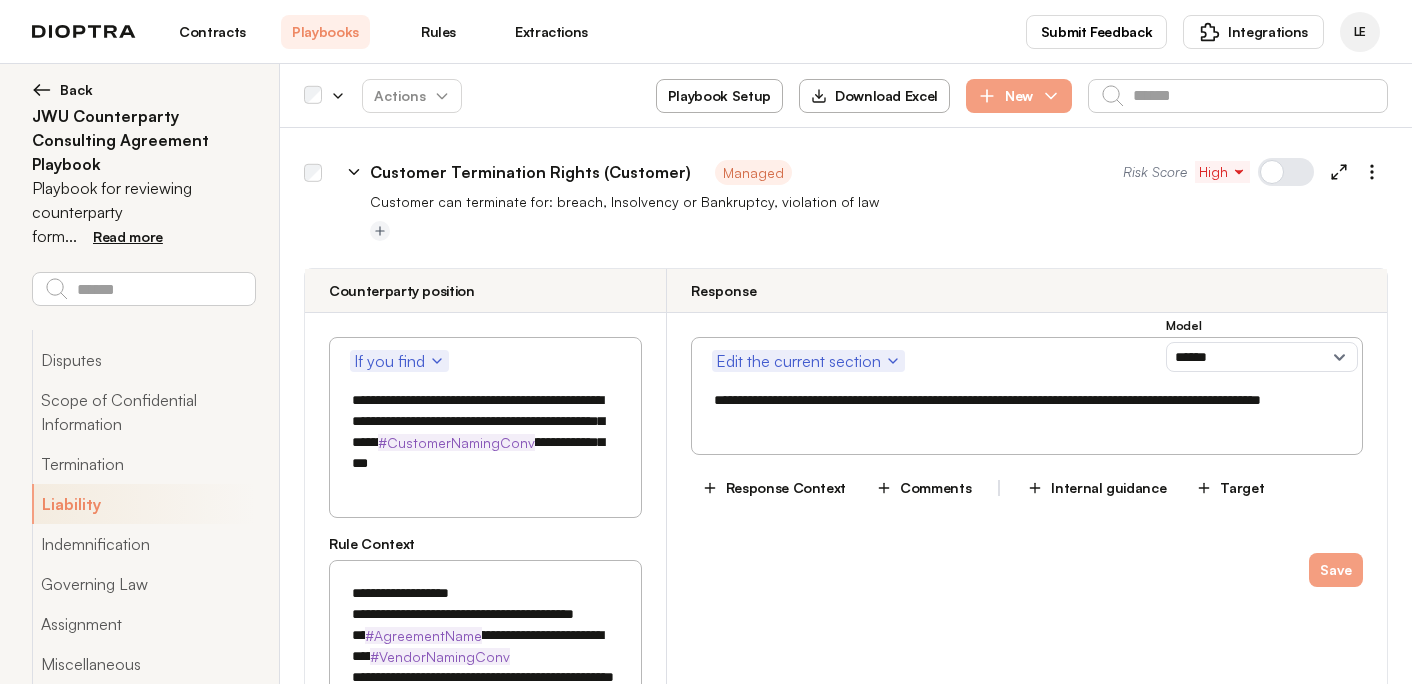 click on "**********" at bounding box center [485, 432] 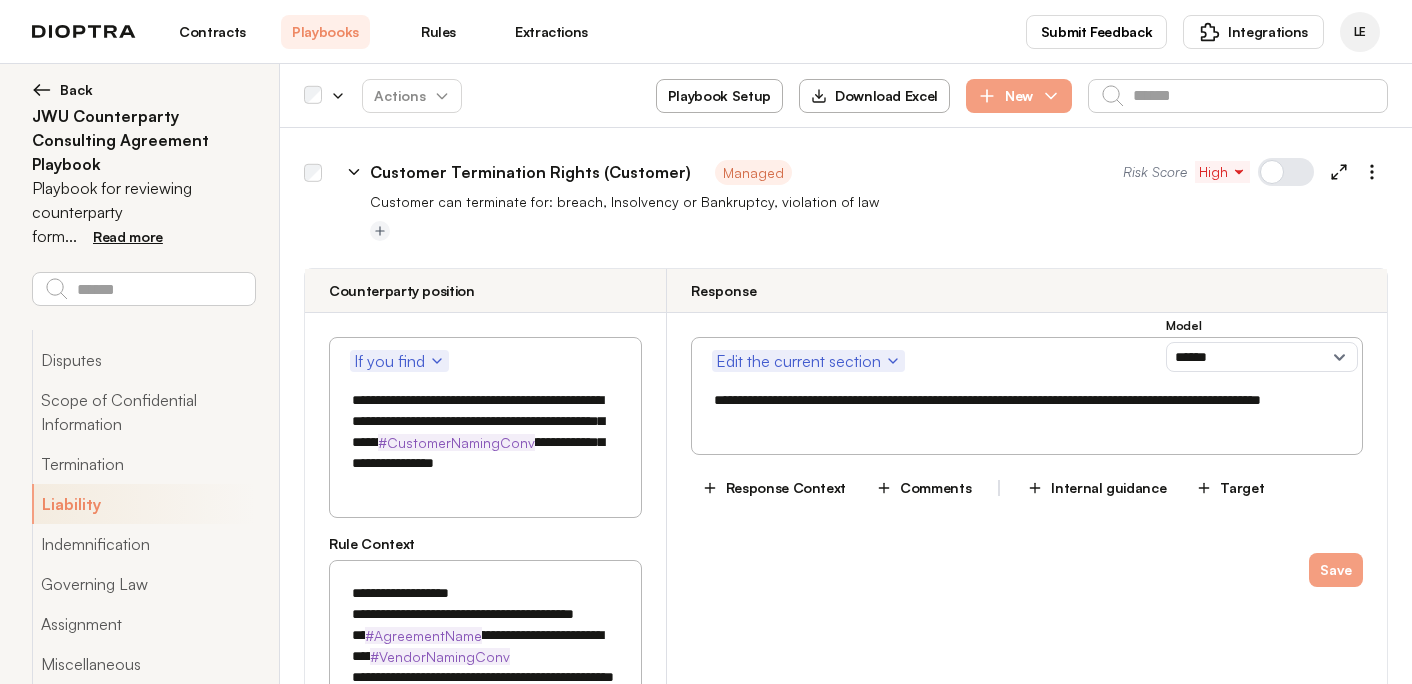click on "**********" at bounding box center [485, 442] 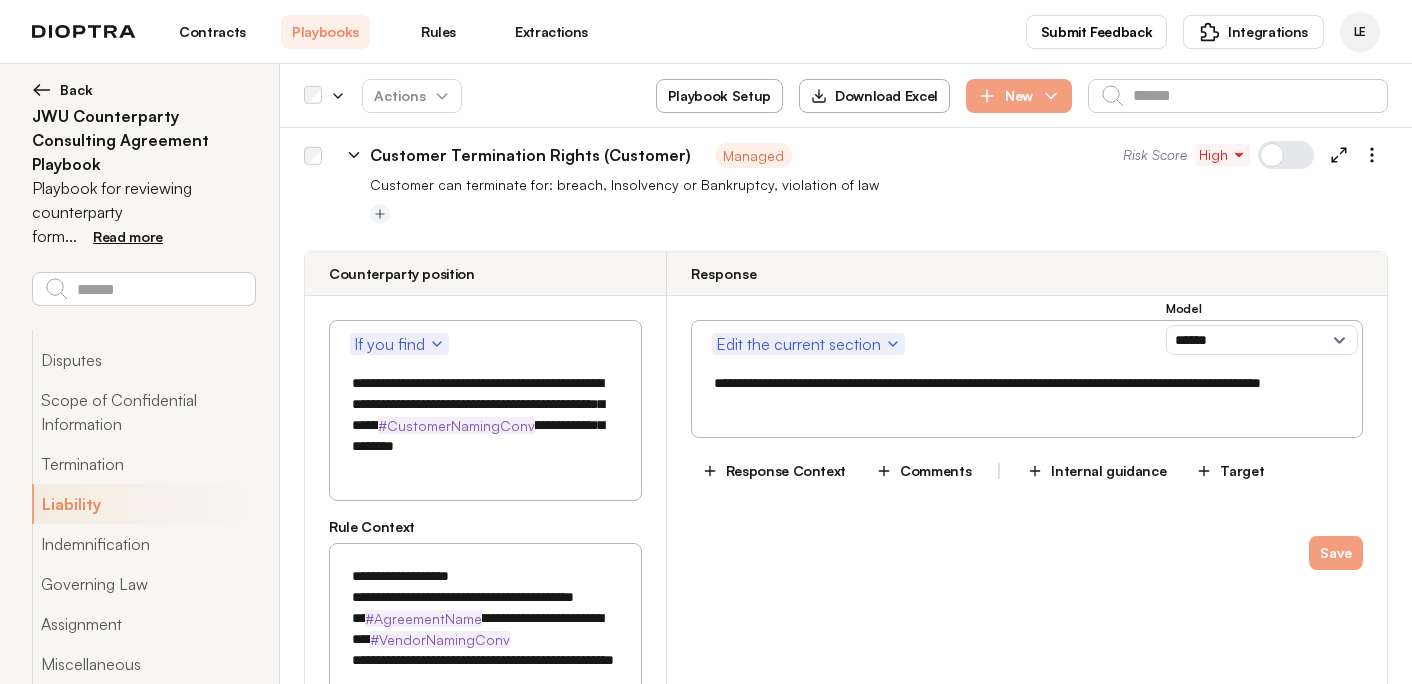 scroll, scrollTop: 4856, scrollLeft: 0, axis: vertical 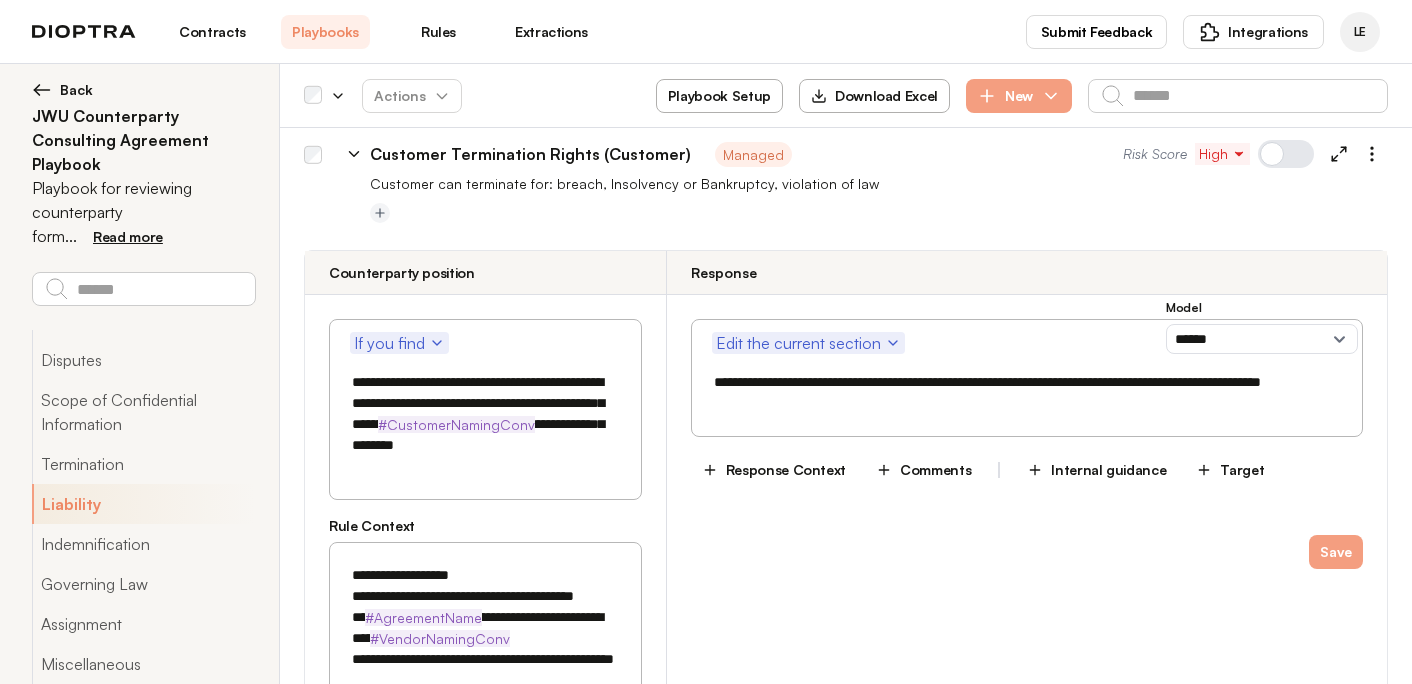 type on "**********" 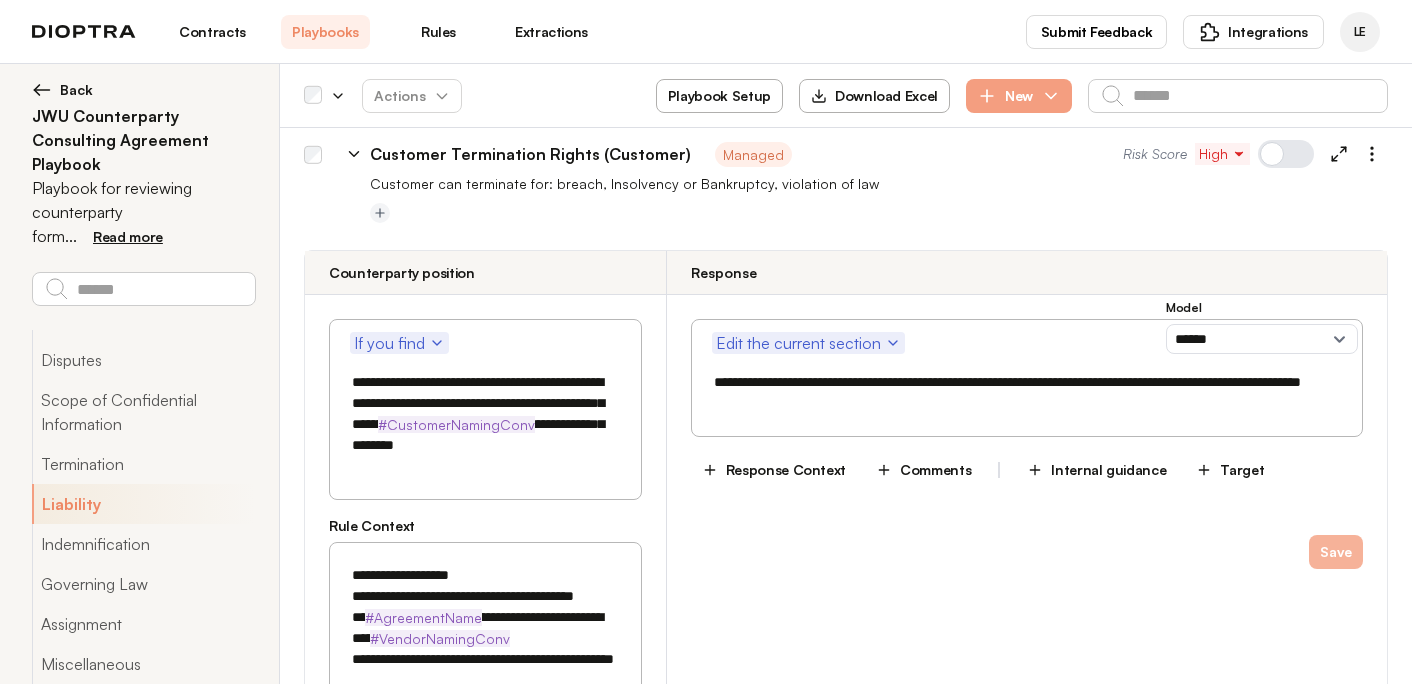 type on "**********" 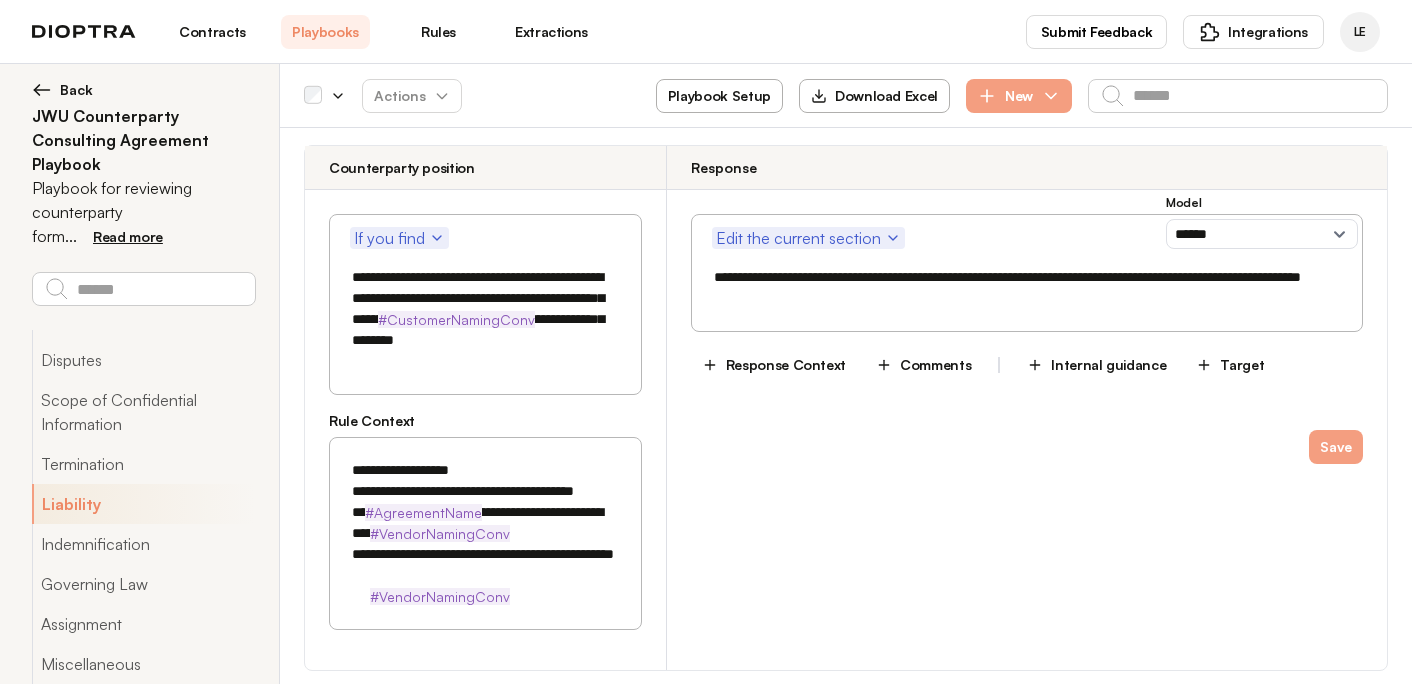 scroll, scrollTop: 4925, scrollLeft: 0, axis: vertical 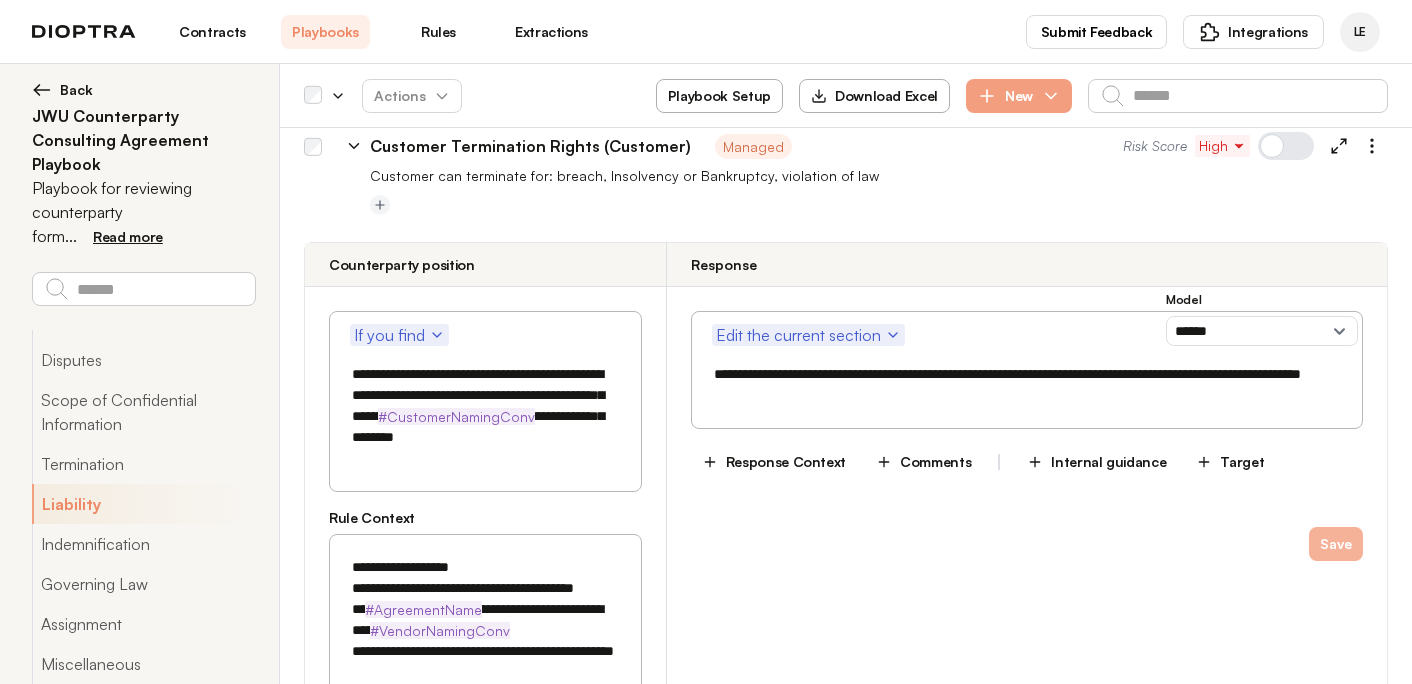 click on "Save" at bounding box center [1336, 544] 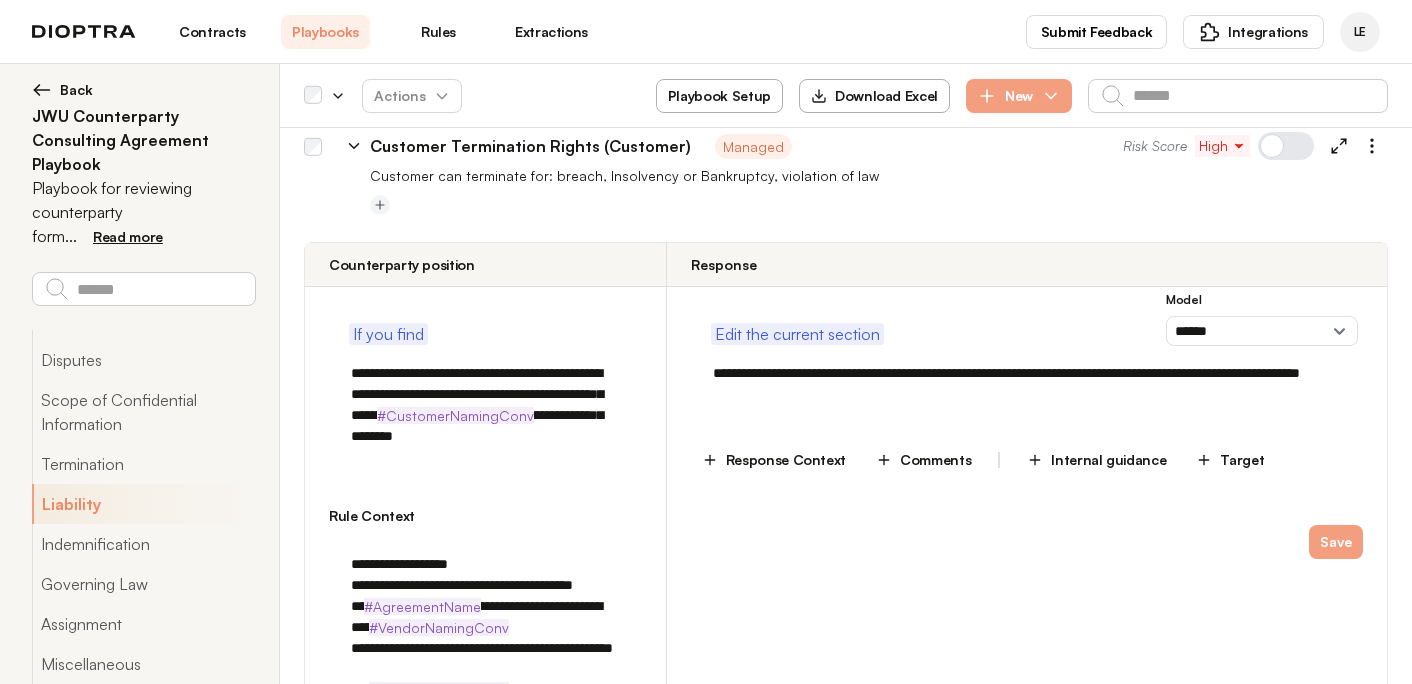 type on "*" 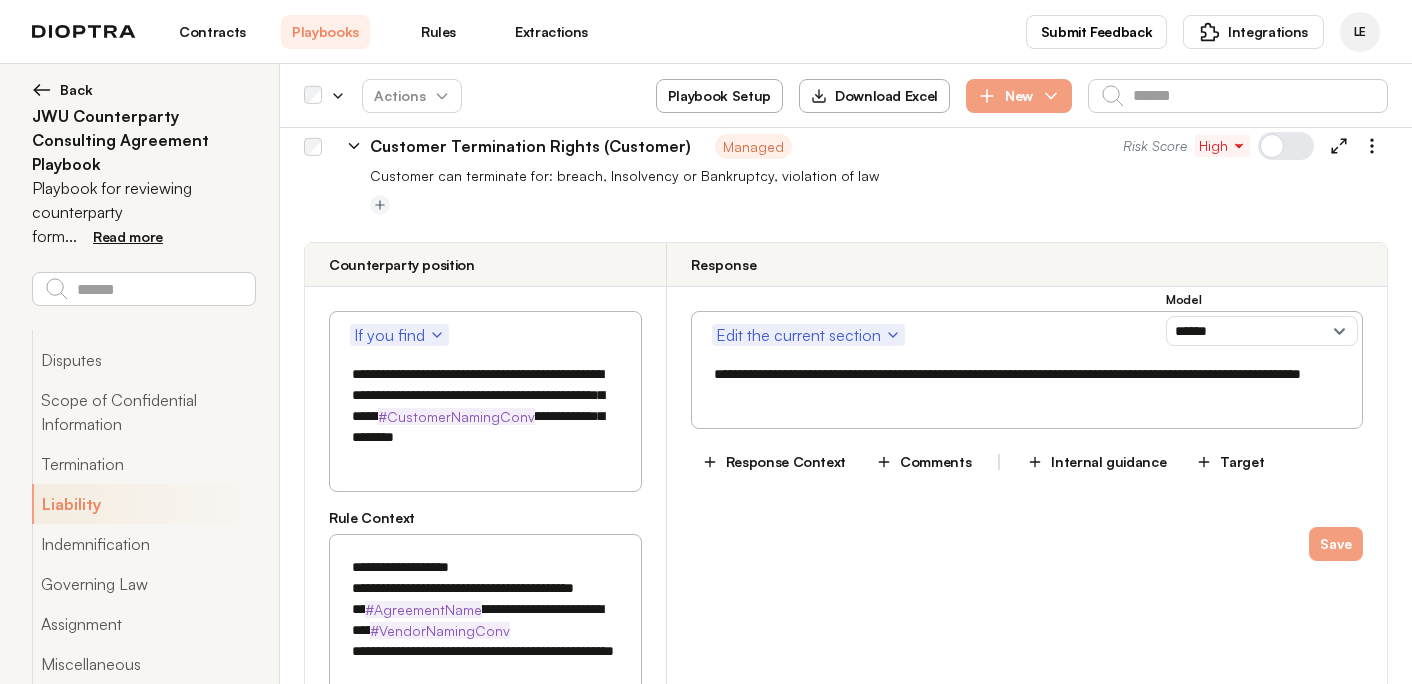click on "Contracts" at bounding box center (212, 32) 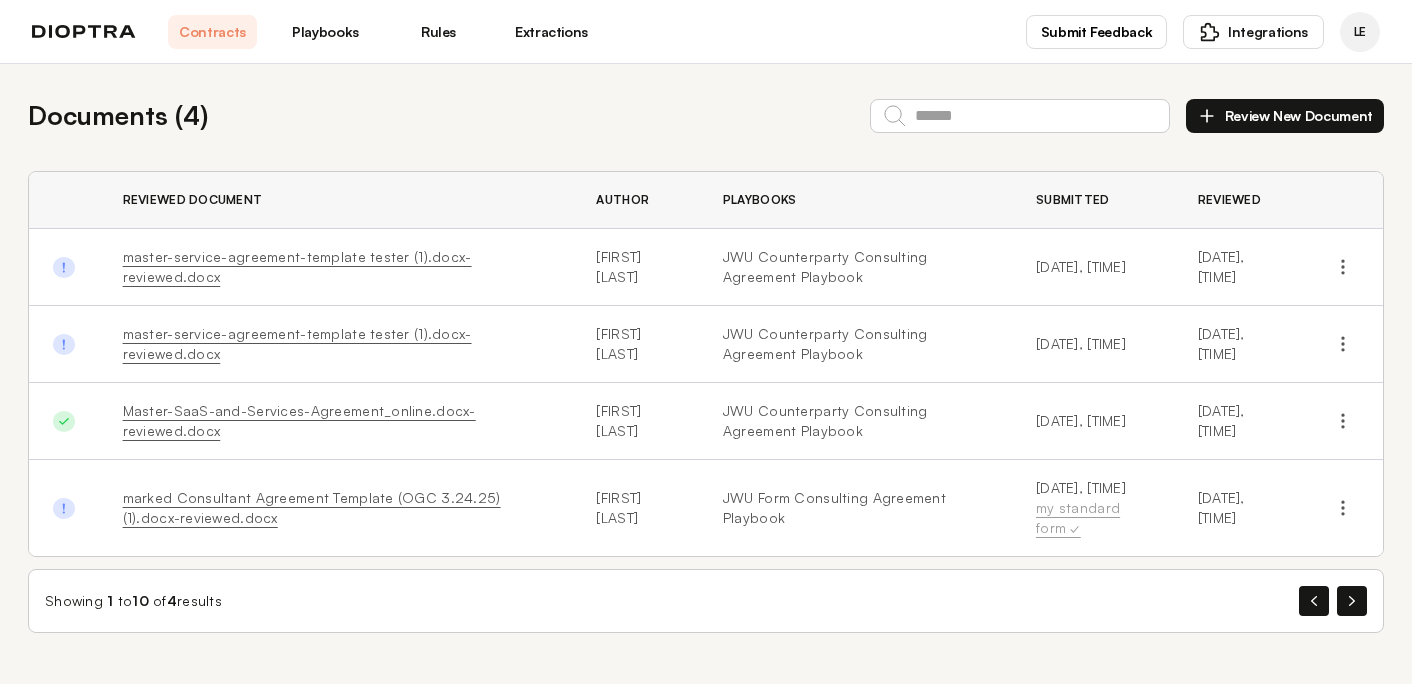 click on "Review New Document" at bounding box center [1285, 116] 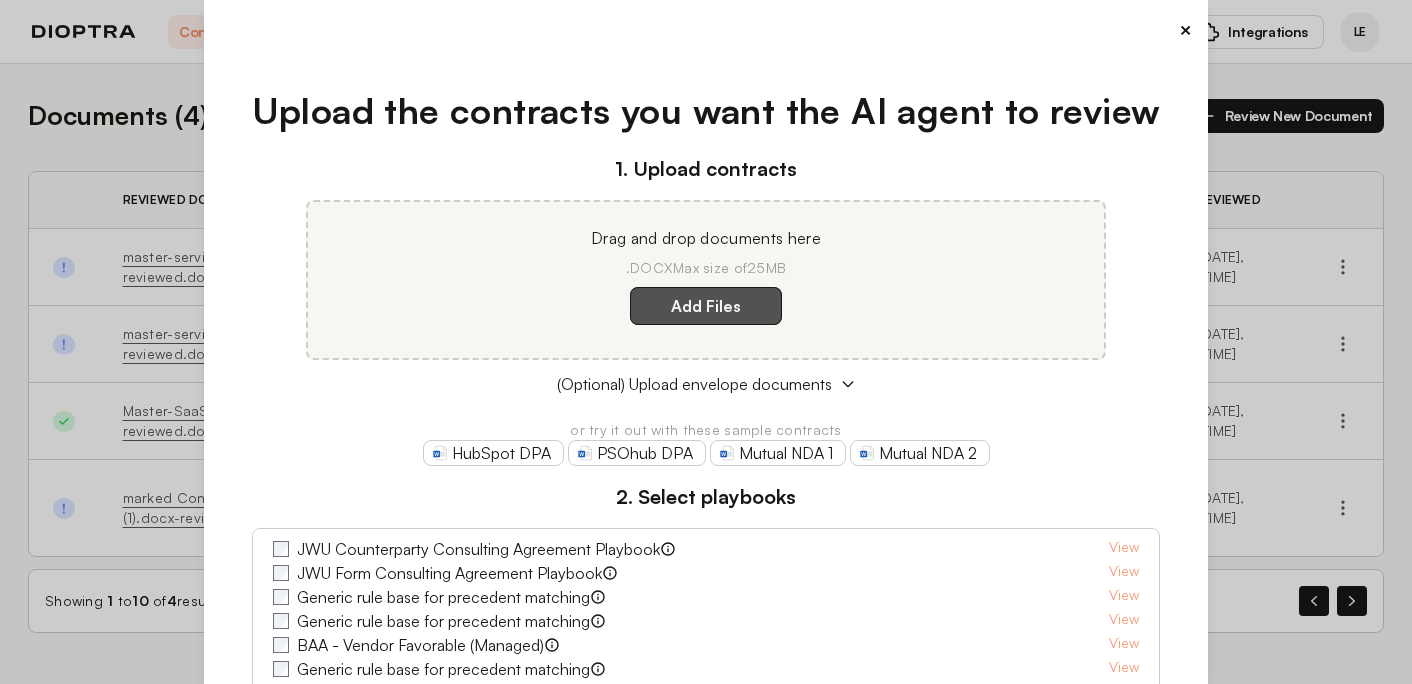 click on "Add Files" at bounding box center (706, 306) 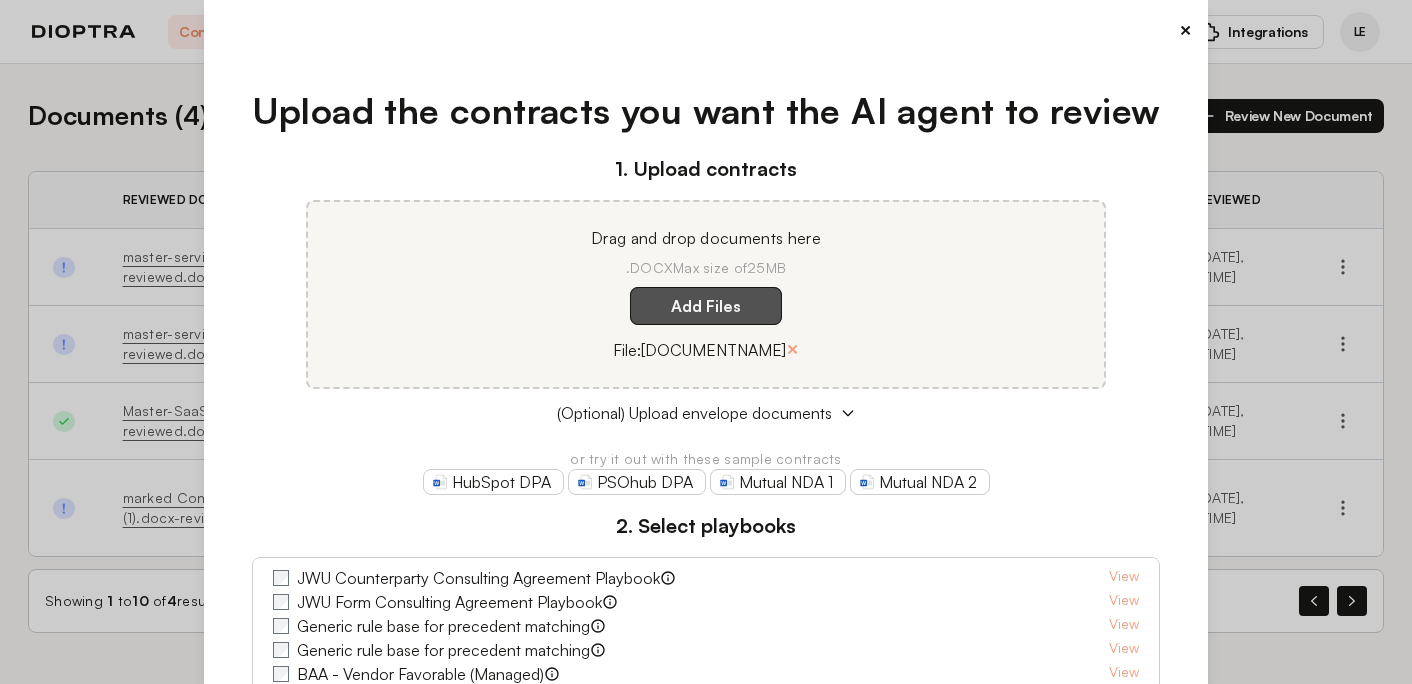 click on "Add Files" at bounding box center (706, 306) 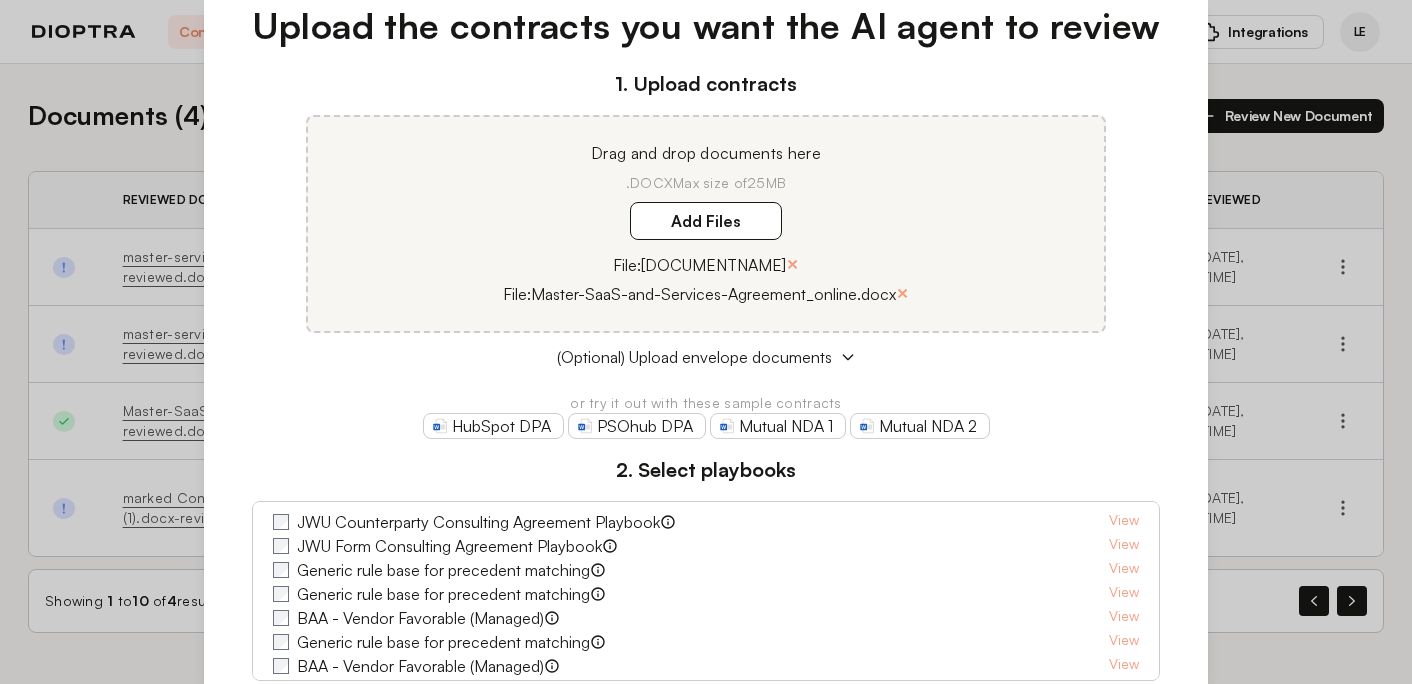 scroll, scrollTop: 139, scrollLeft: 0, axis: vertical 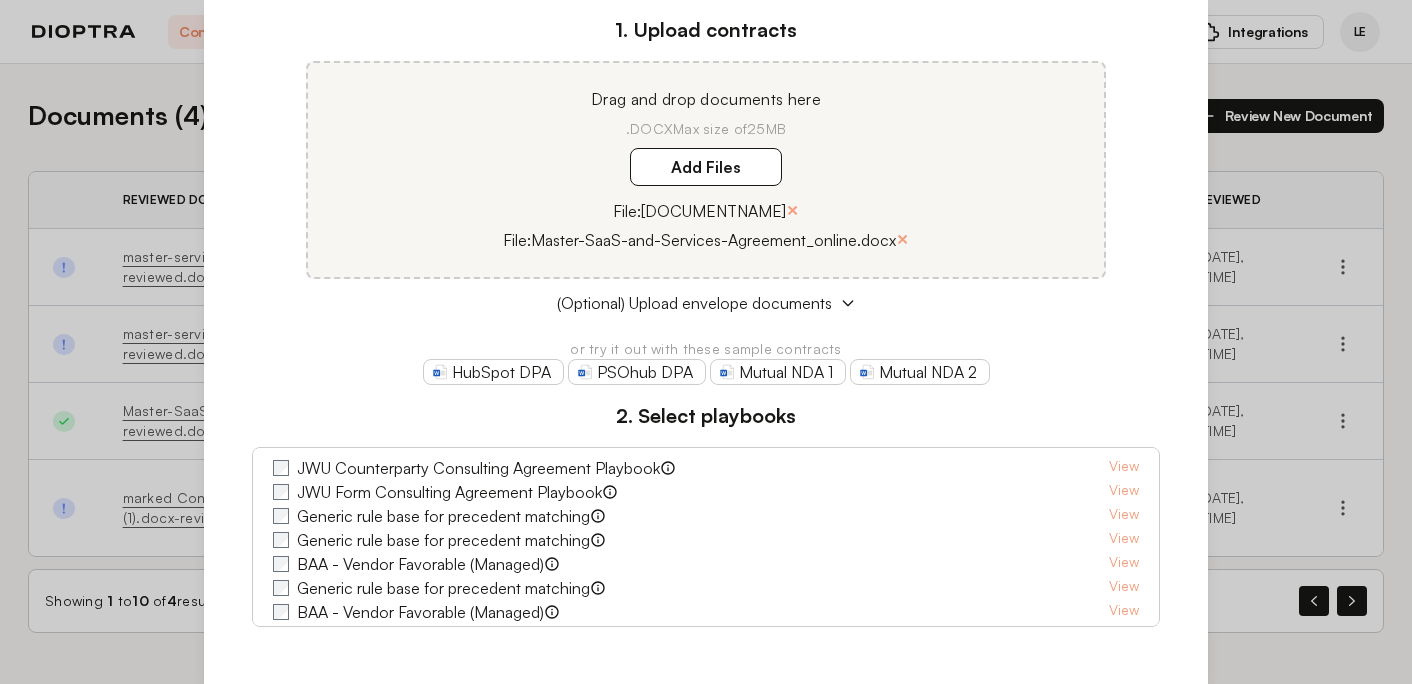 click on "JWU Counterparty Consulting Agreement Playbook" at bounding box center (478, 468) 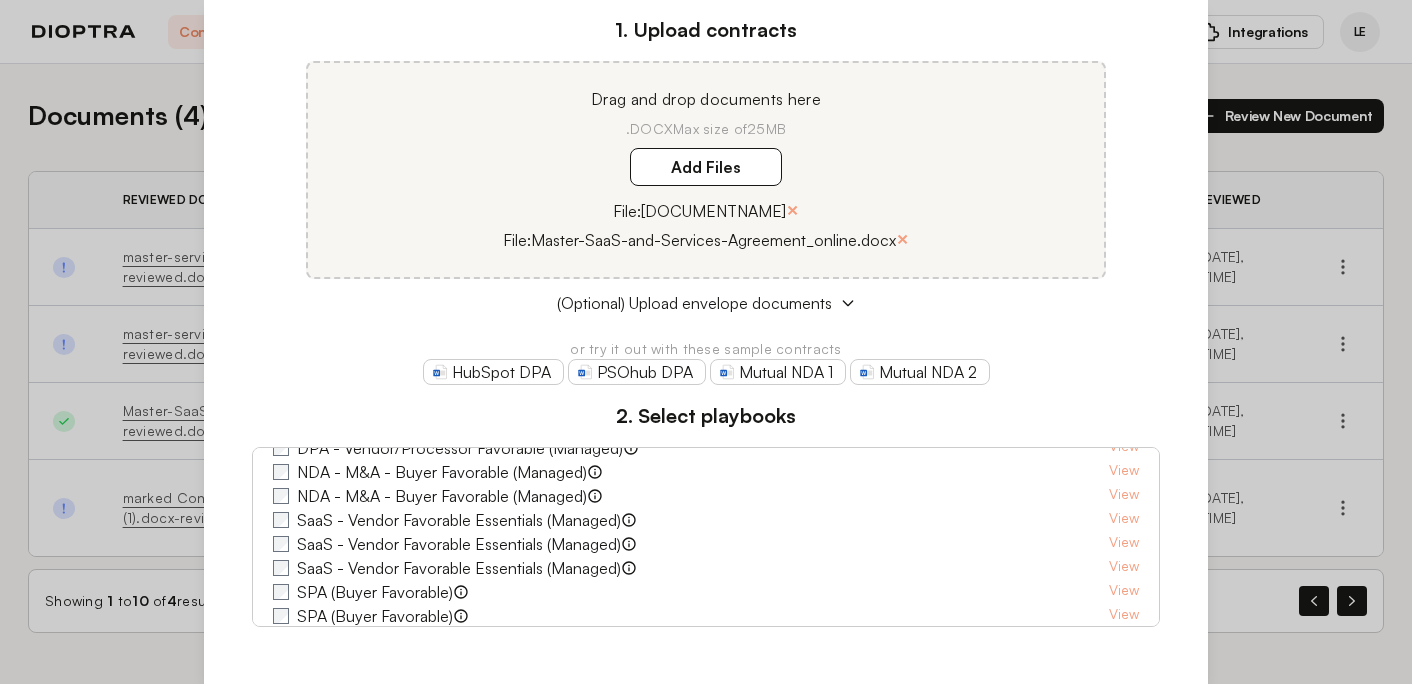 scroll, scrollTop: 750, scrollLeft: 0, axis: vertical 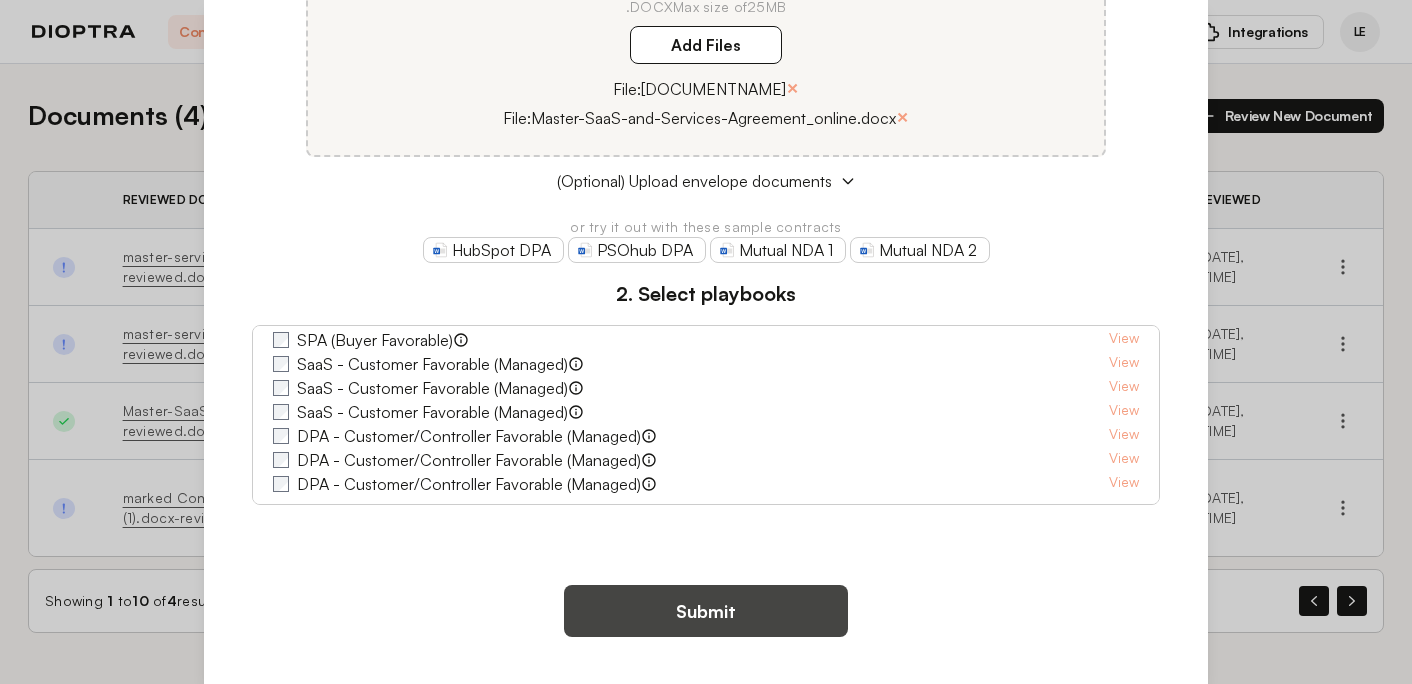 click on "Submit" at bounding box center [706, 611] 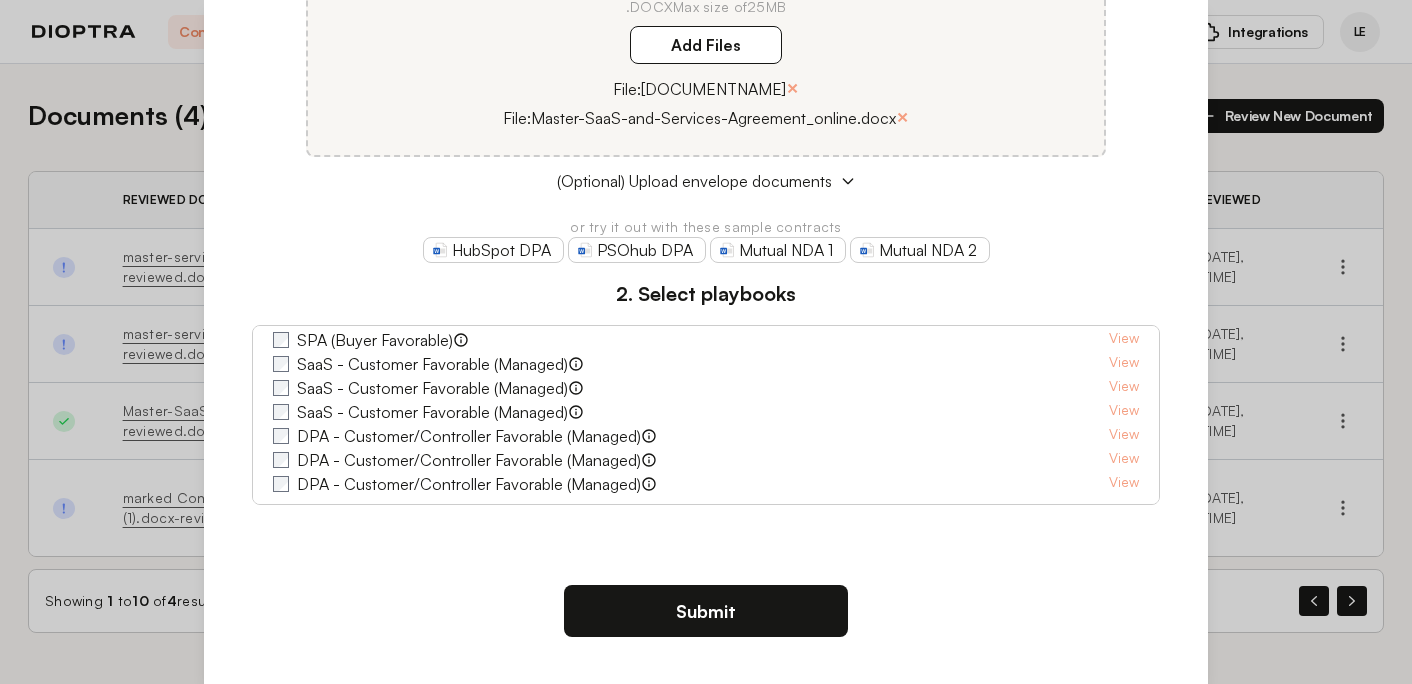 scroll, scrollTop: 0, scrollLeft: 0, axis: both 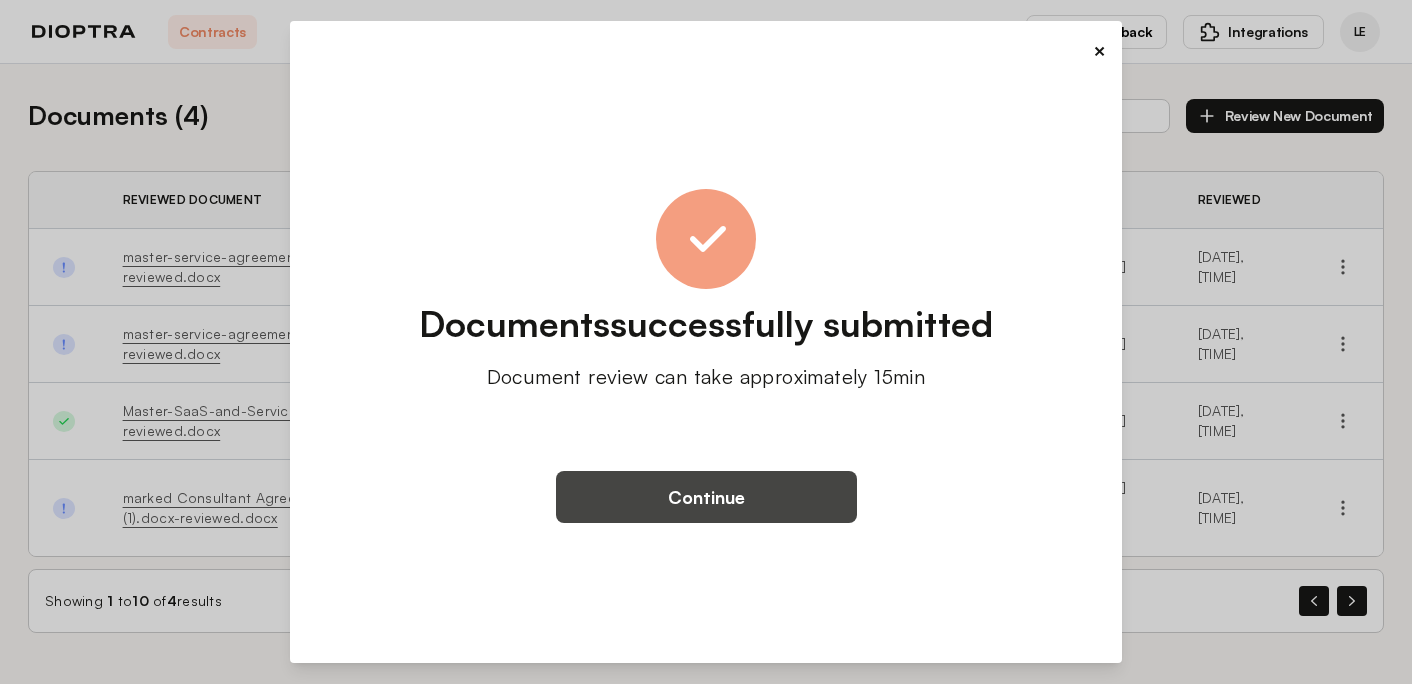 click on "Continue" at bounding box center [706, 497] 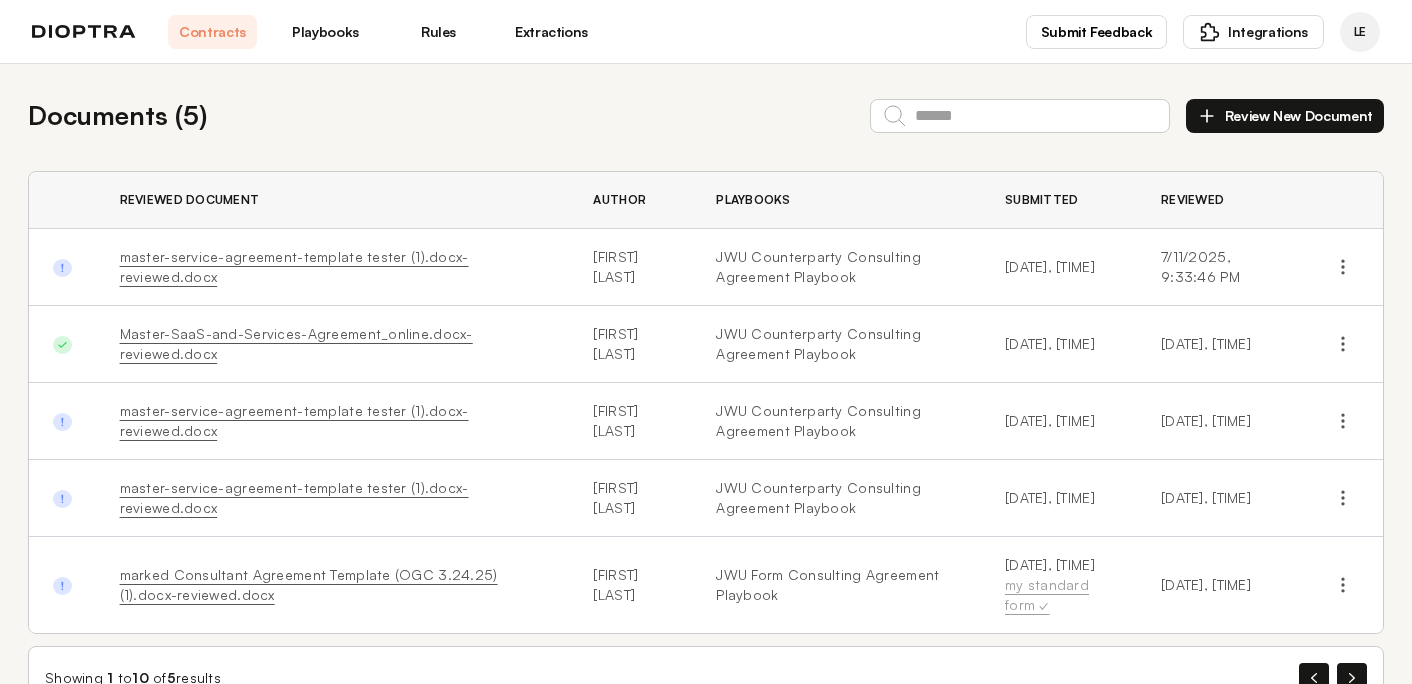 scroll, scrollTop: 40, scrollLeft: 0, axis: vertical 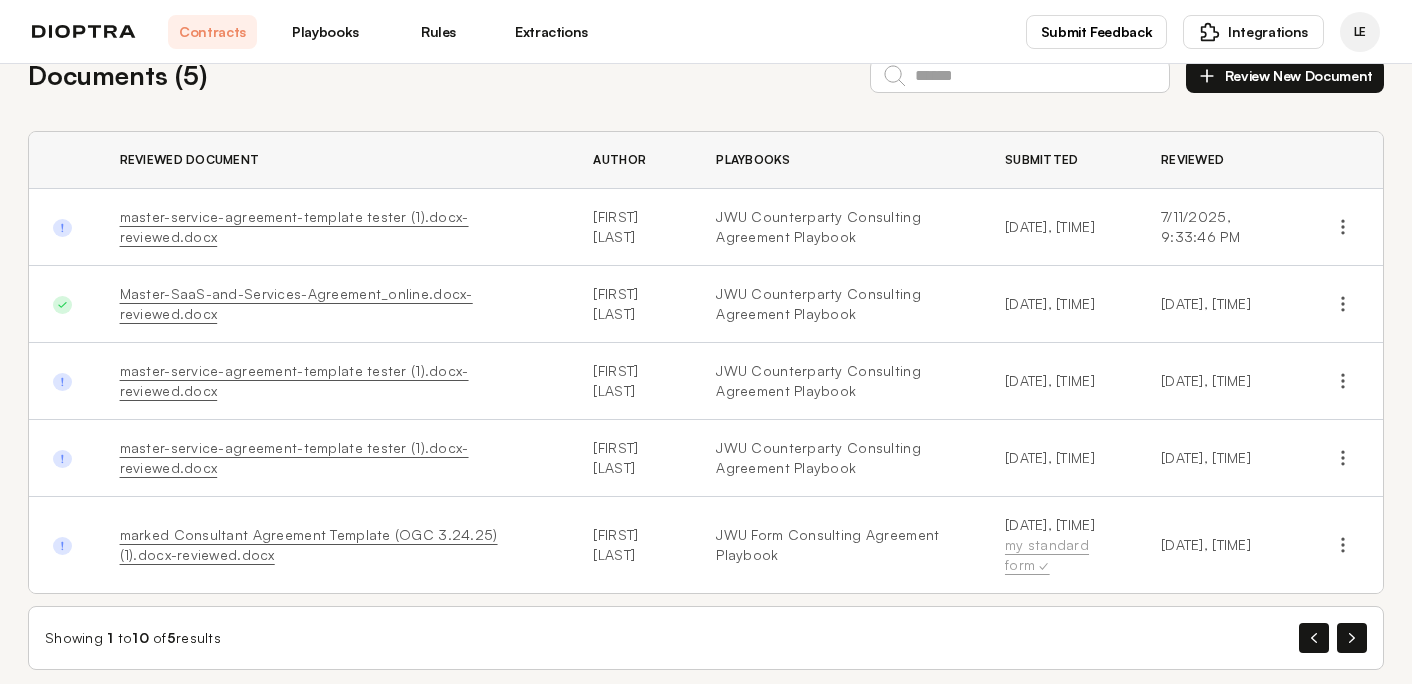 click on "Playbooks" at bounding box center (325, 32) 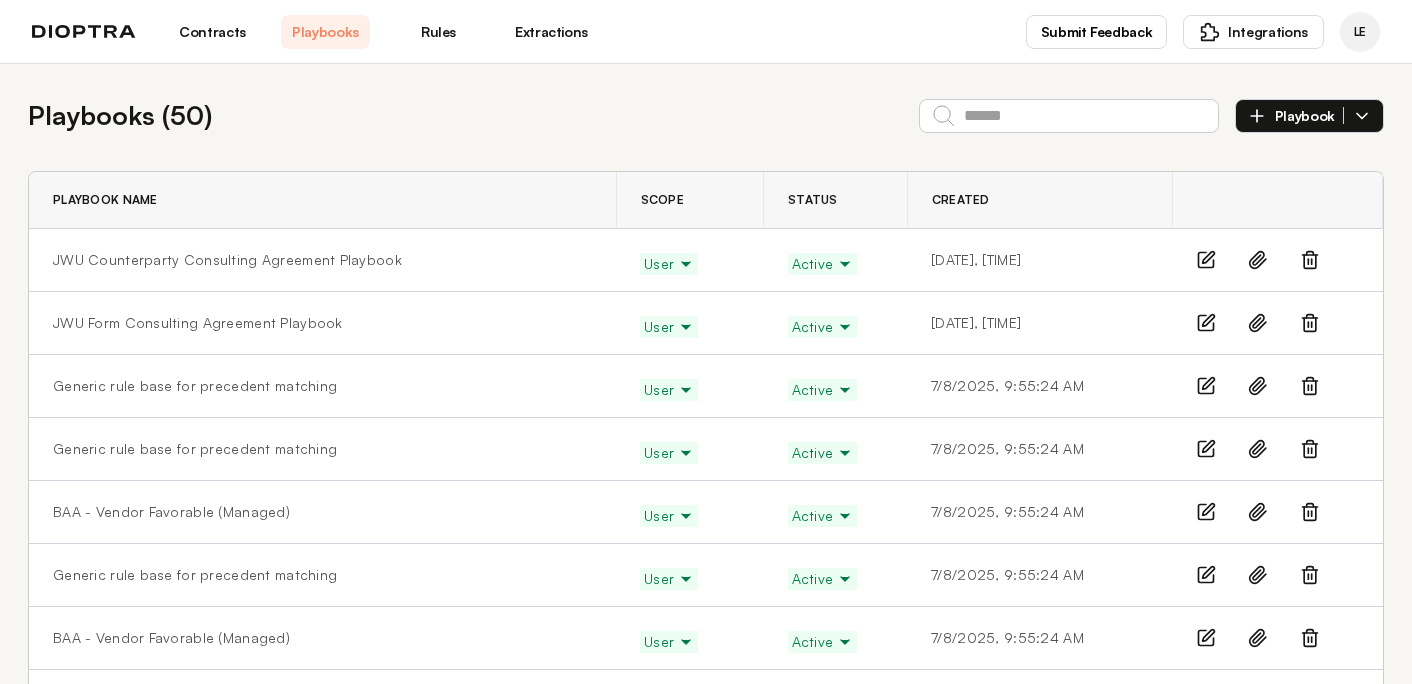 click 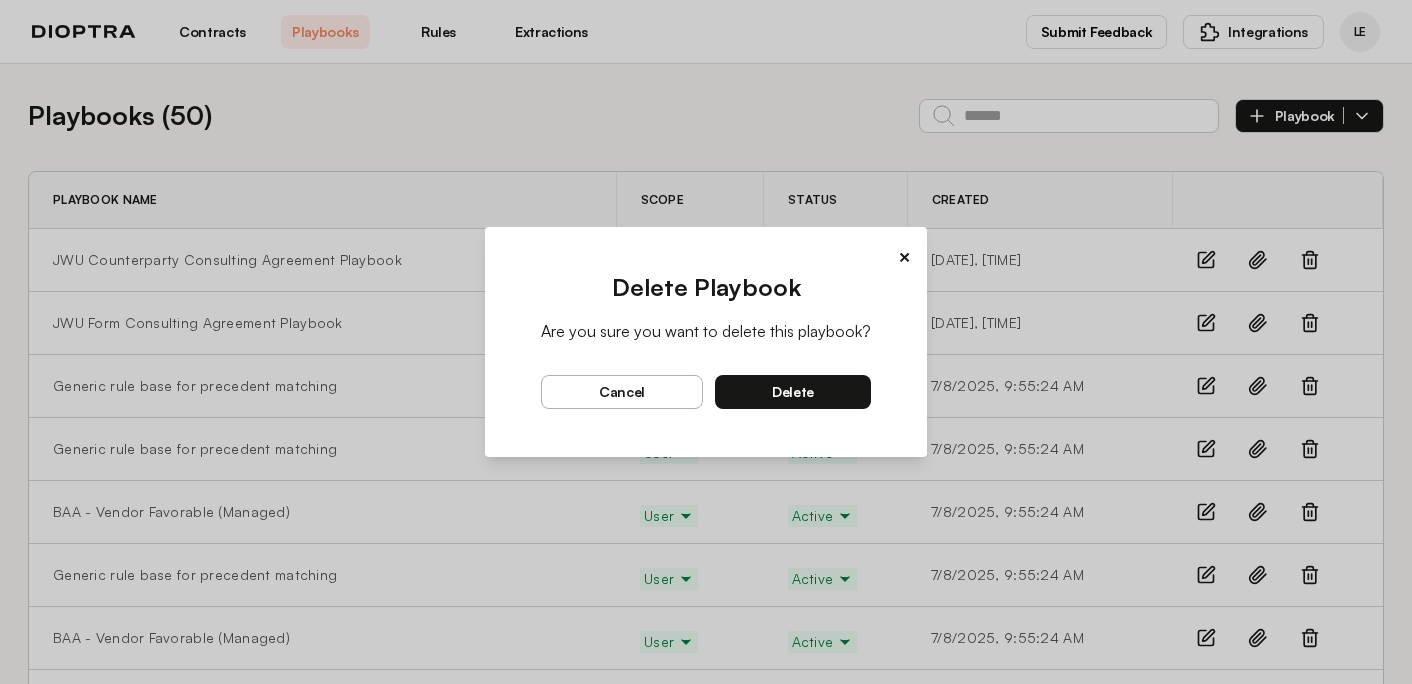 click on "cancel" at bounding box center [622, 392] 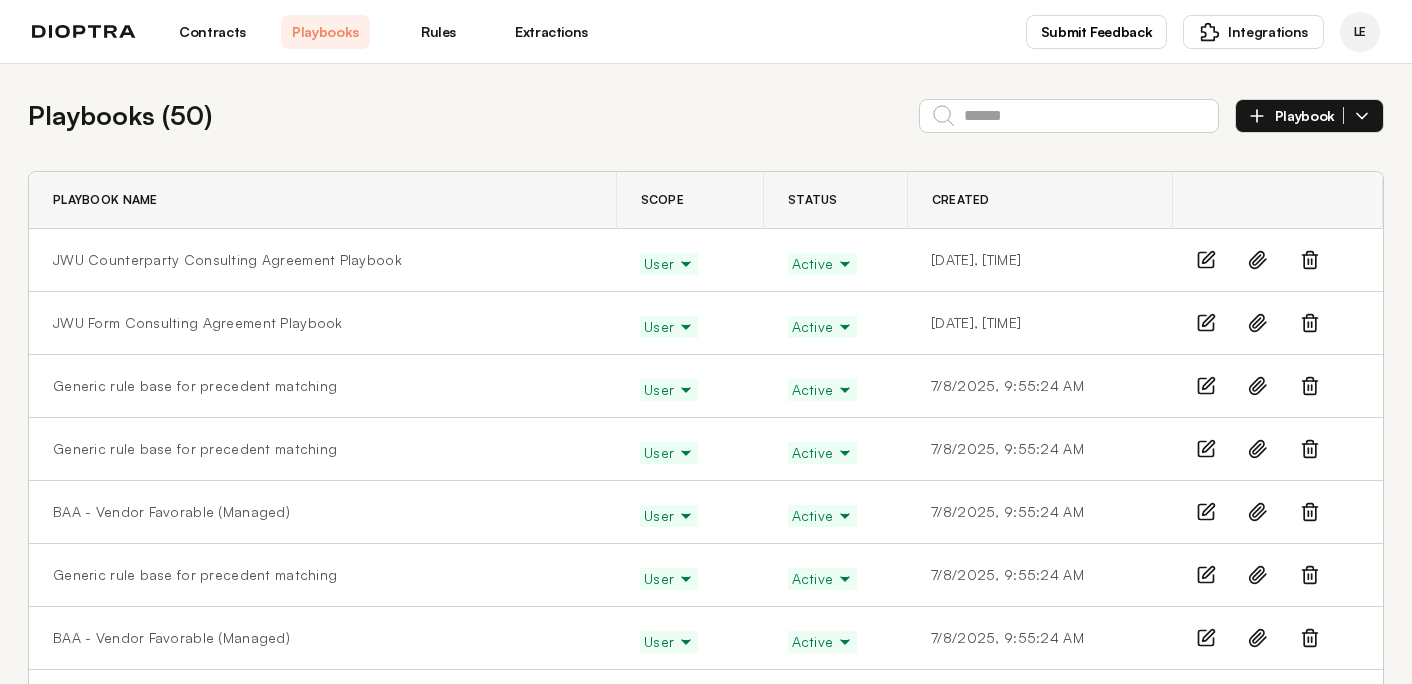 click on "Playbook" at bounding box center (1309, 116) 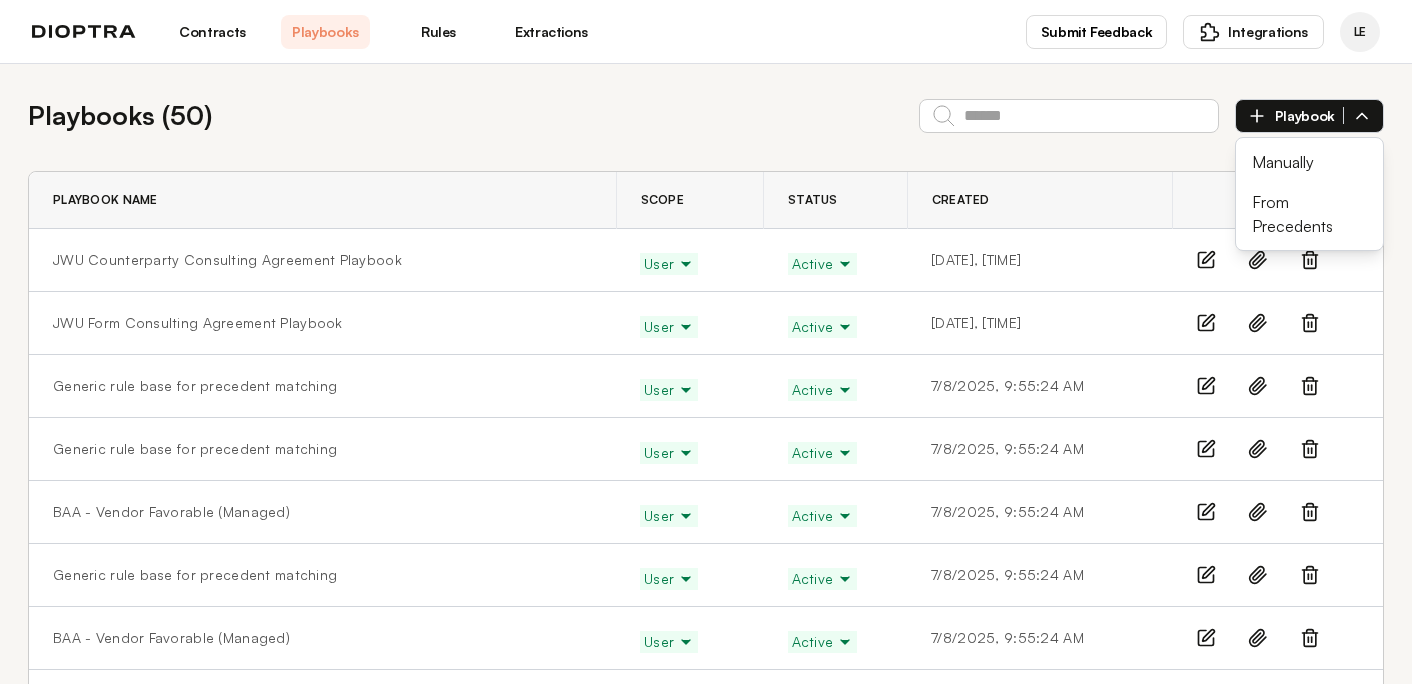 click at bounding box center (1277, 200) 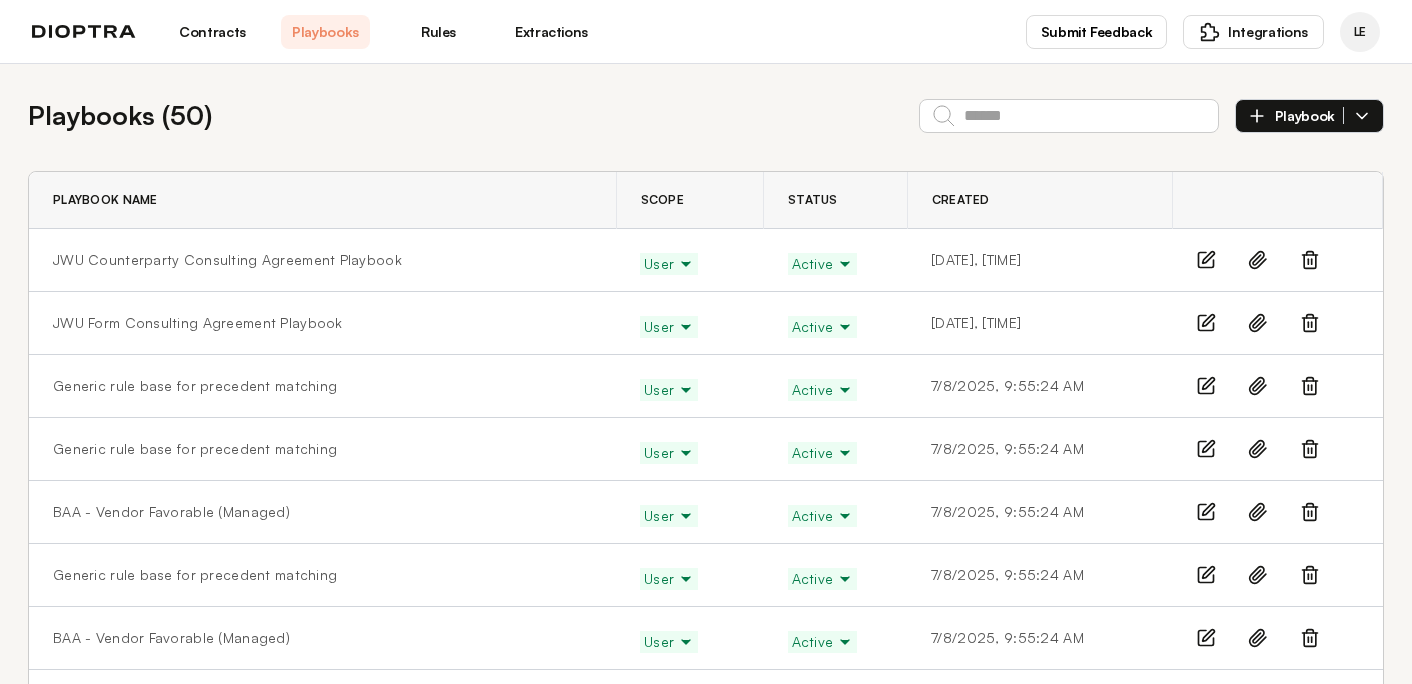 click 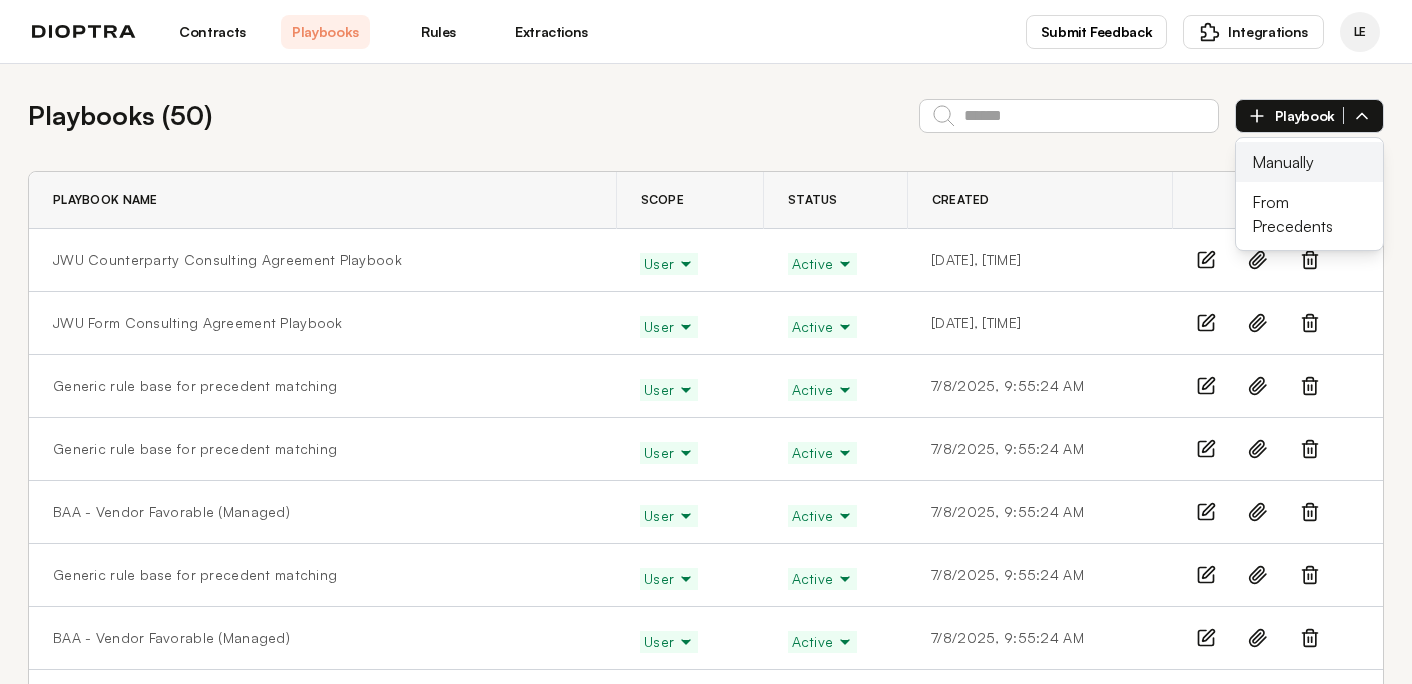click on "Manually" at bounding box center [1309, 162] 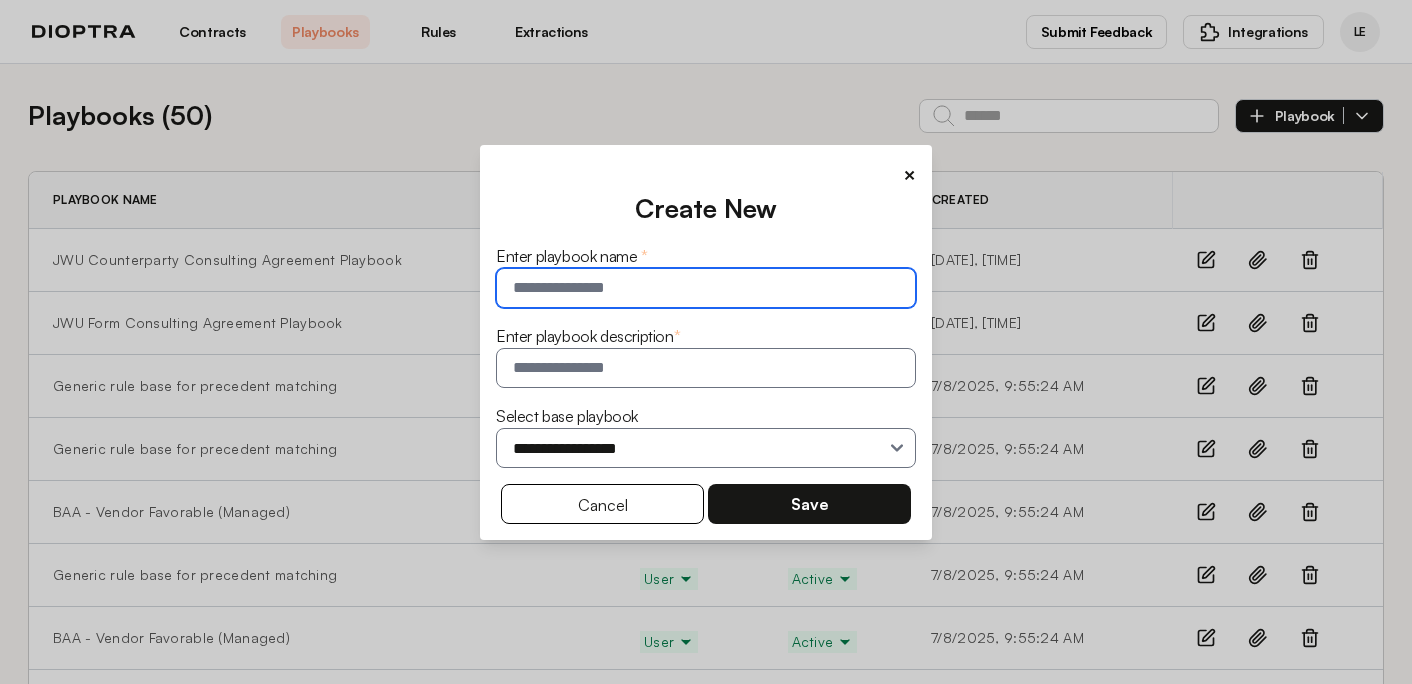 click at bounding box center [706, 288] 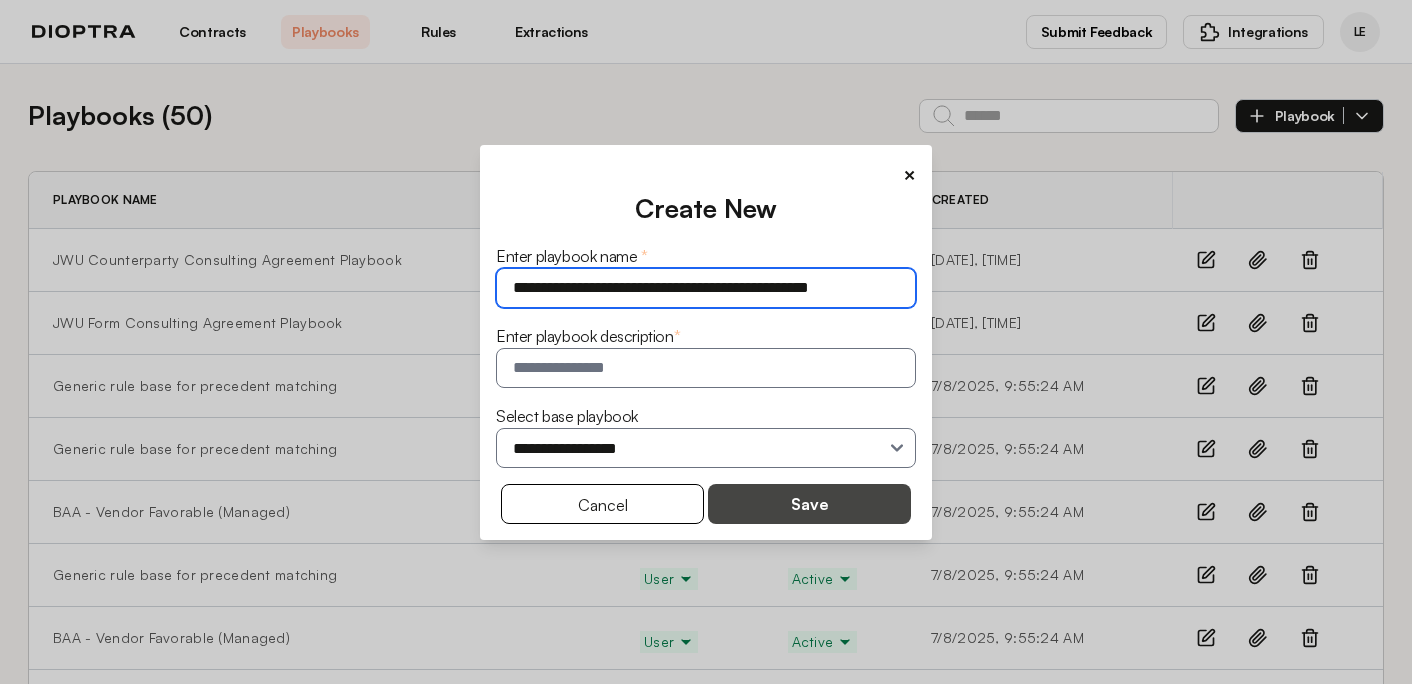 type on "**********" 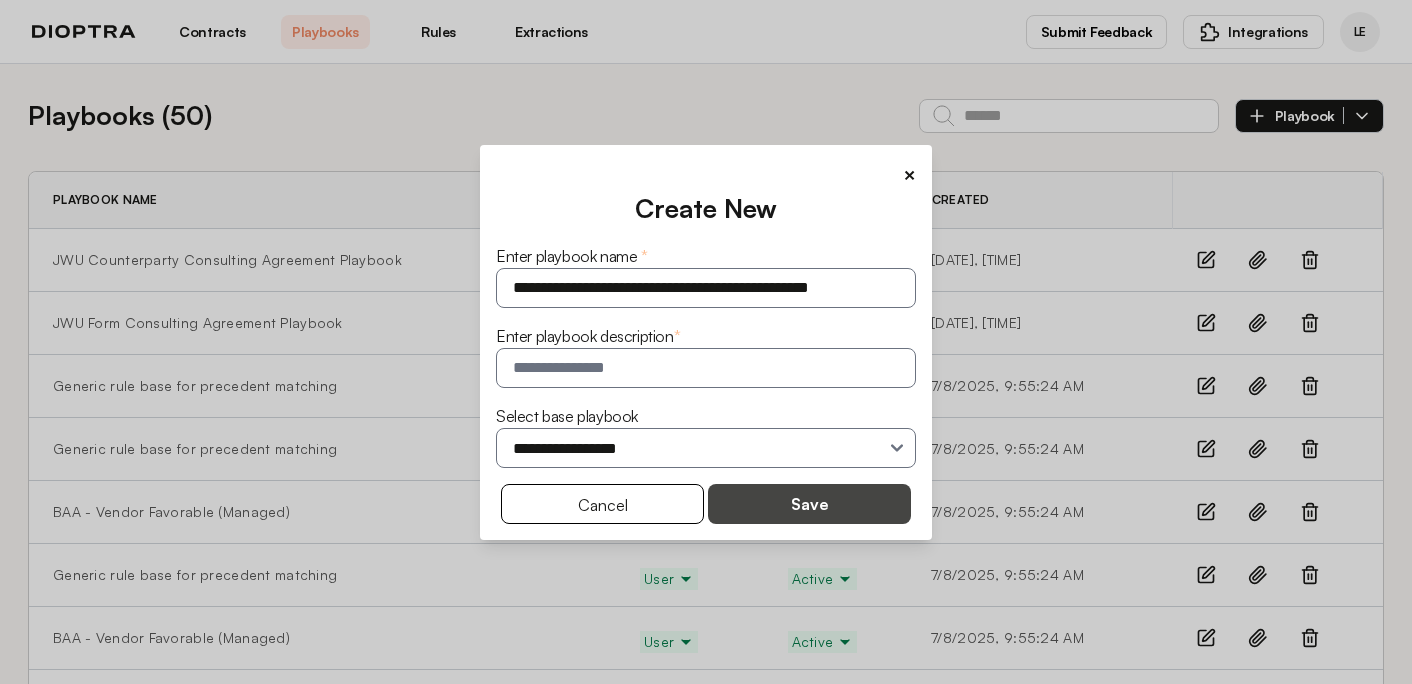 click on "Save" at bounding box center [809, 504] 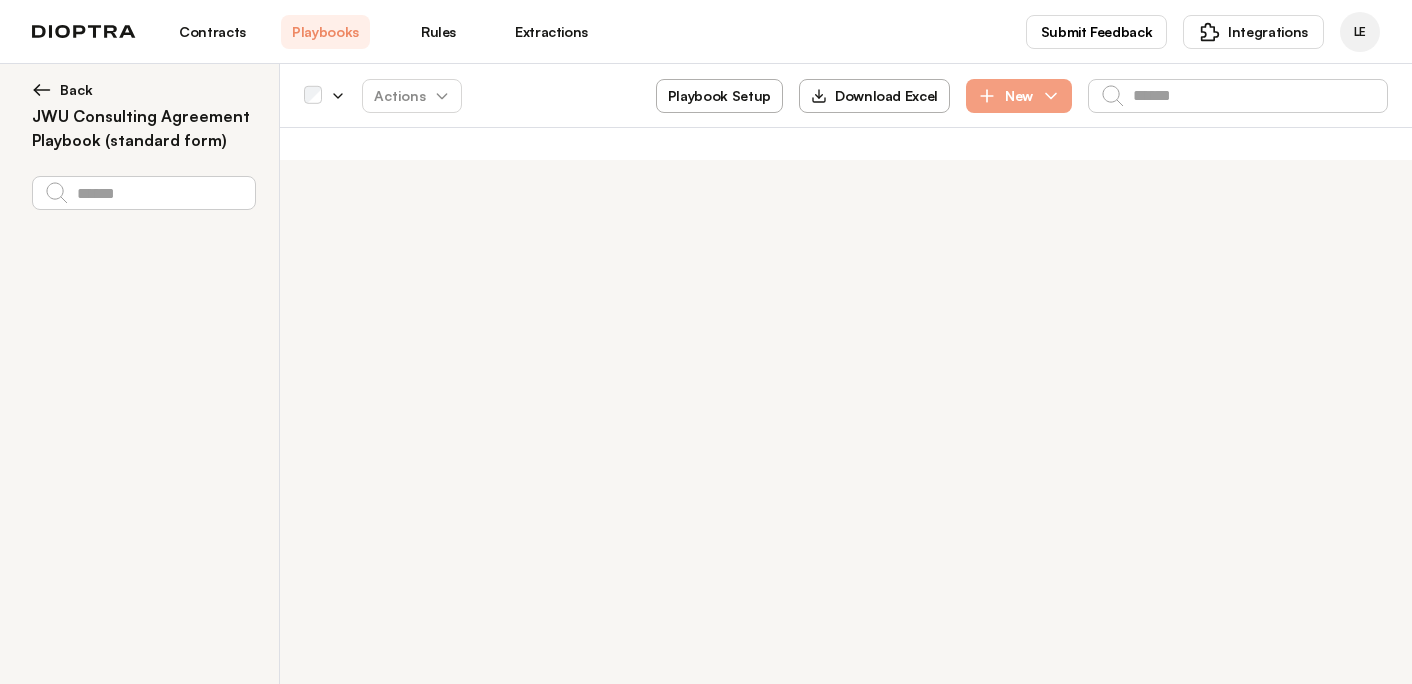 click on "Playbook Setup" at bounding box center [719, 96] 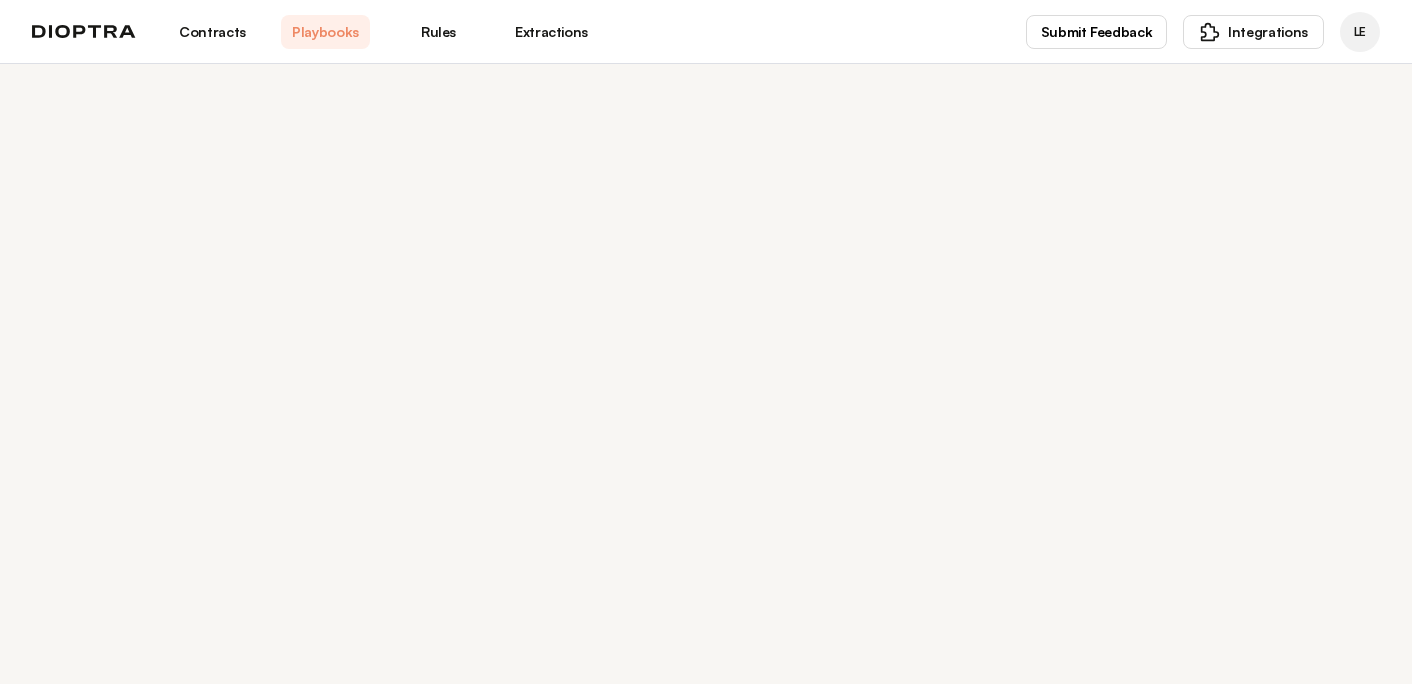 select on "******" 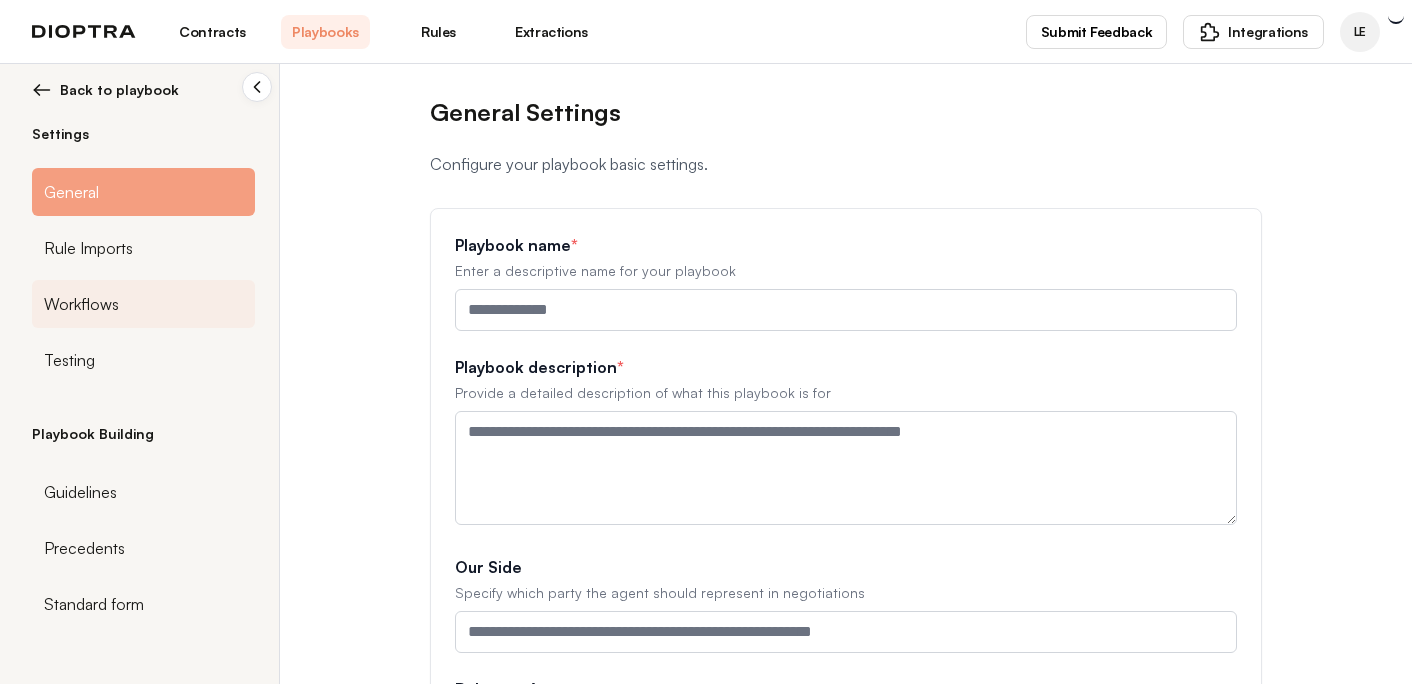 type on "**********" 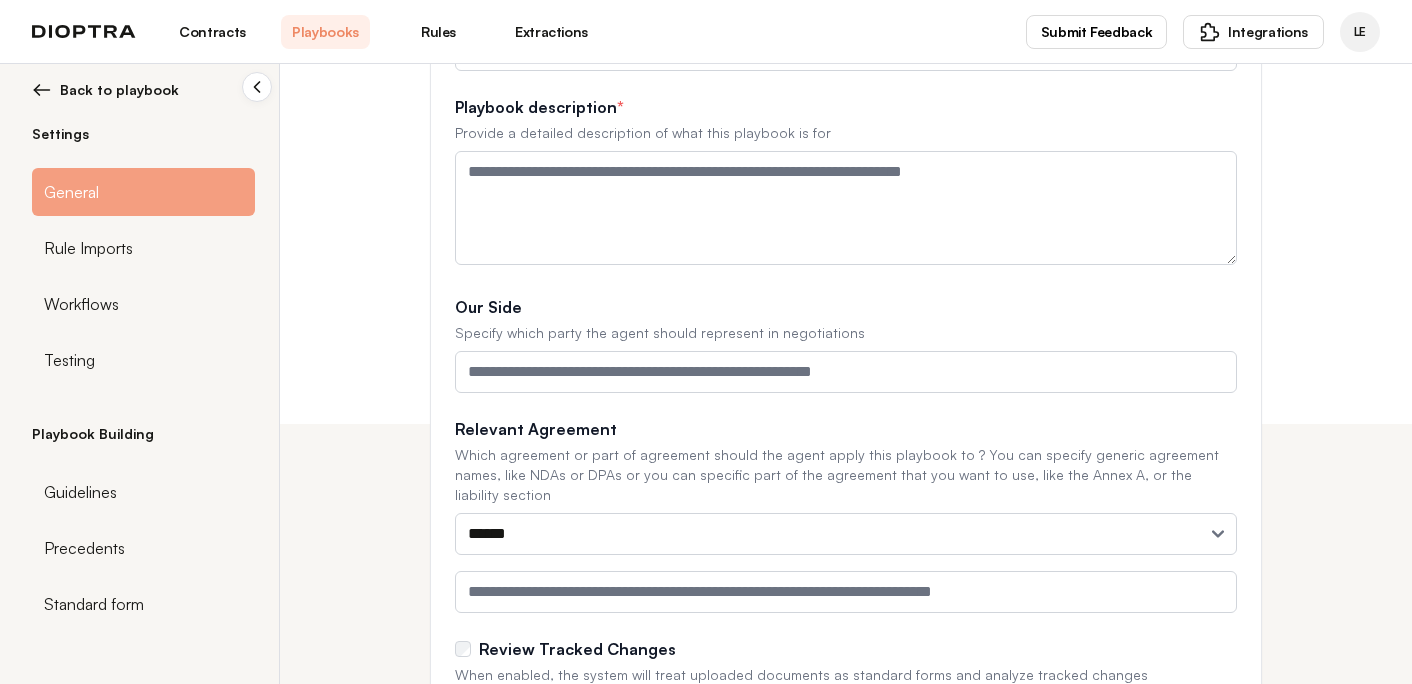 scroll, scrollTop: 346, scrollLeft: 0, axis: vertical 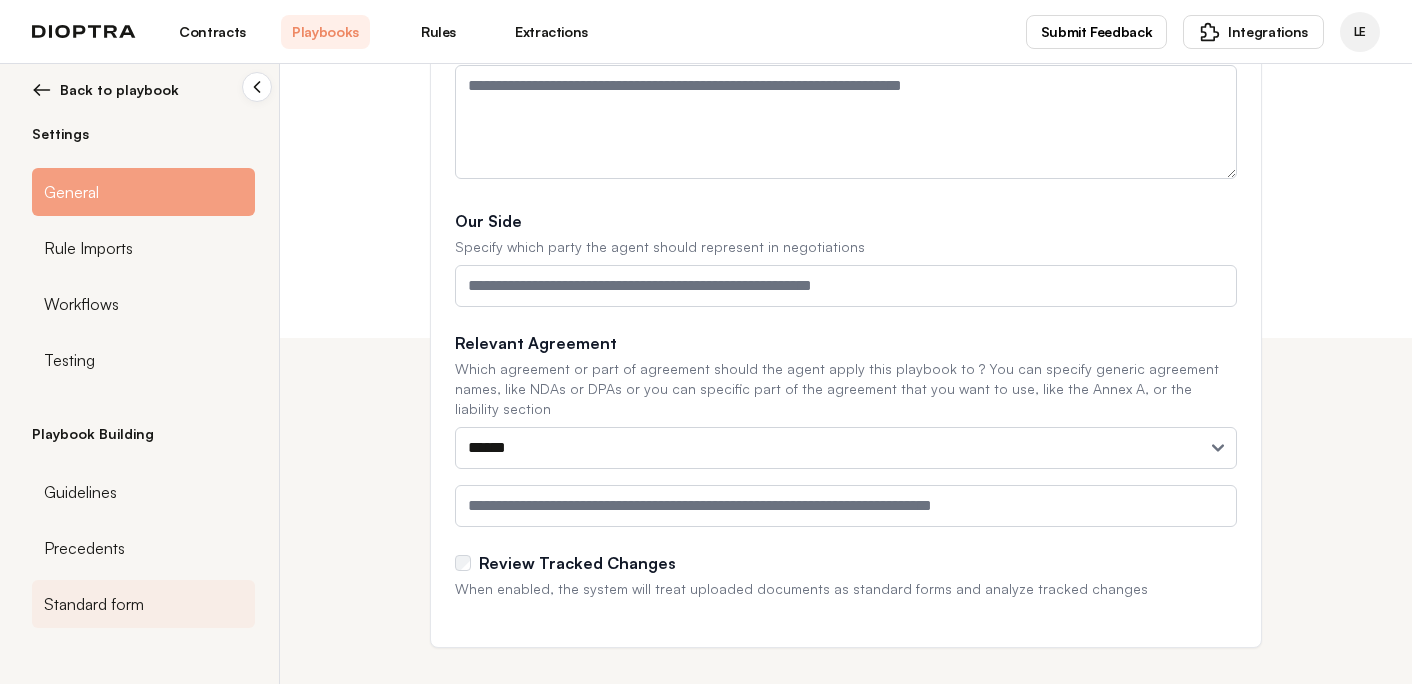 click on "Standard form" at bounding box center (94, 604) 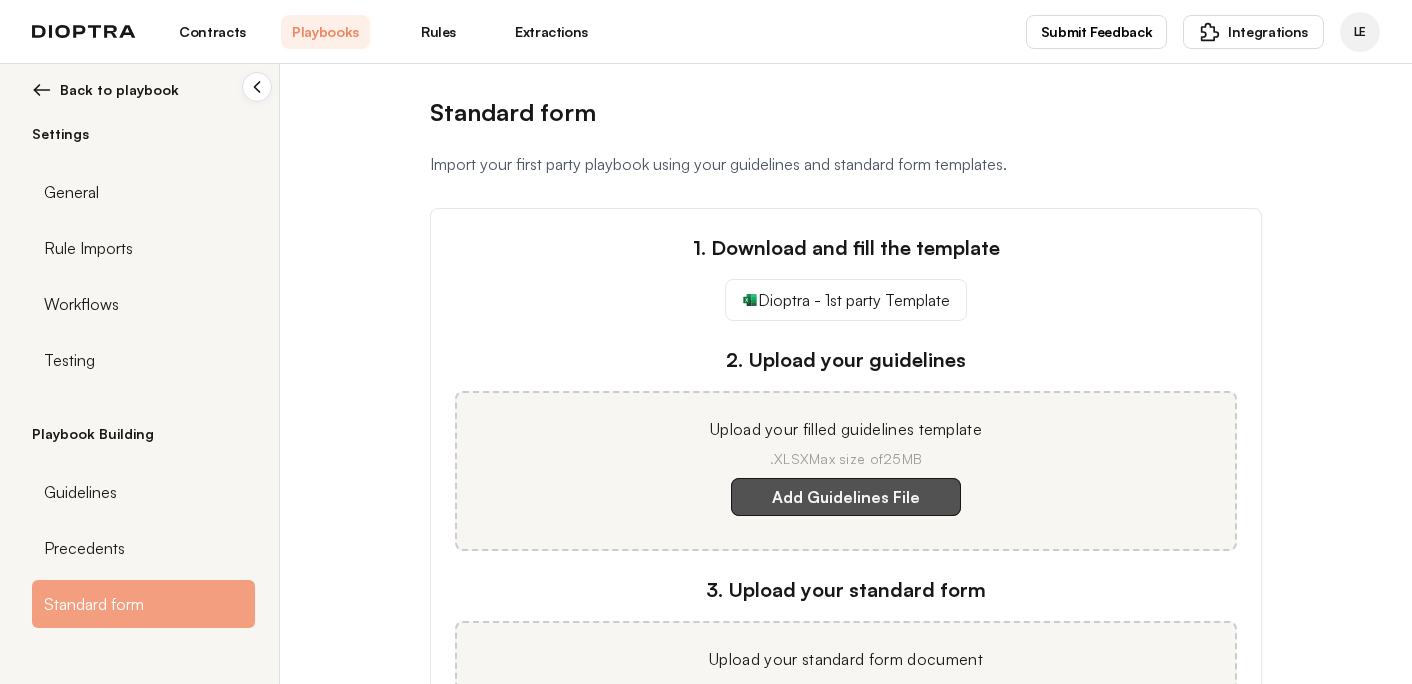 click on "Add Guidelines File" at bounding box center [846, 497] 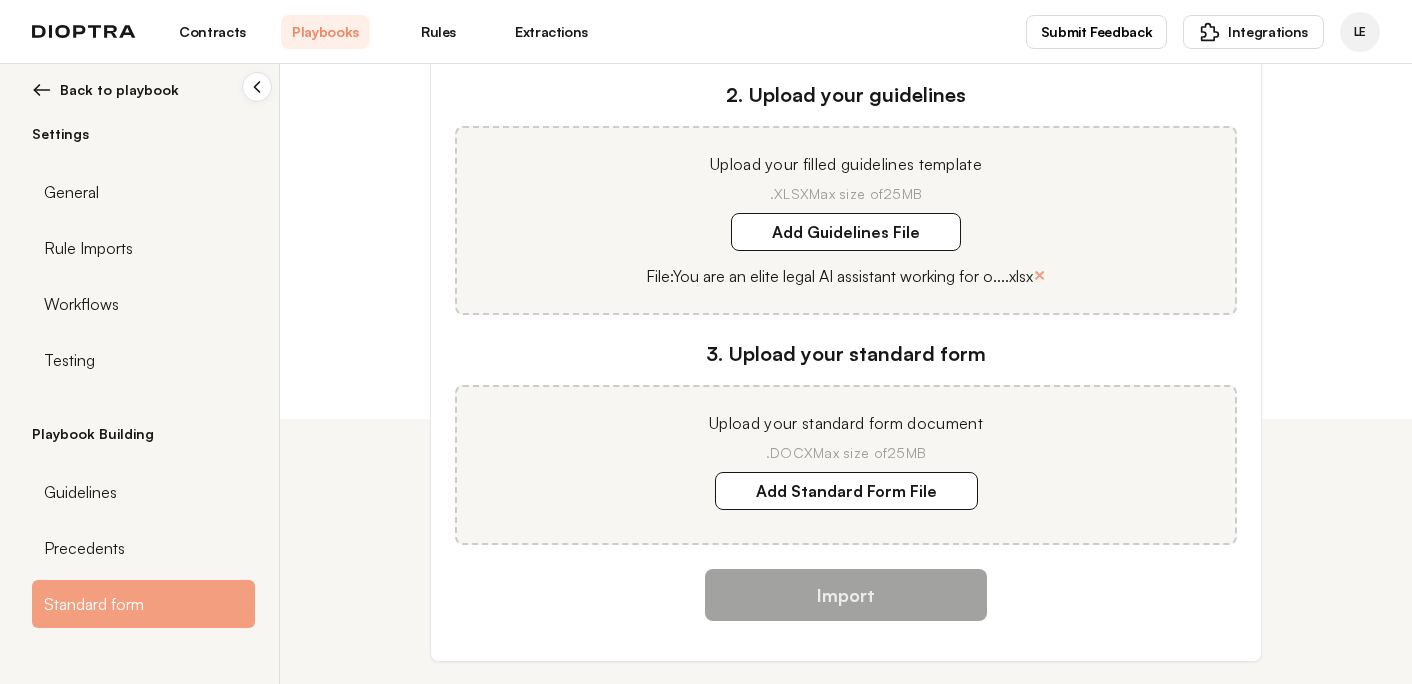 scroll, scrollTop: 298, scrollLeft: 0, axis: vertical 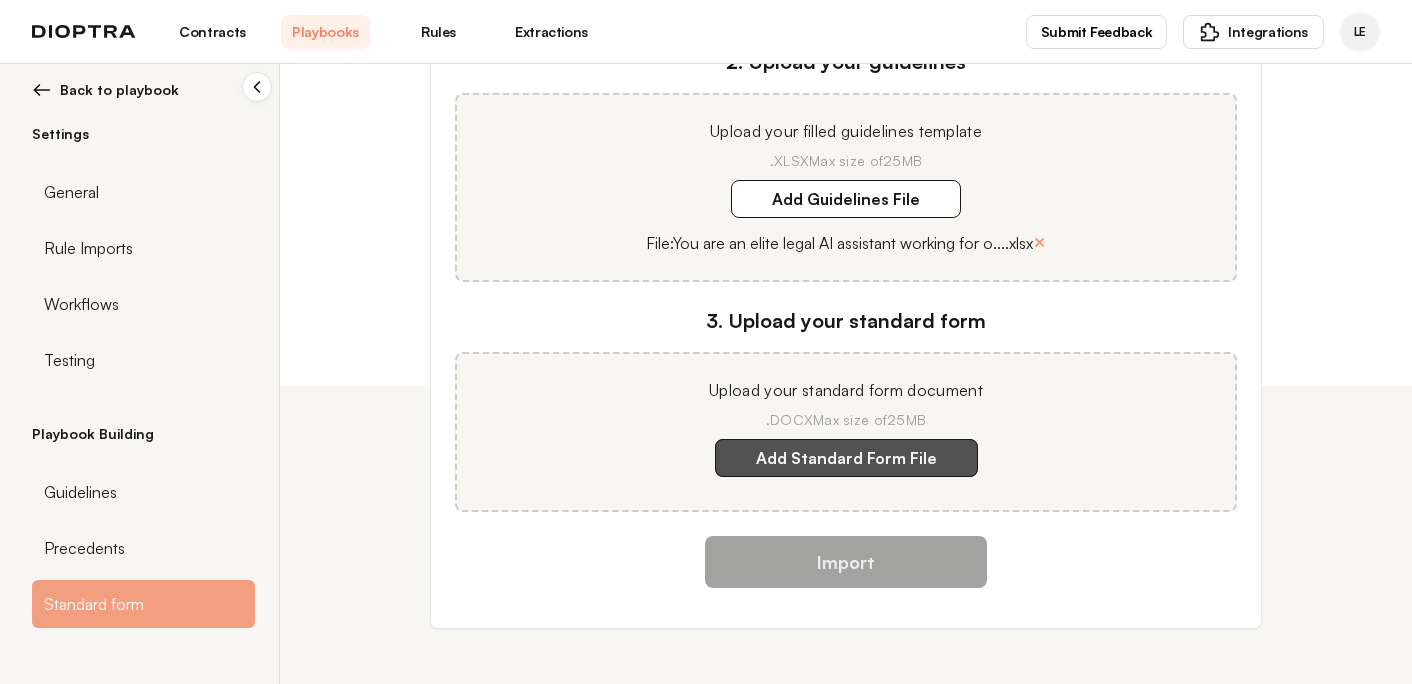 click on "Add Standard Form File" at bounding box center [846, 458] 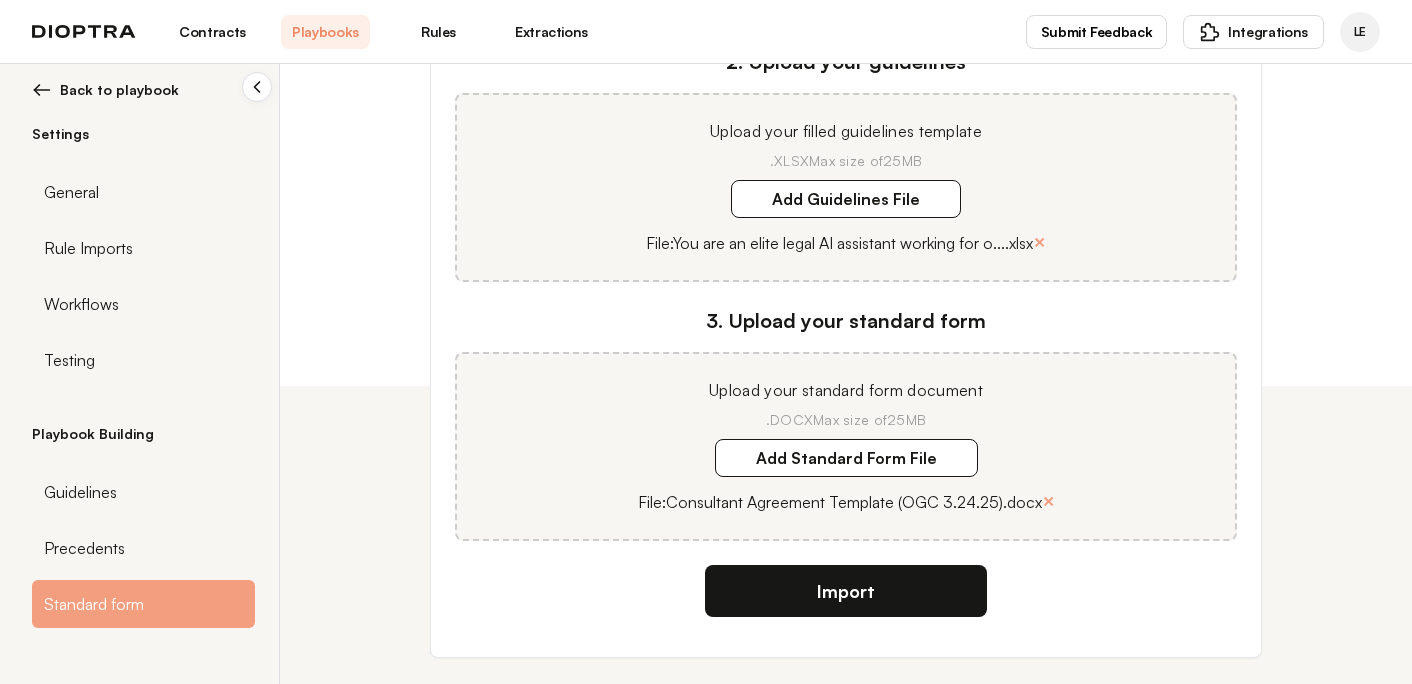 scroll, scrollTop: 327, scrollLeft: 0, axis: vertical 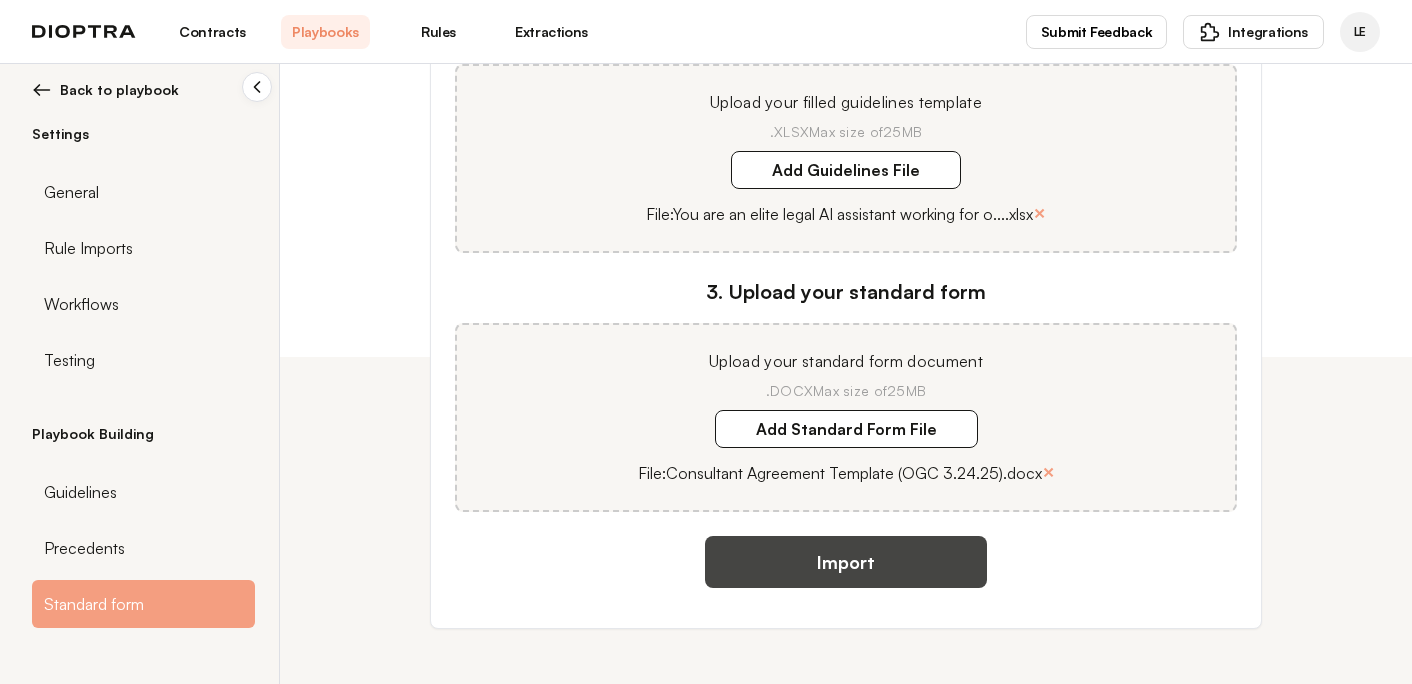 click on "Import" at bounding box center (846, 562) 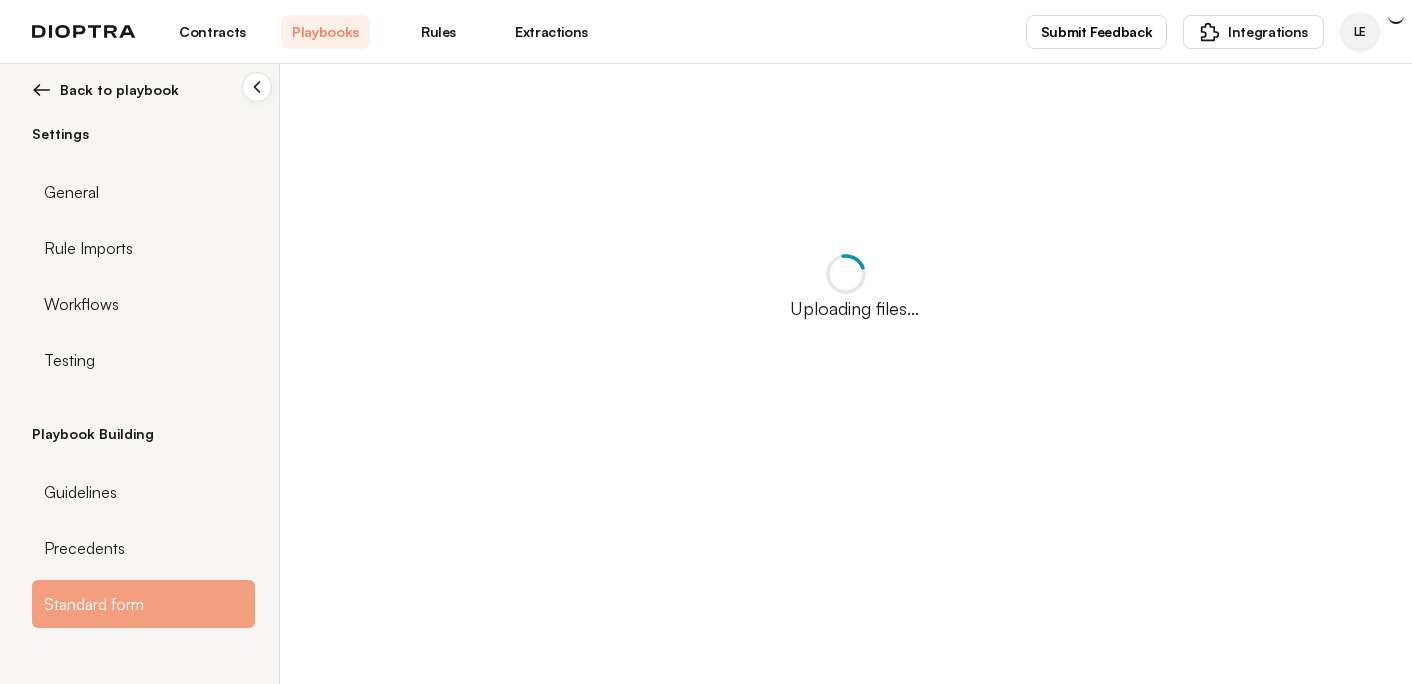 scroll, scrollTop: 0, scrollLeft: 0, axis: both 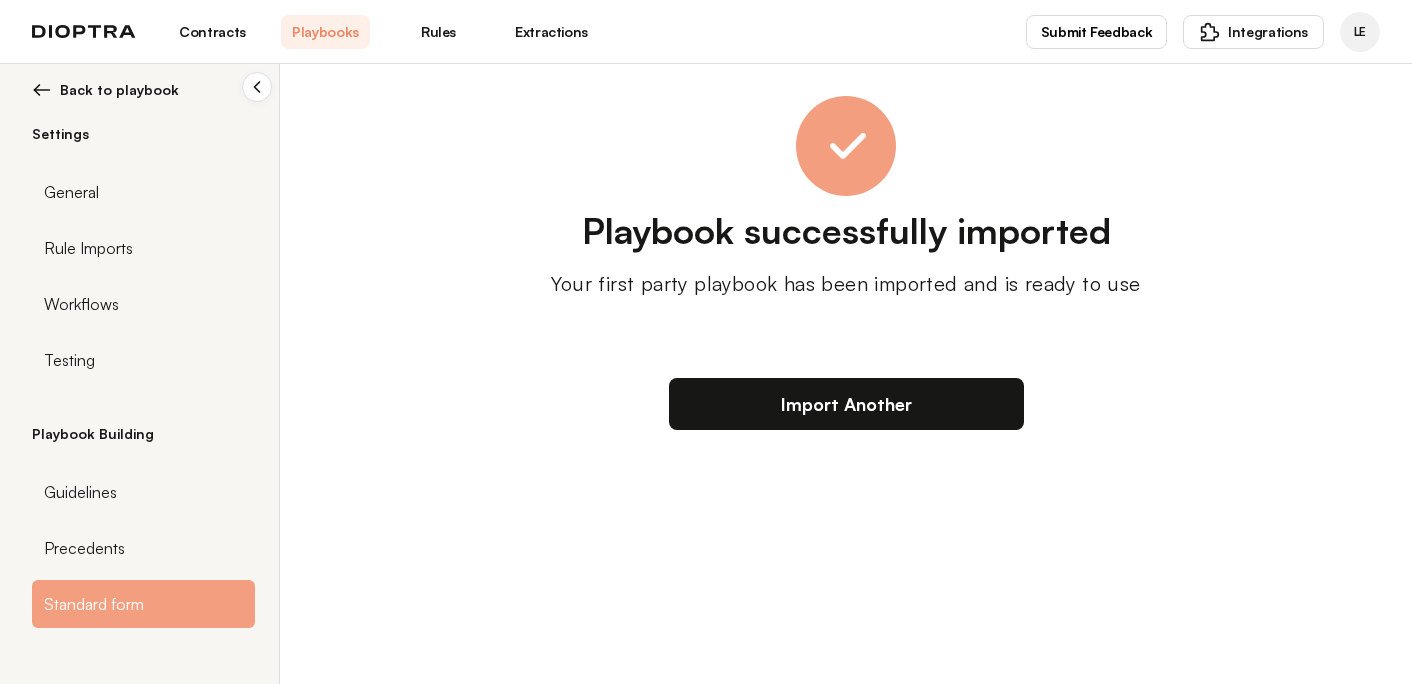 click on "Back to playbook Settings General Rule Imports Workflows Testing Playbook Building Guidelines Precedents Standard form" at bounding box center [140, 374] 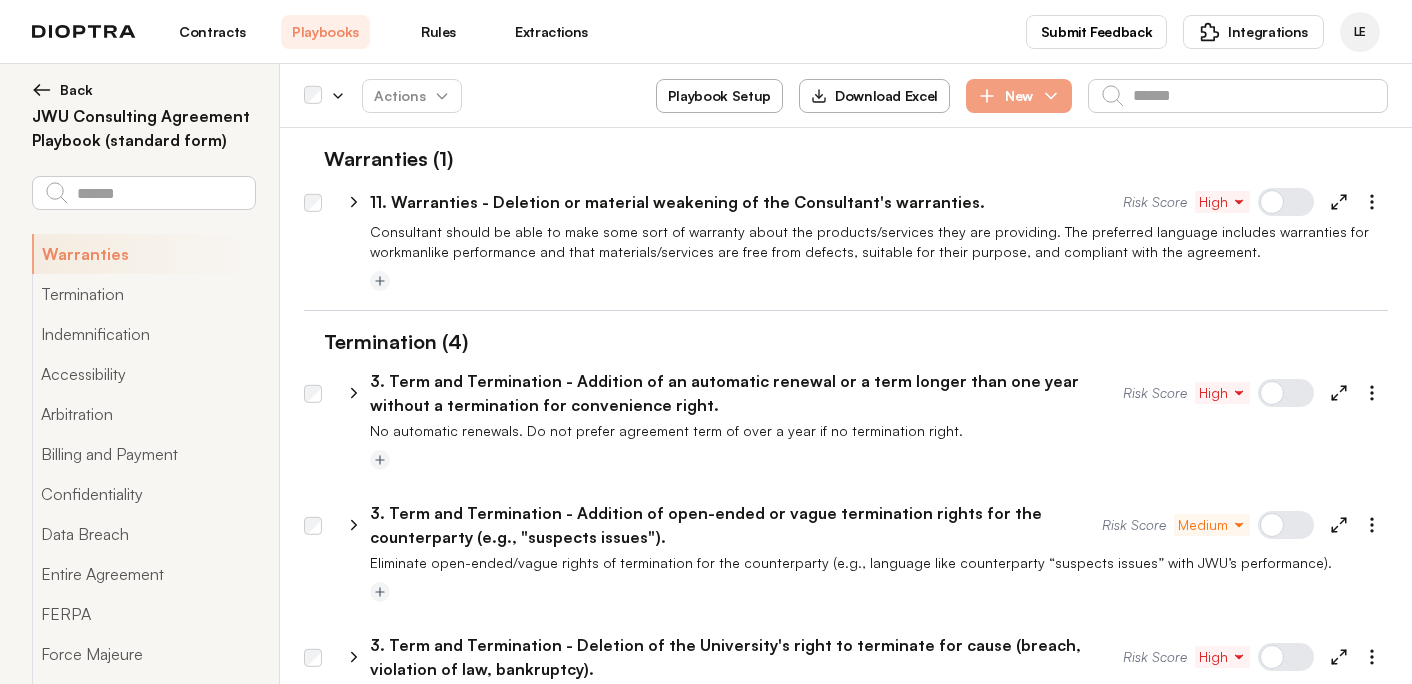 click on "Contracts" at bounding box center (212, 32) 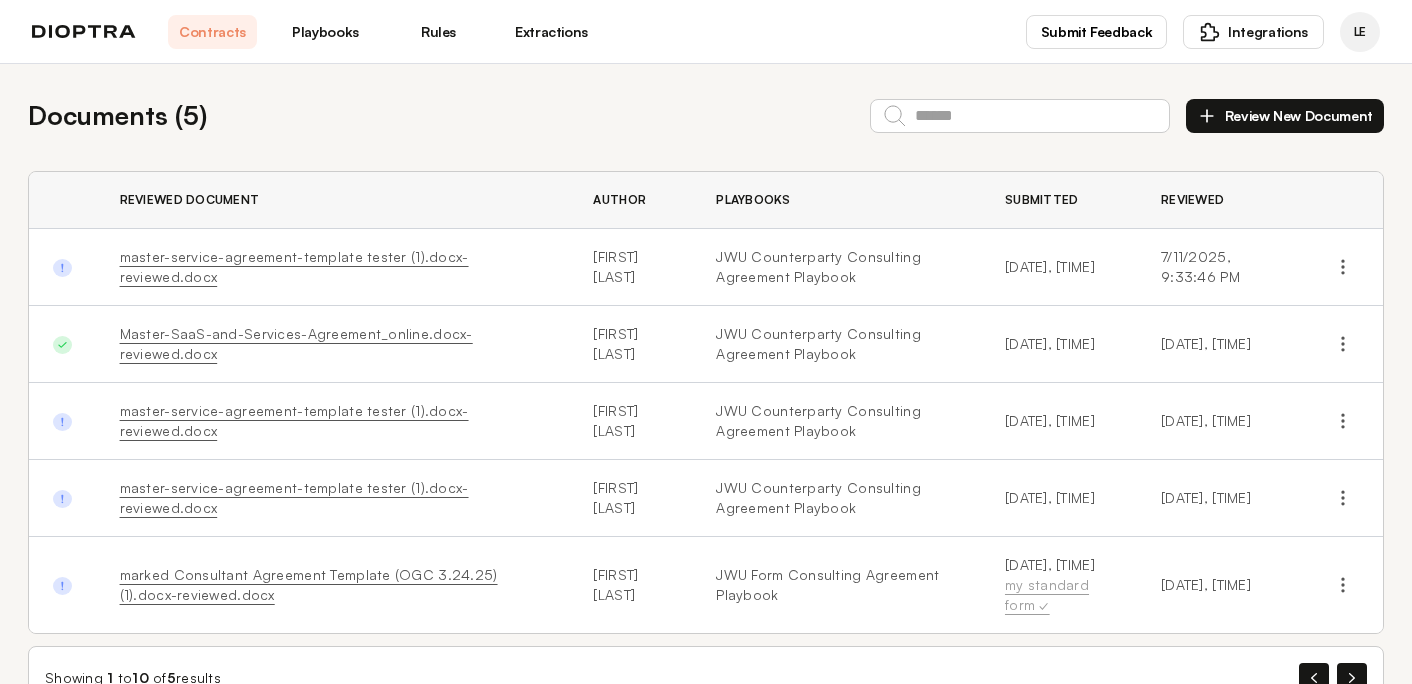 click on "Review New Document" at bounding box center (1285, 116) 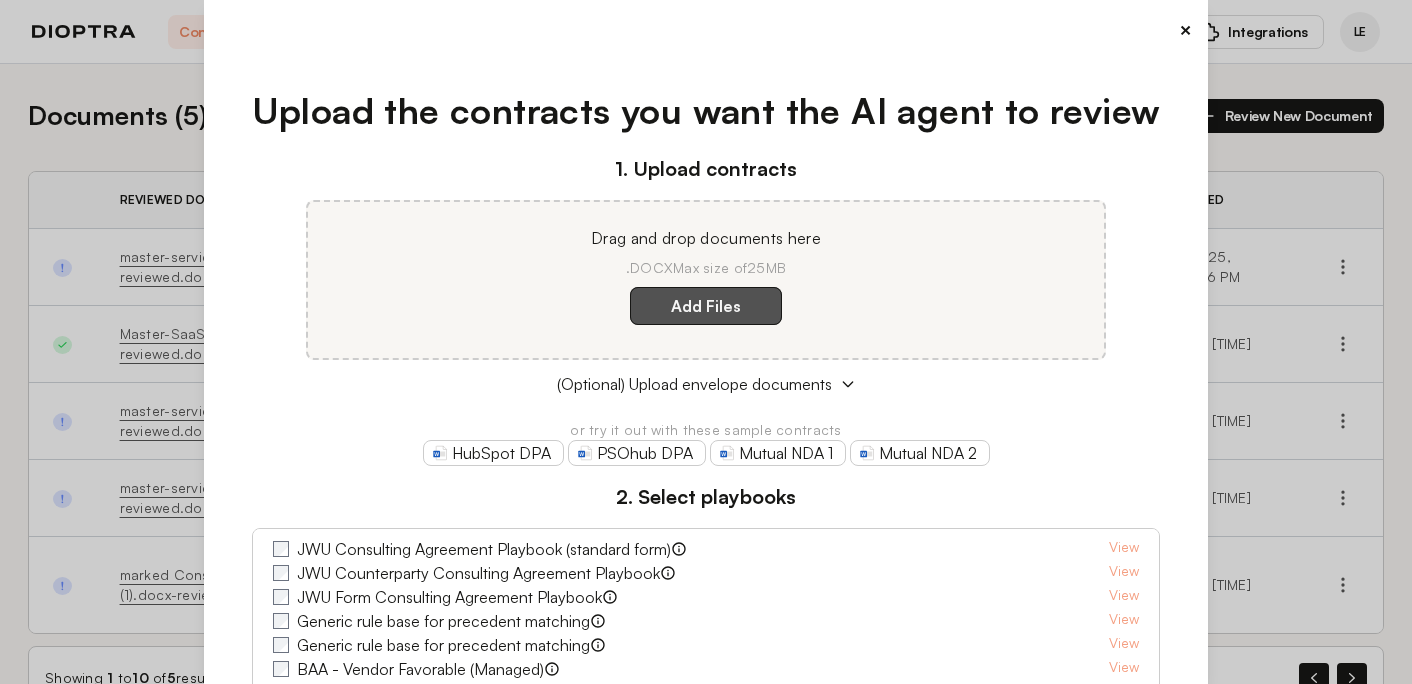 click on "Add Files" at bounding box center (706, 306) 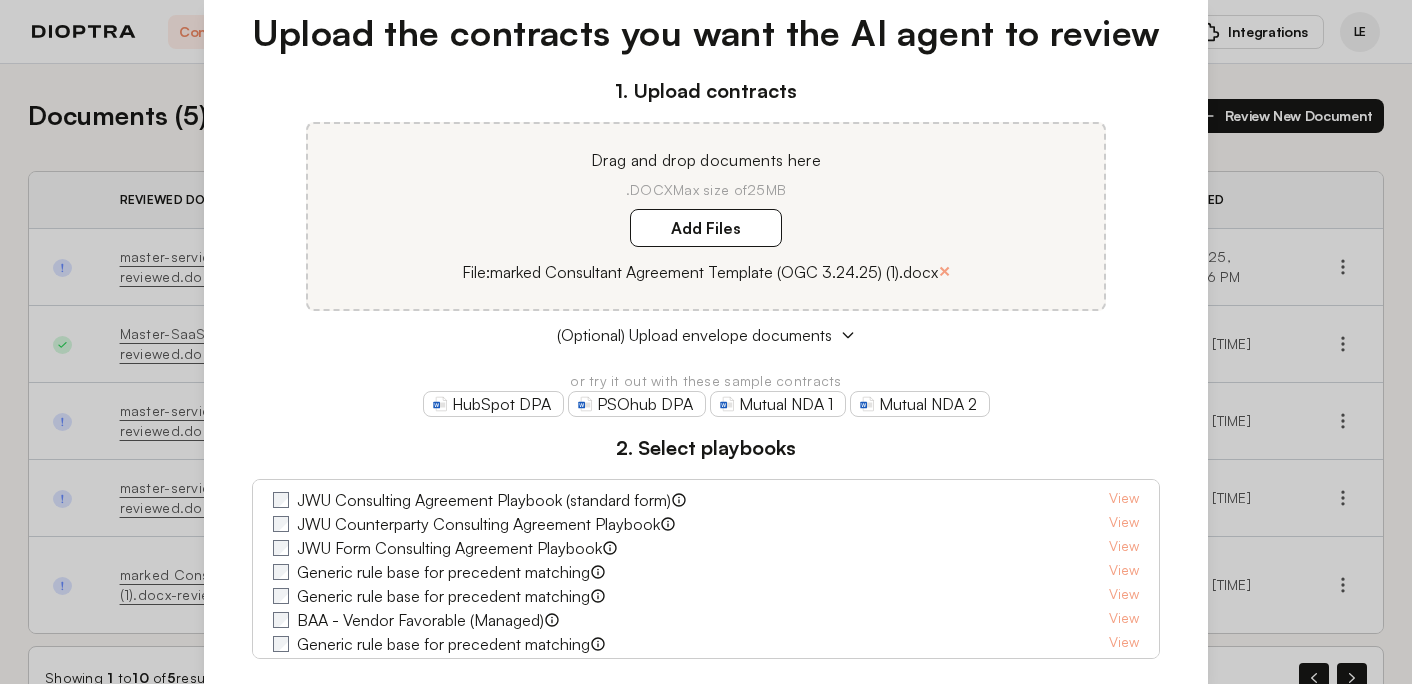 scroll, scrollTop: 84, scrollLeft: 0, axis: vertical 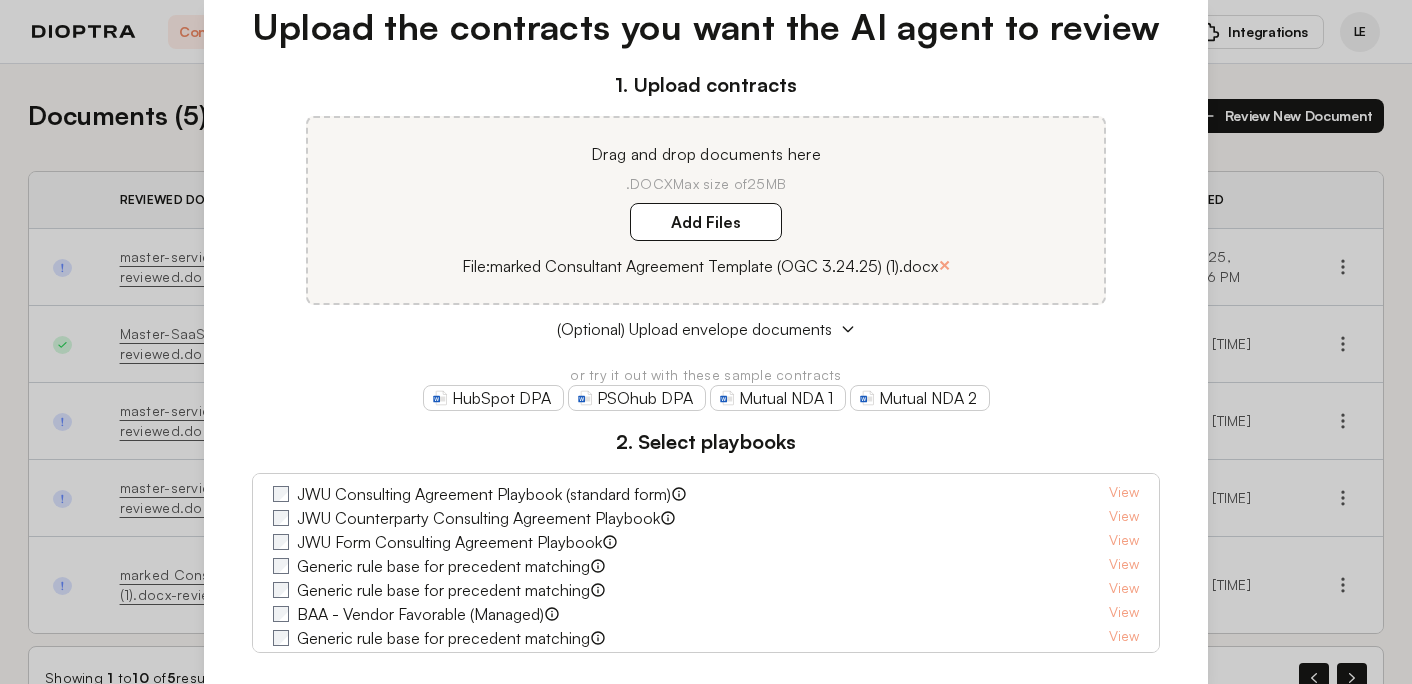 click on "JWU Consulting Agreement Playbook (standard form)" at bounding box center [484, 494] 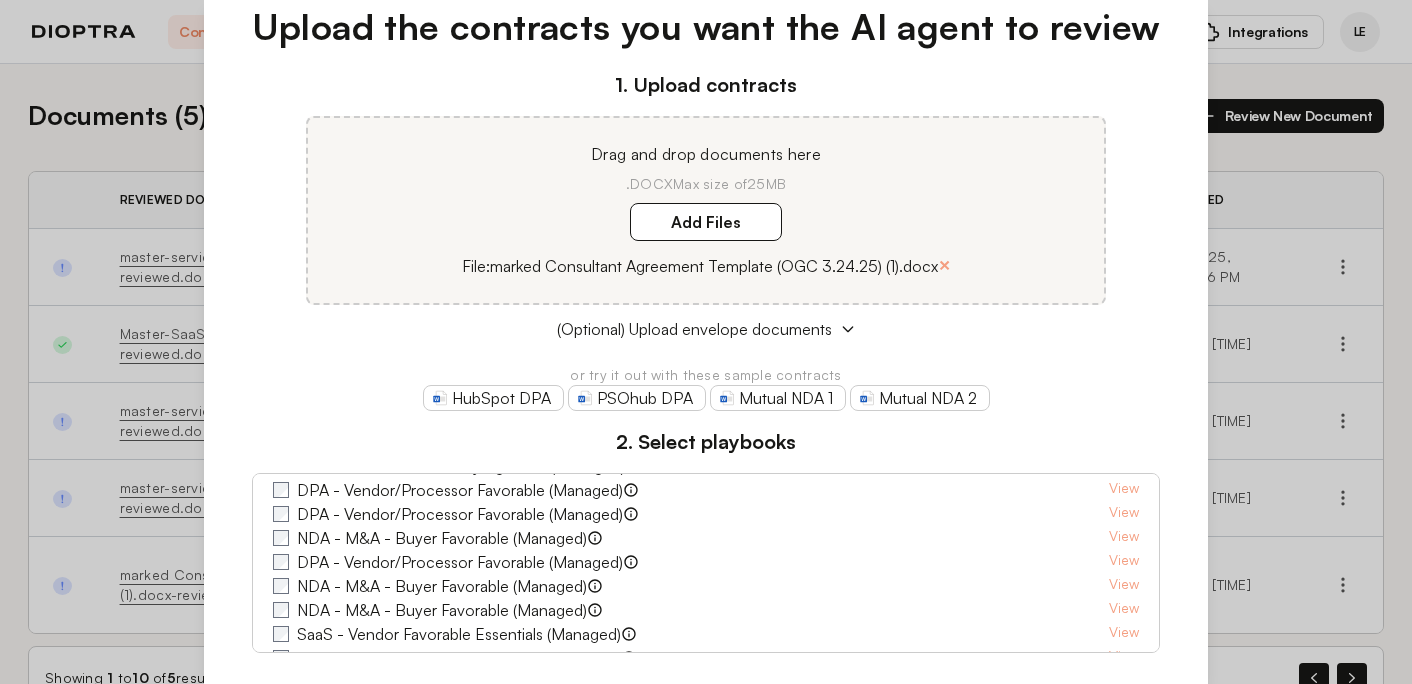 scroll, scrollTop: 774, scrollLeft: 0, axis: vertical 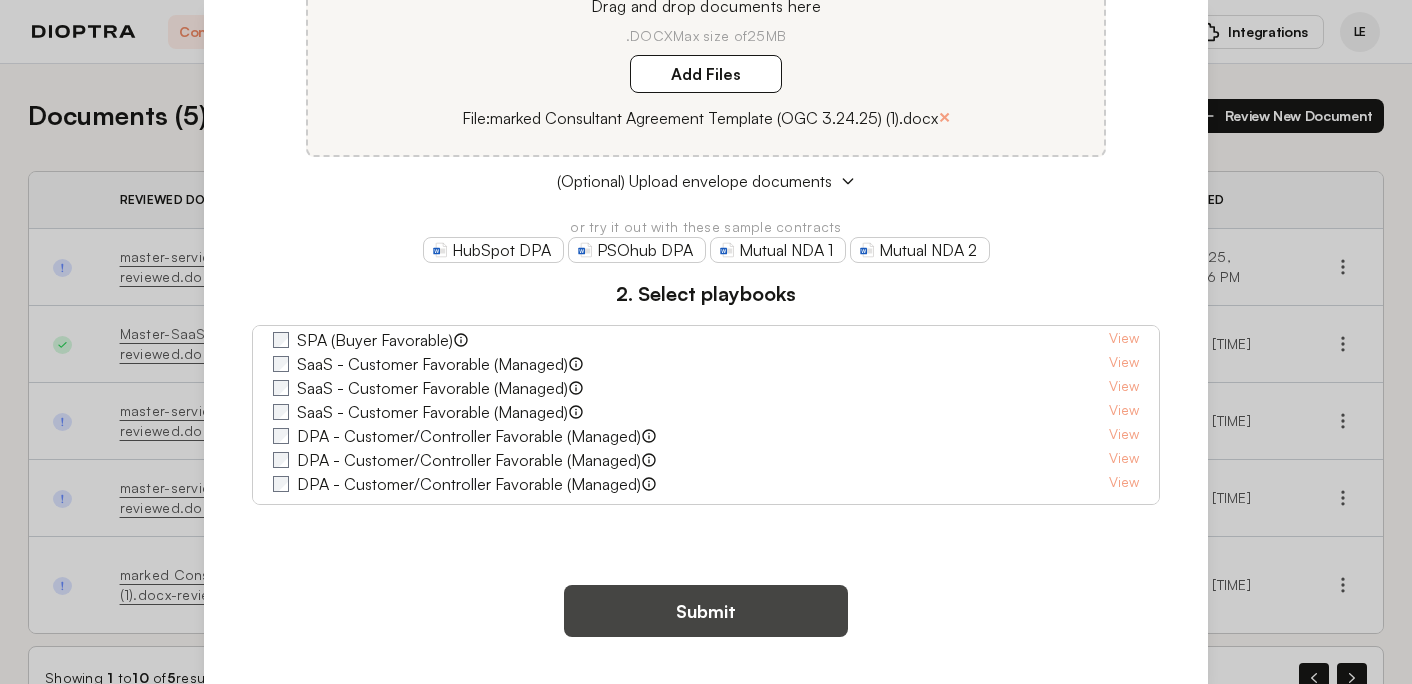 click on "Submit" at bounding box center [706, 611] 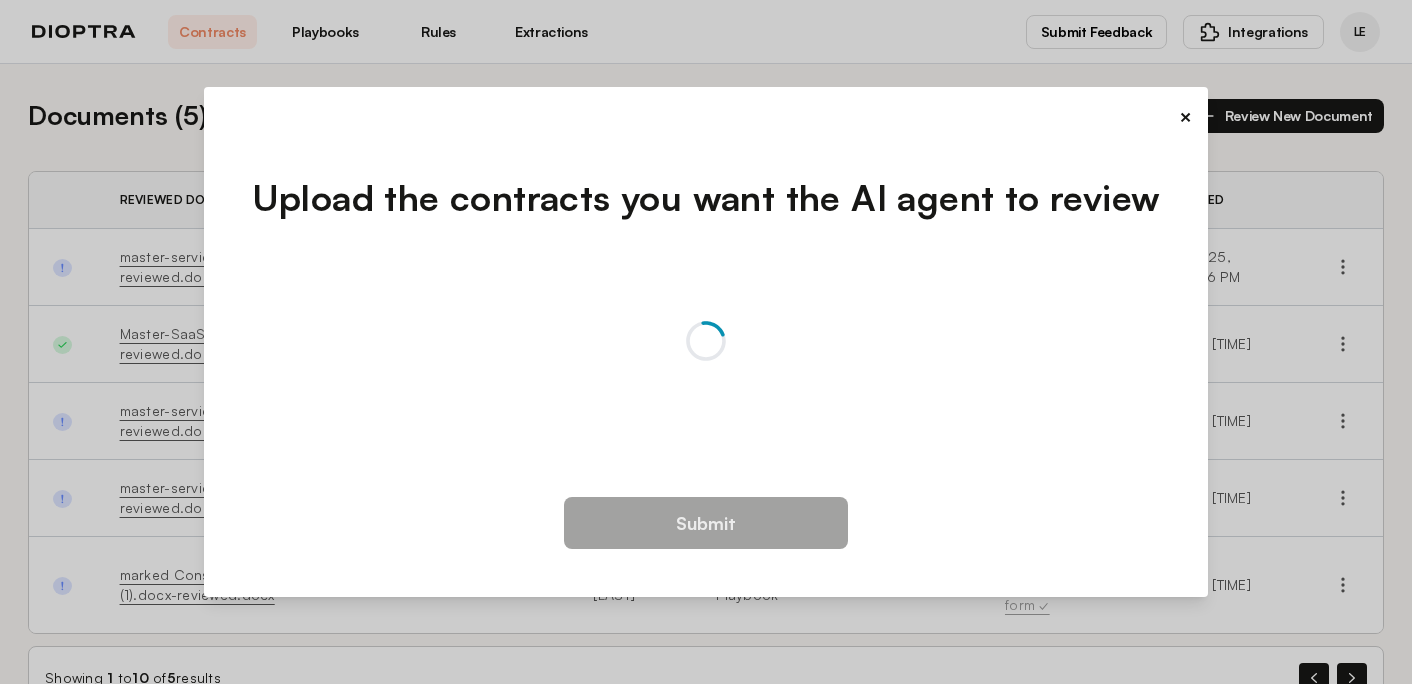 scroll, scrollTop: 0, scrollLeft: 0, axis: both 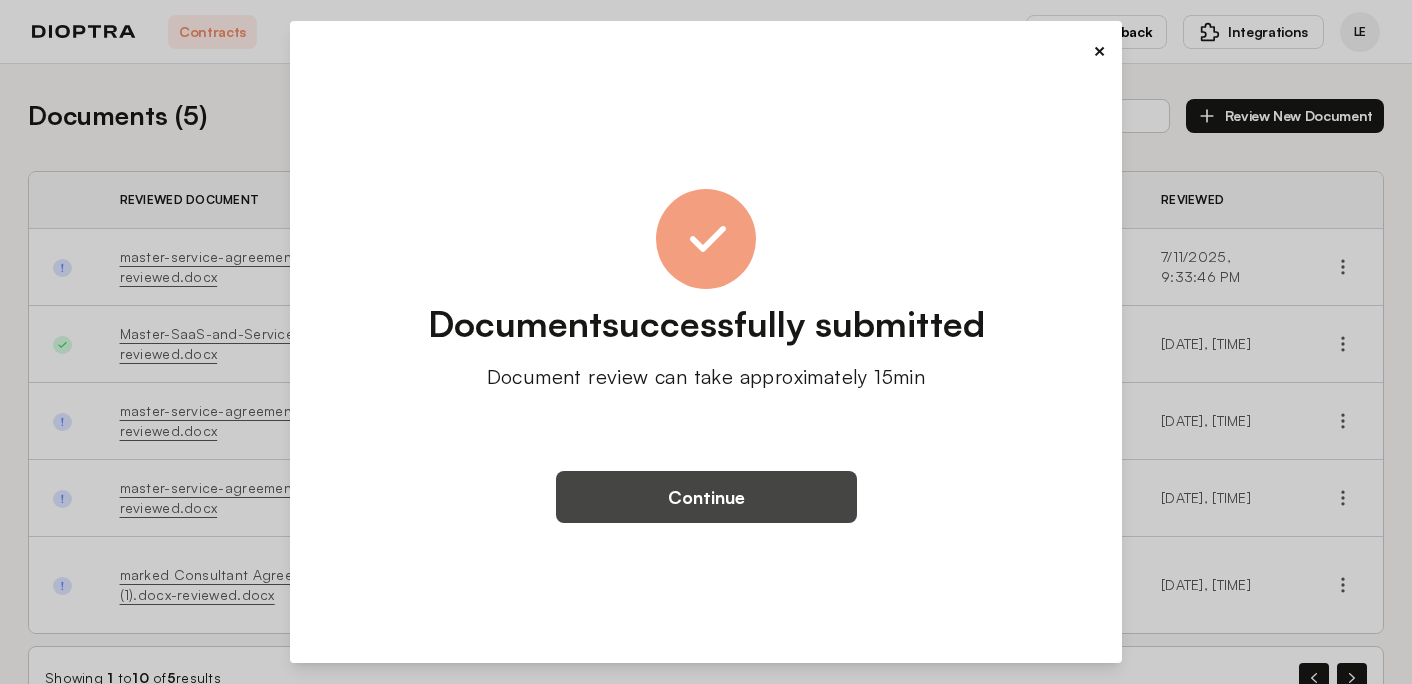 click on "Continue" at bounding box center (706, 497) 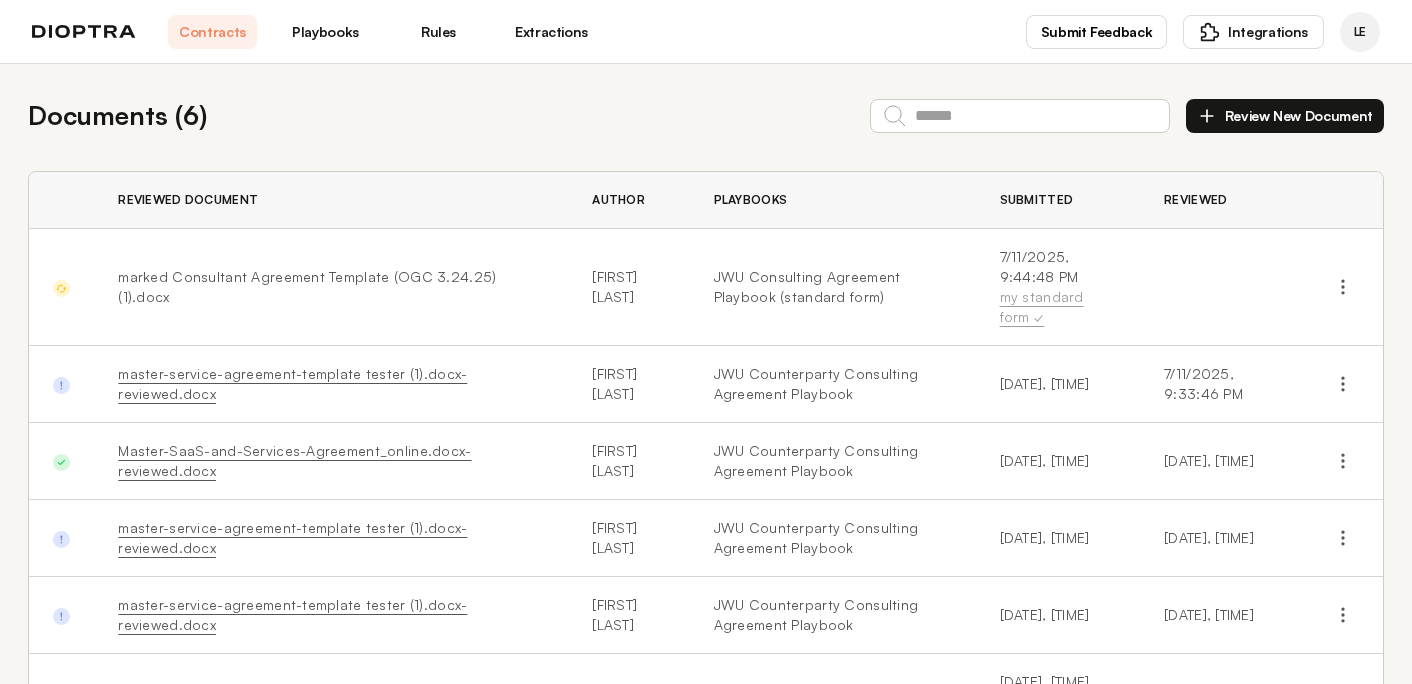 click on "master-service-agreement-template tester (1).docx-reviewed.docx" at bounding box center [292, 383] 